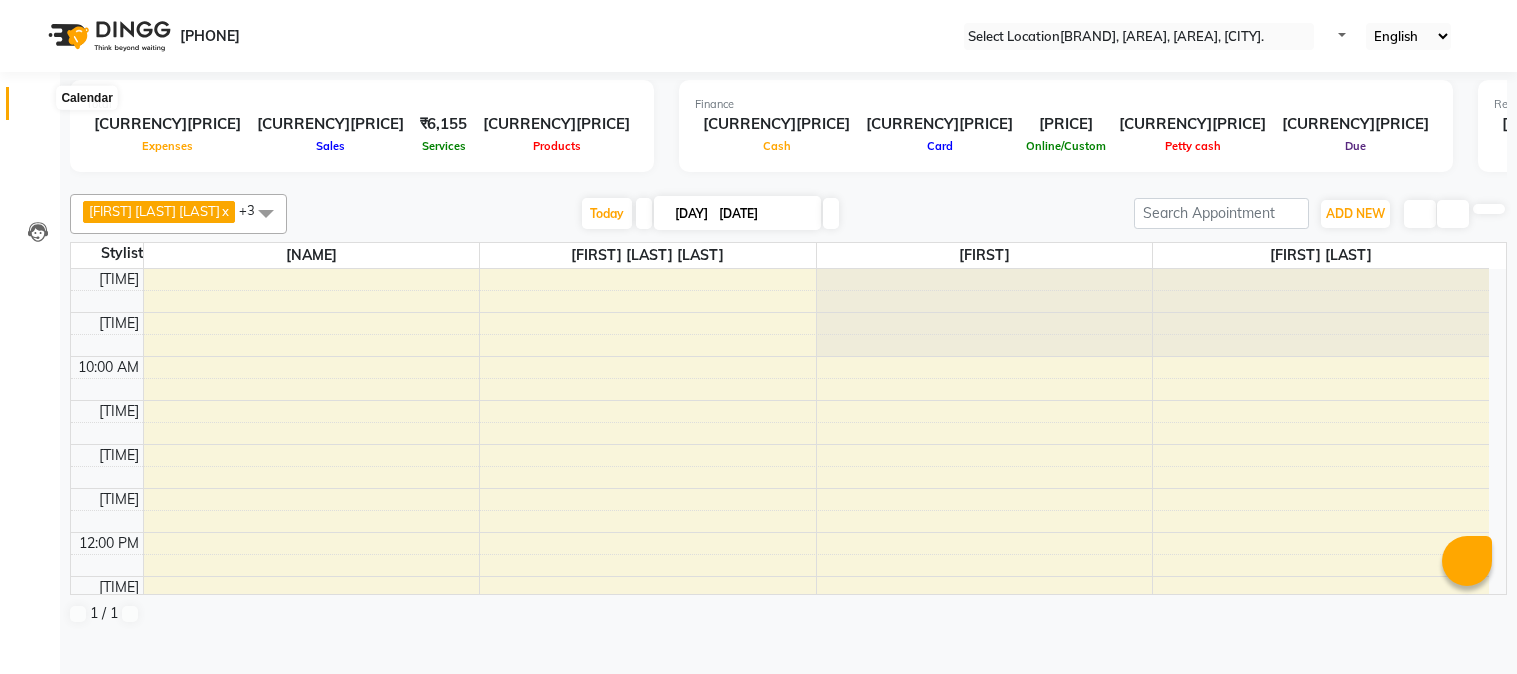 scroll, scrollTop: 0, scrollLeft: 0, axis: both 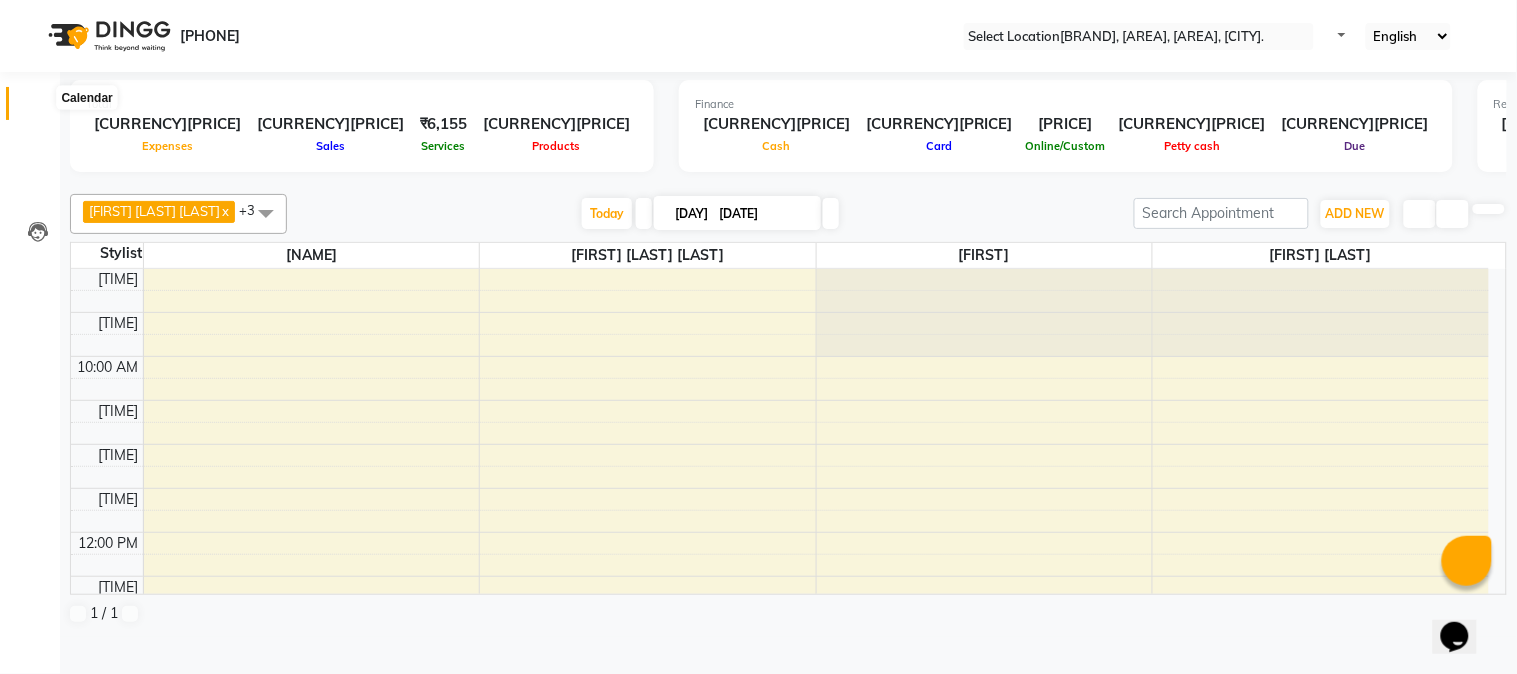 click at bounding box center (38, 108) 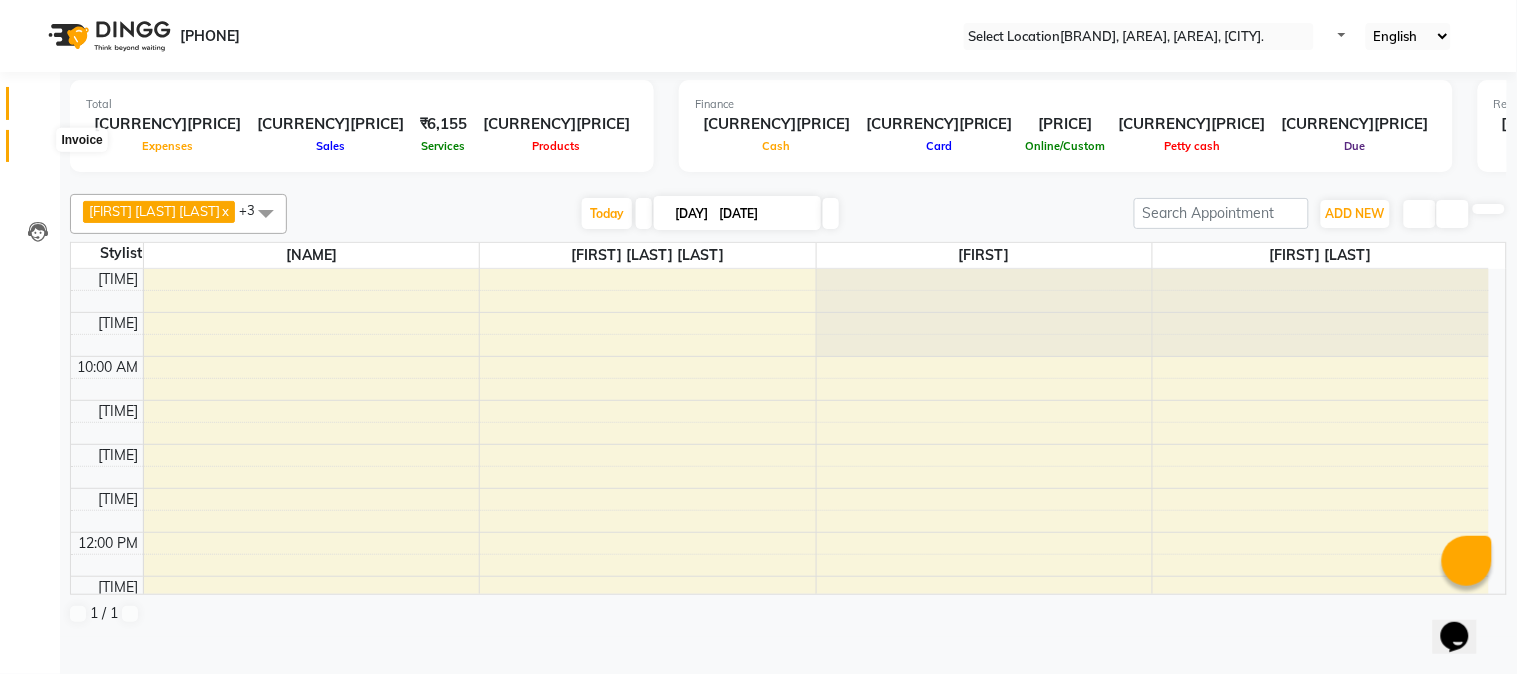 click at bounding box center [38, 151] 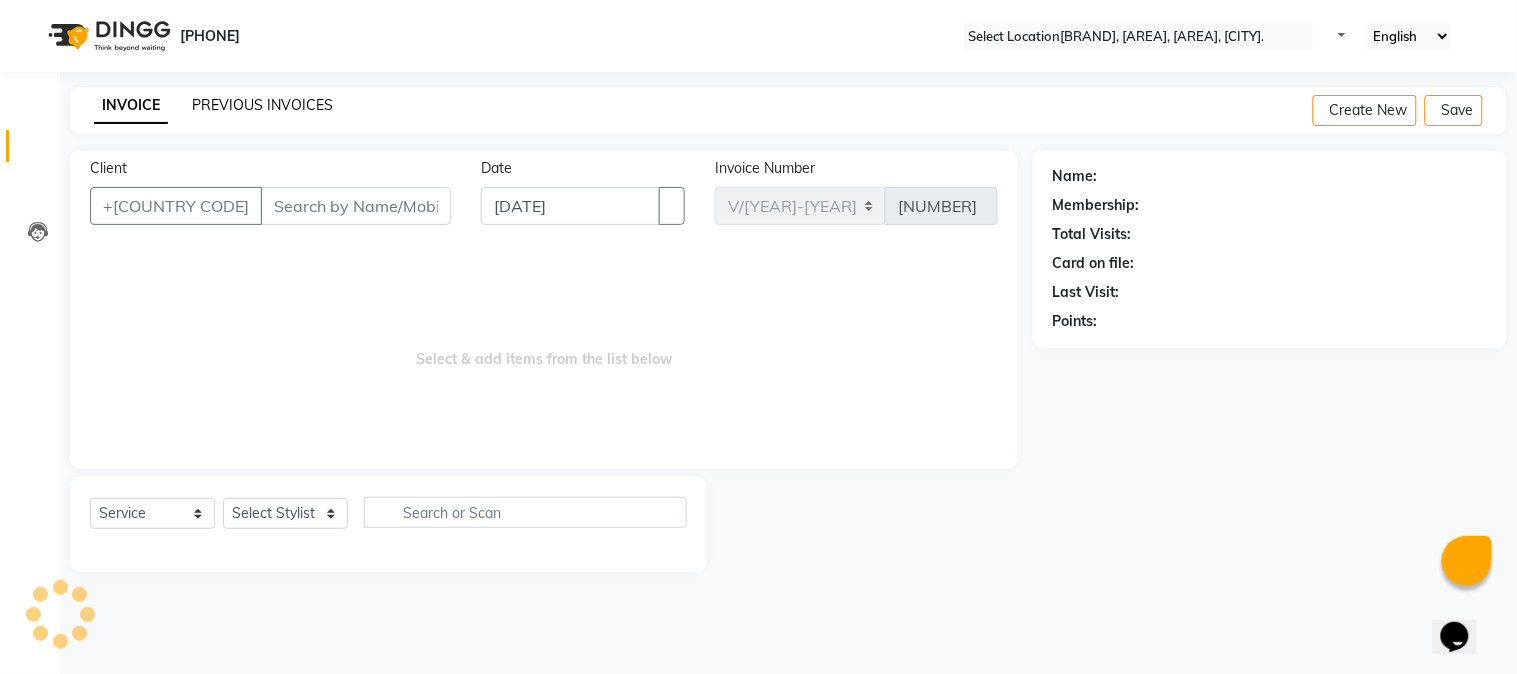 click on "PREVIOUS INVOICES" at bounding box center [262, 105] 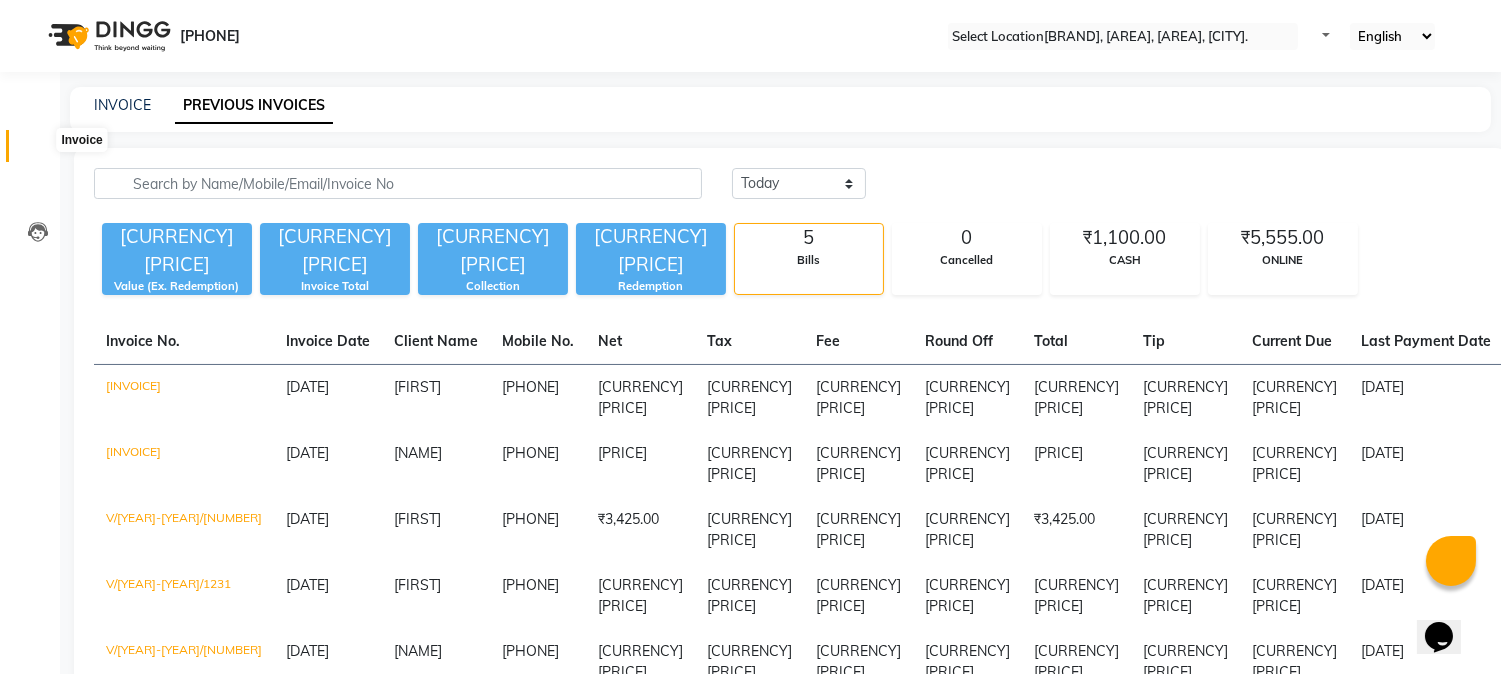 click at bounding box center [38, 151] 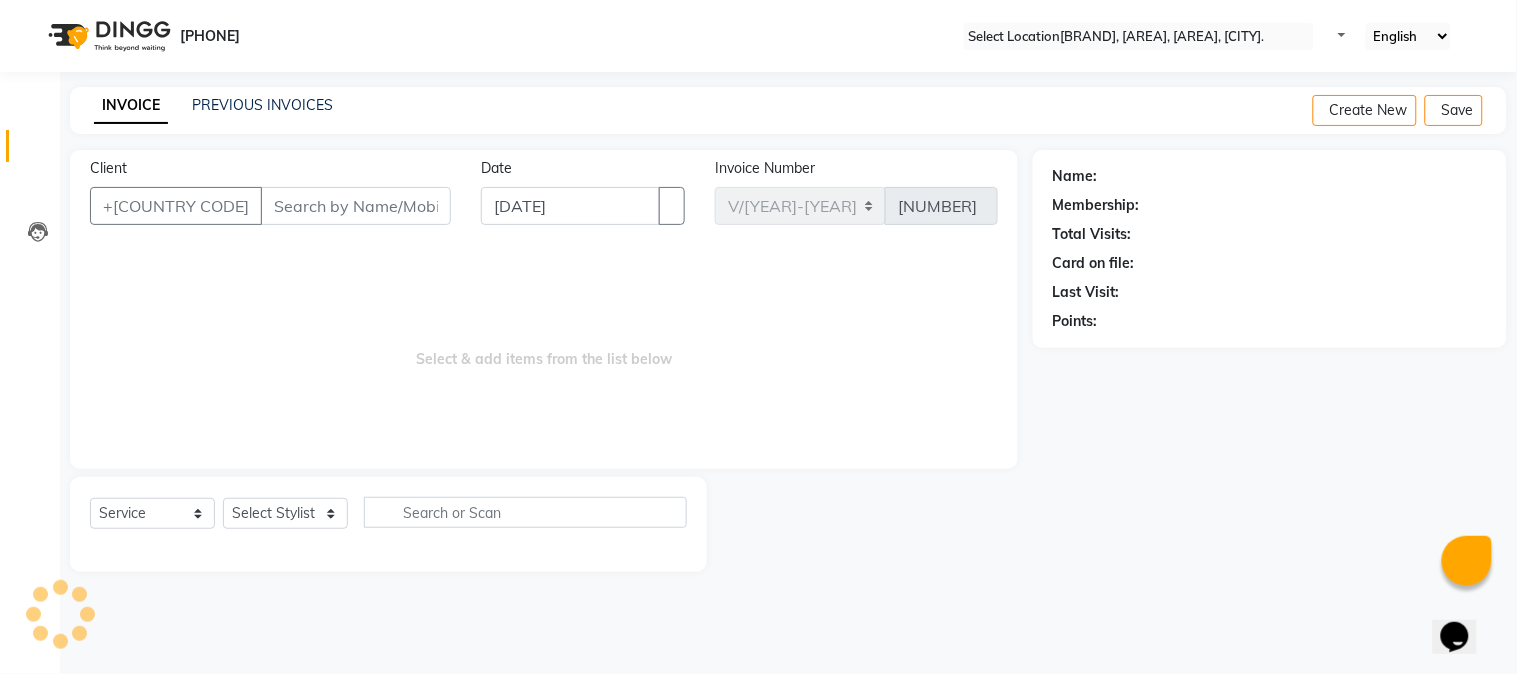 click on "Client" at bounding box center [356, 206] 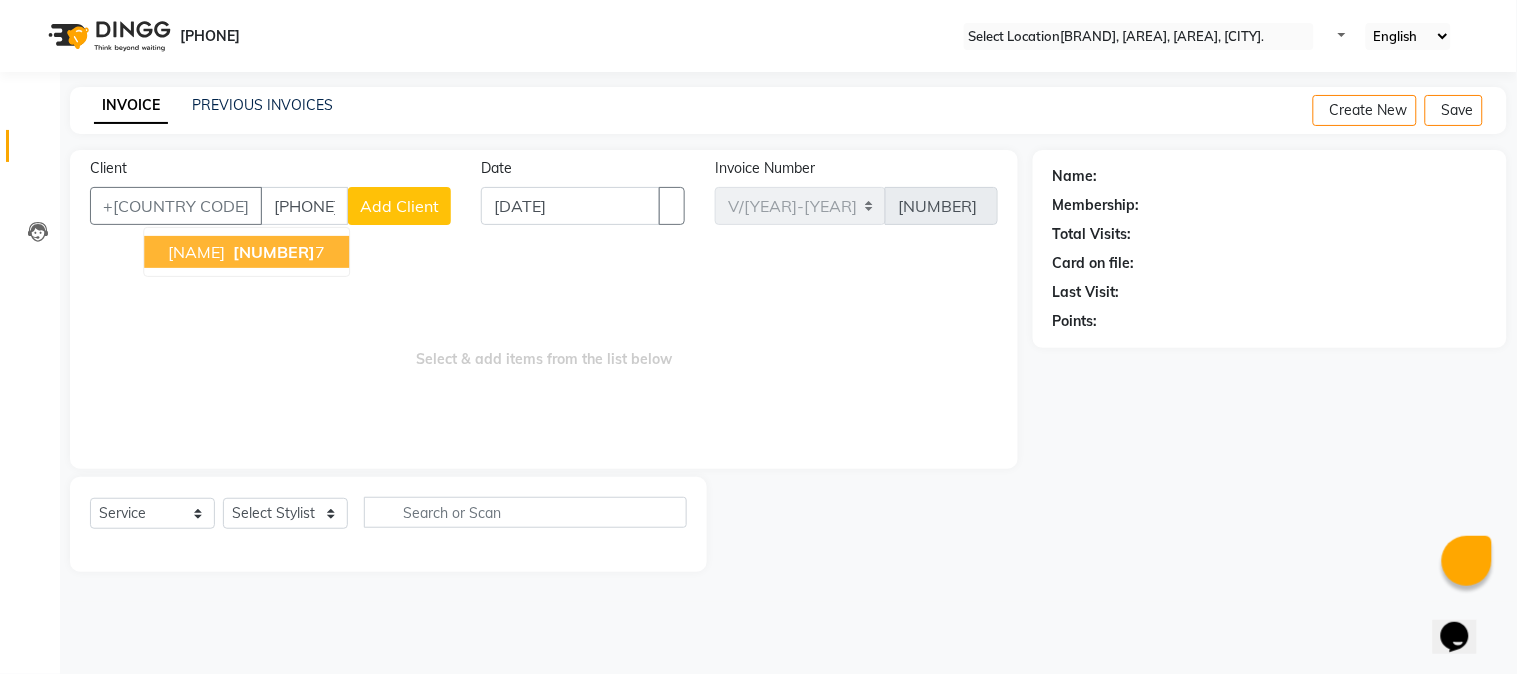 type on "[PHONE]" 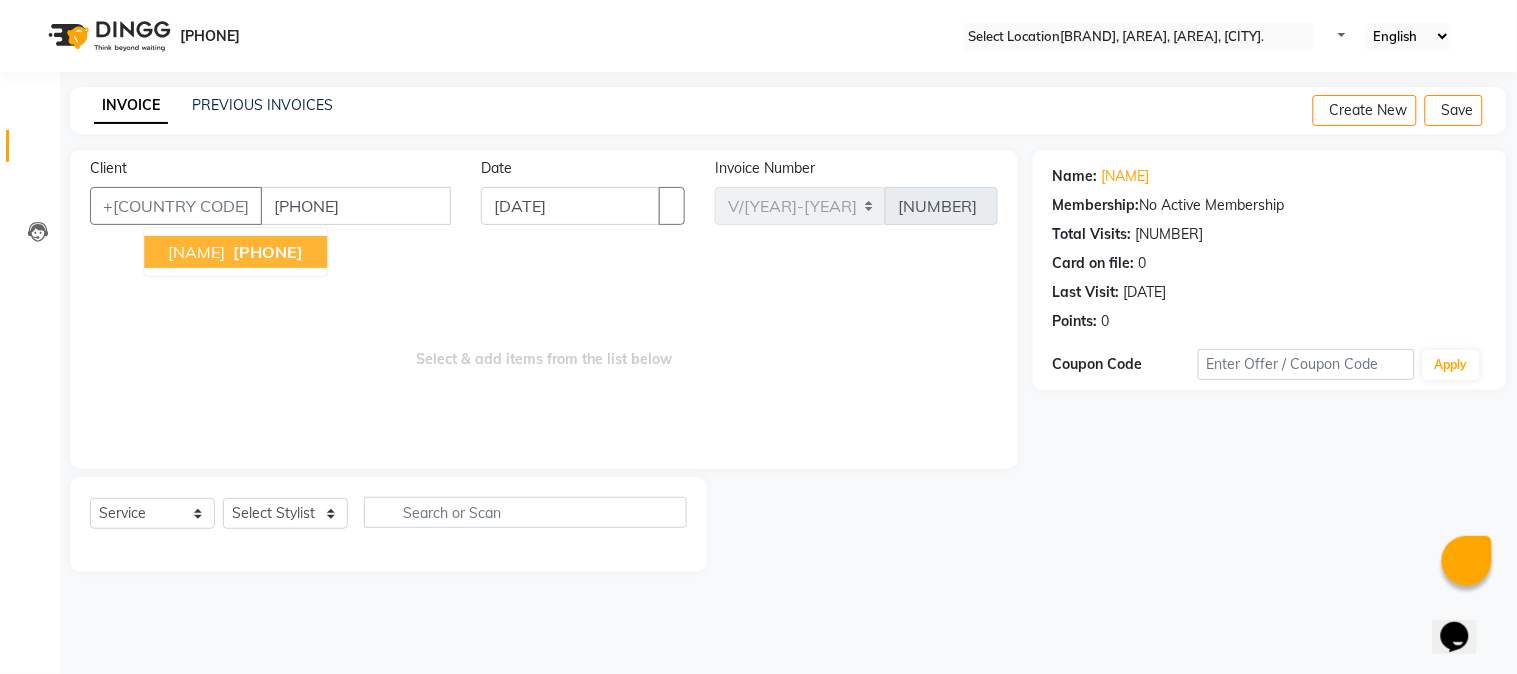 click on "[NAME]" at bounding box center [196, 252] 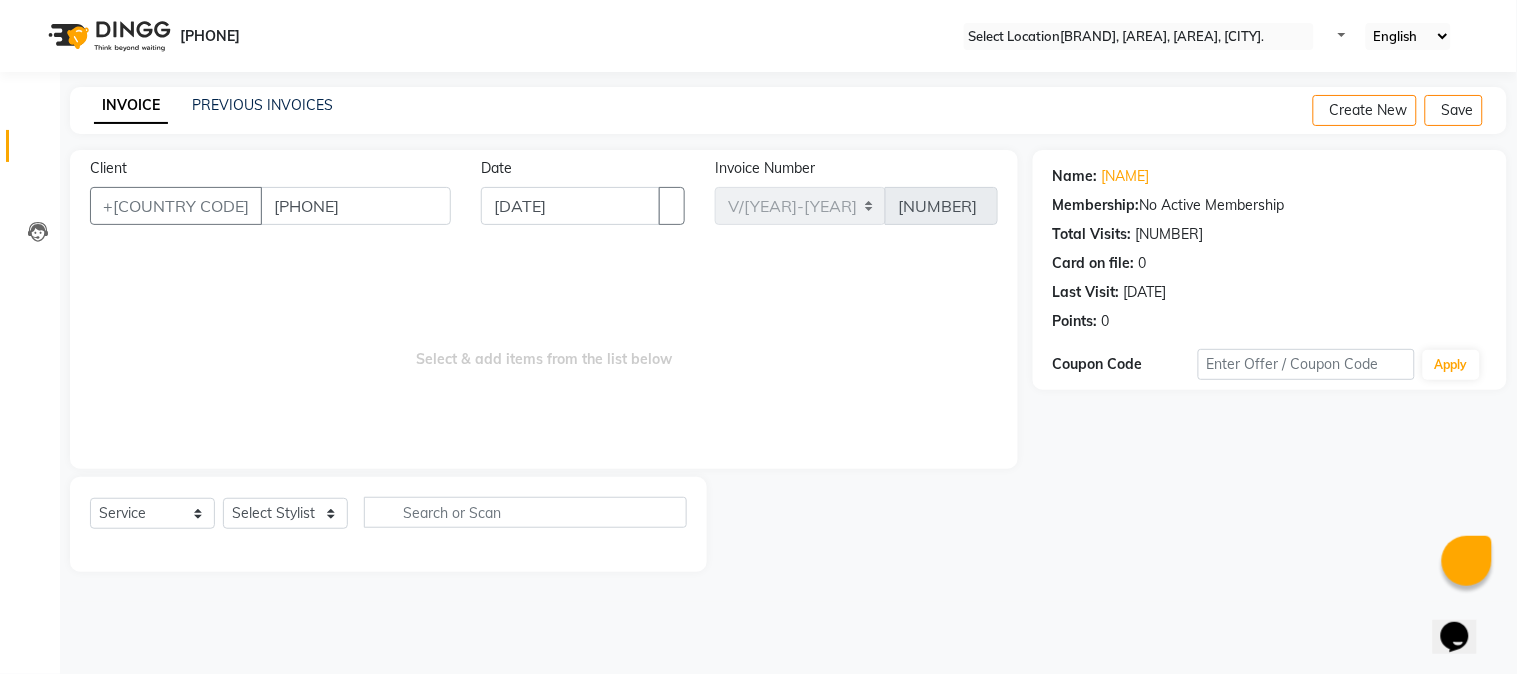 click on "Select Service Product Membership Package Voucher Prepaid Gift Card Select Stylist [NAME] [NAME] [NAME] [NAME] Reception [NAME]" at bounding box center [388, 520] 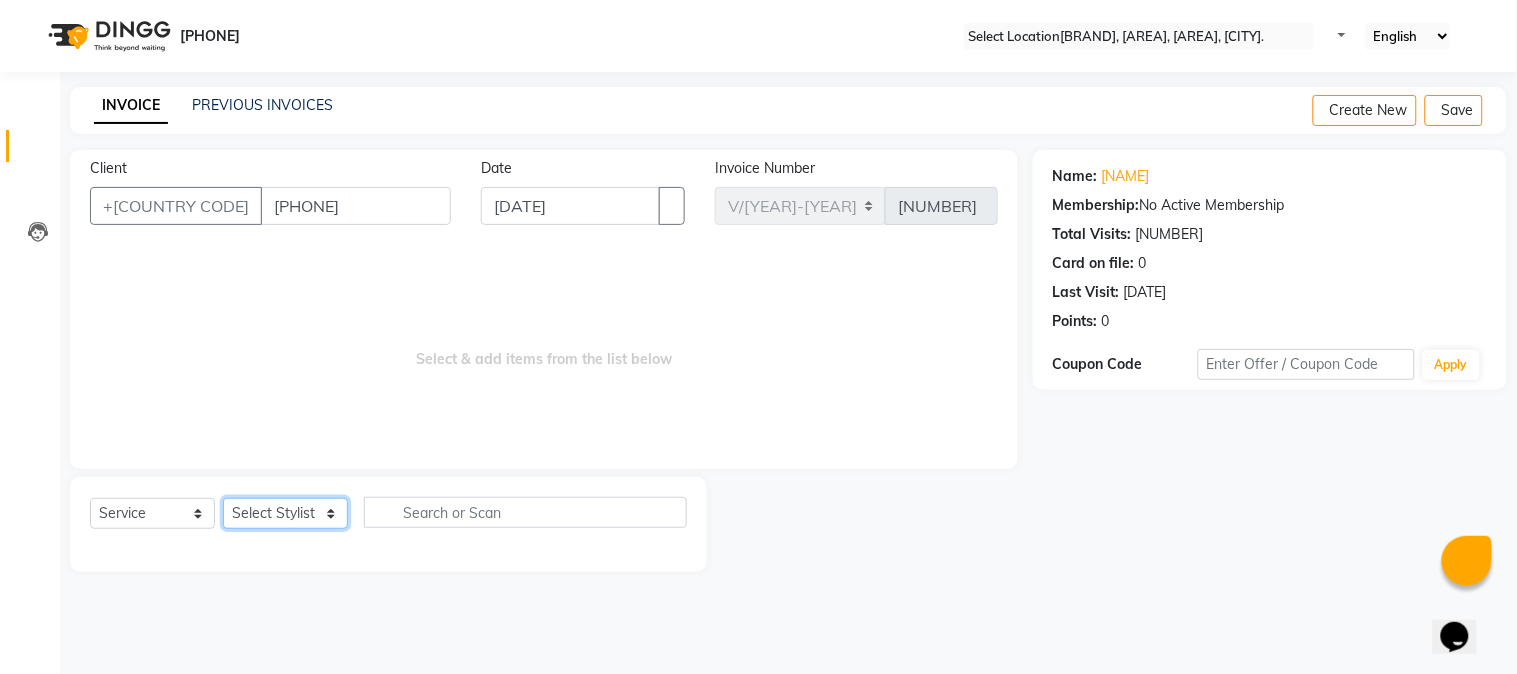 click on "Select Stylist [FIRST] [LAST] [LAST] [FIRST] [FIRST] [FIRST] [FIRST] [FIRST]" at bounding box center (285, 513) 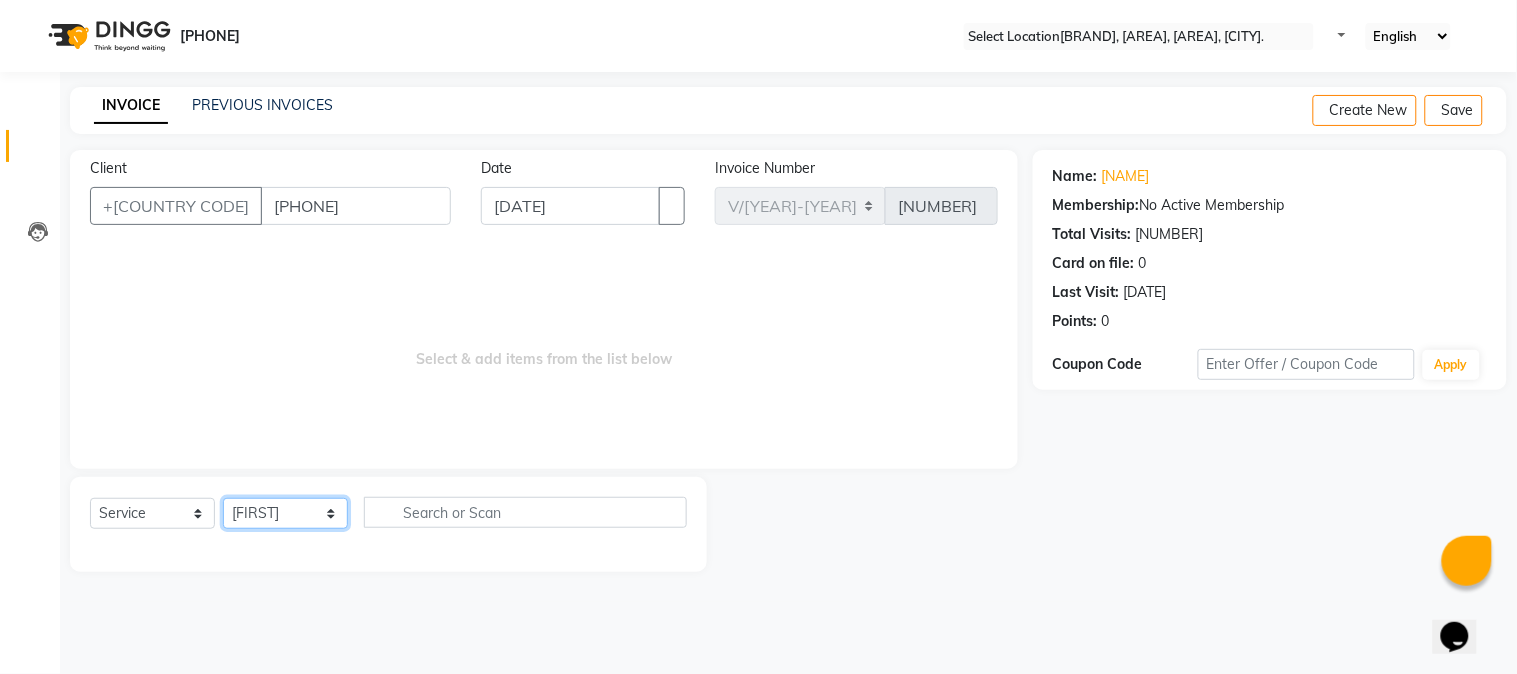 click on "Select Stylist [FIRST] [LAST] [LAST] [FIRST] [FIRST] [FIRST] [FIRST] [FIRST]" at bounding box center [285, 513] 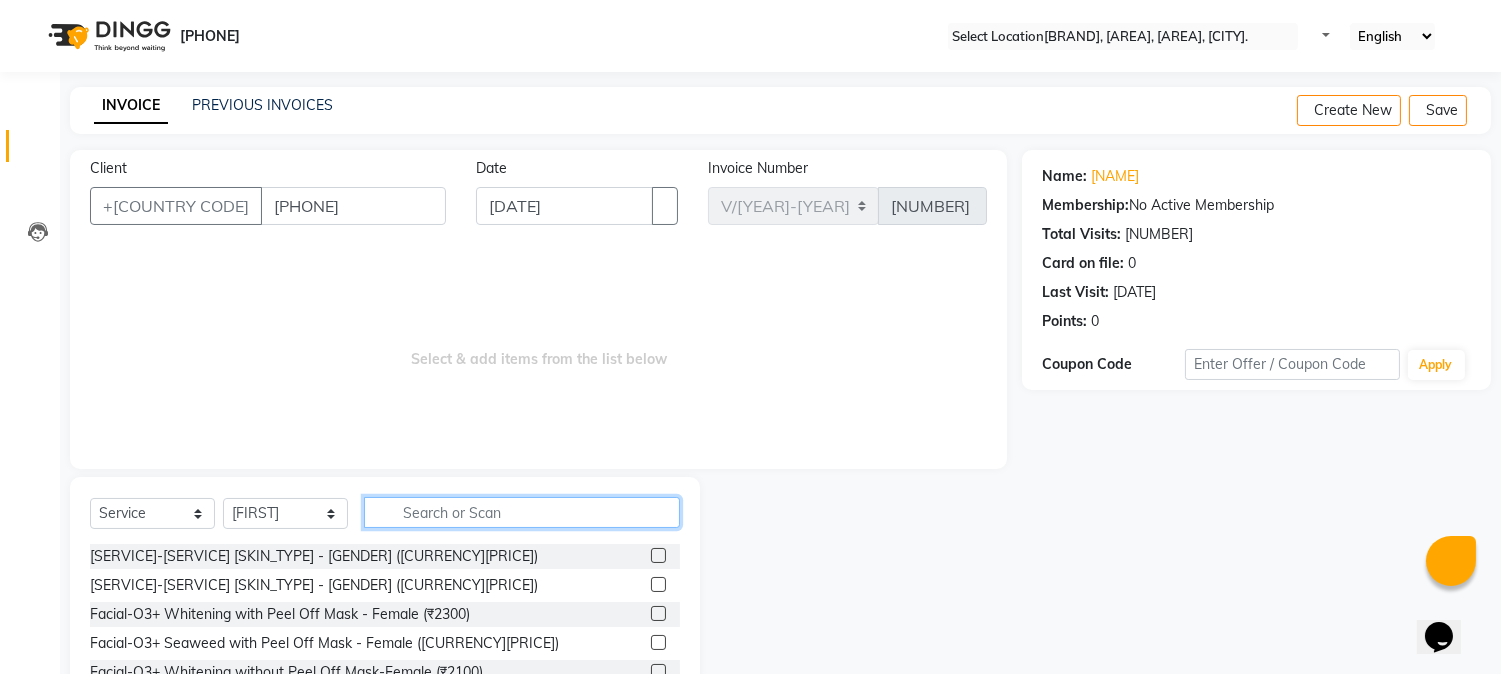 click at bounding box center [522, 512] 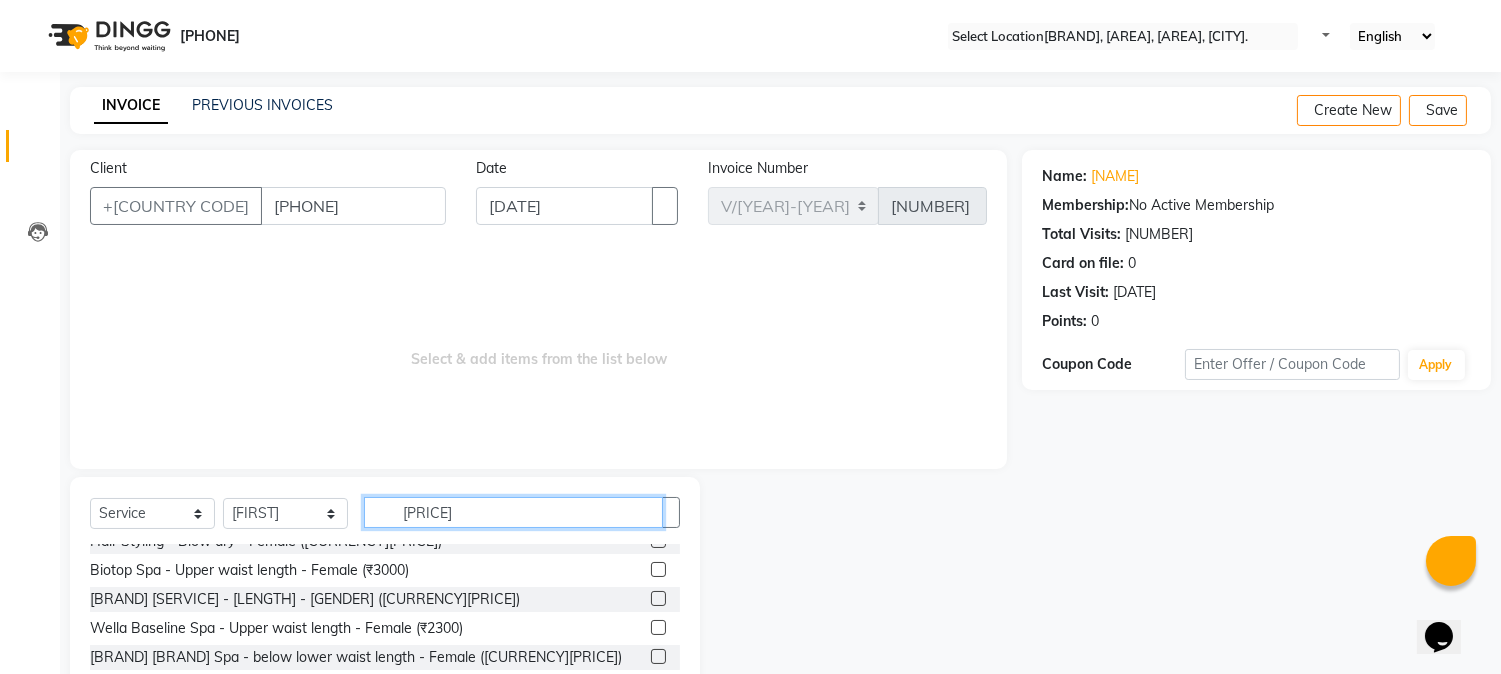 scroll, scrollTop: 666, scrollLeft: 0, axis: vertical 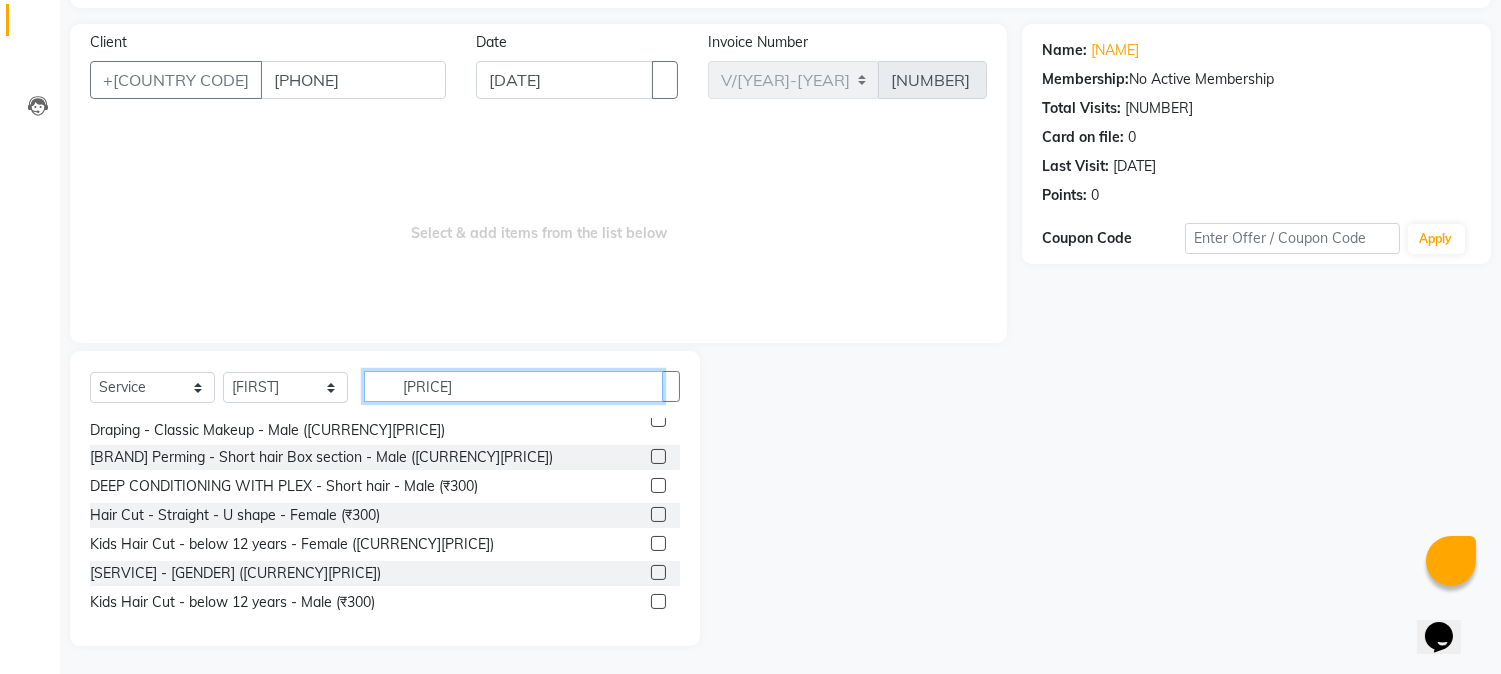 type on "[PRICE]" 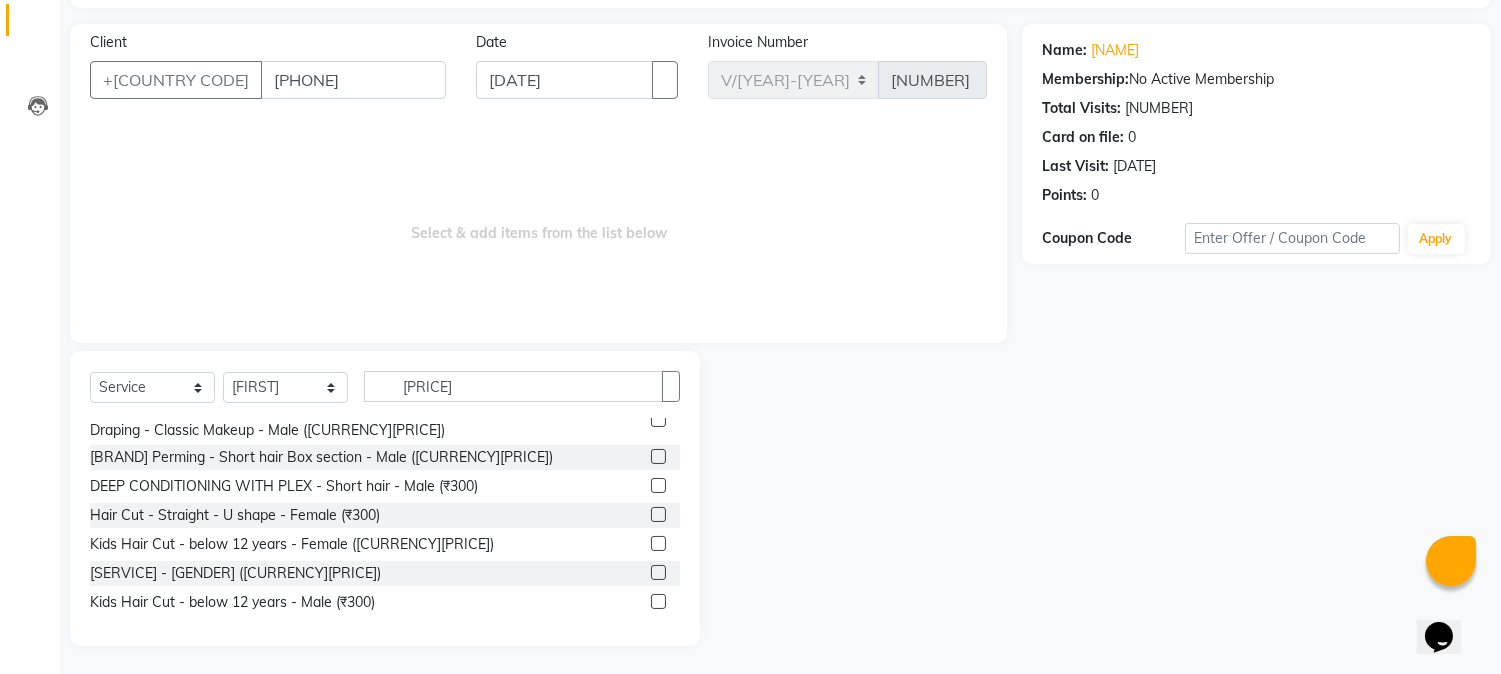 click at bounding box center (658, 514) 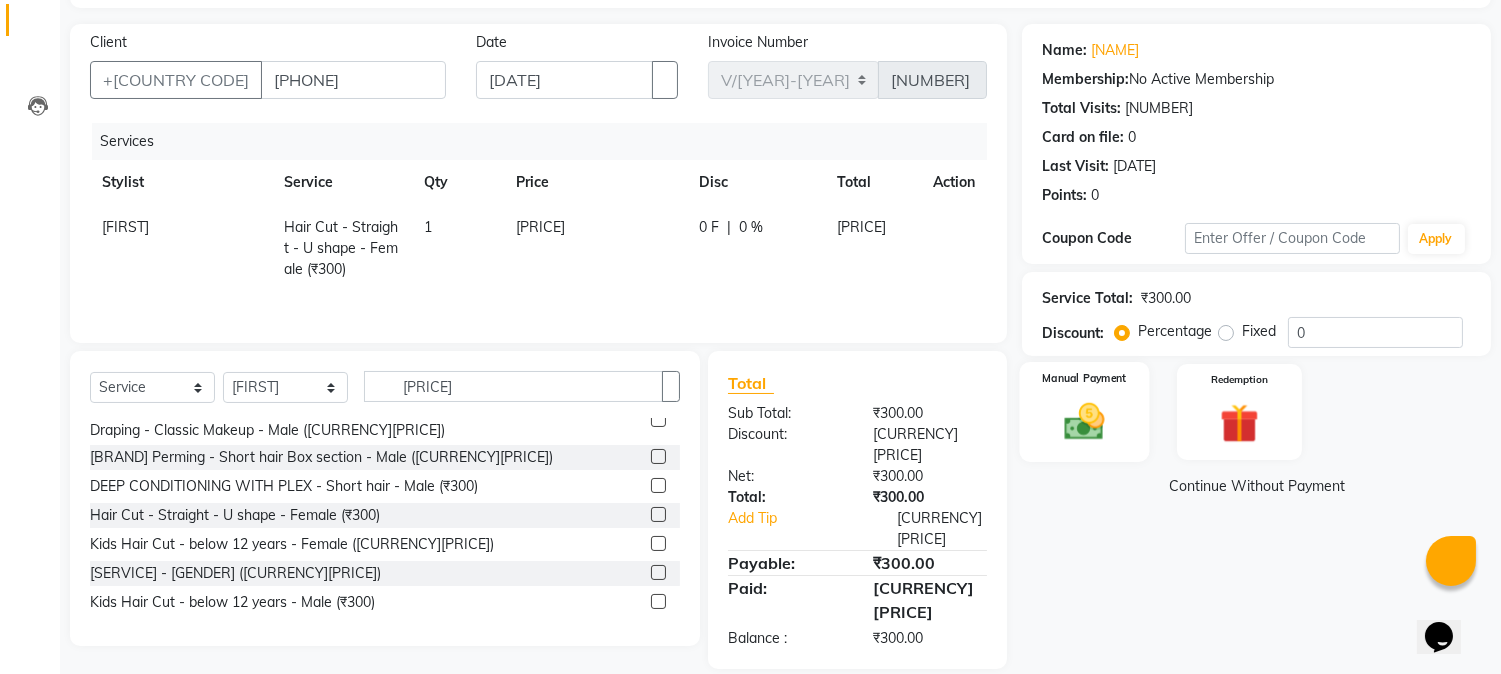 click at bounding box center (1085, 421) 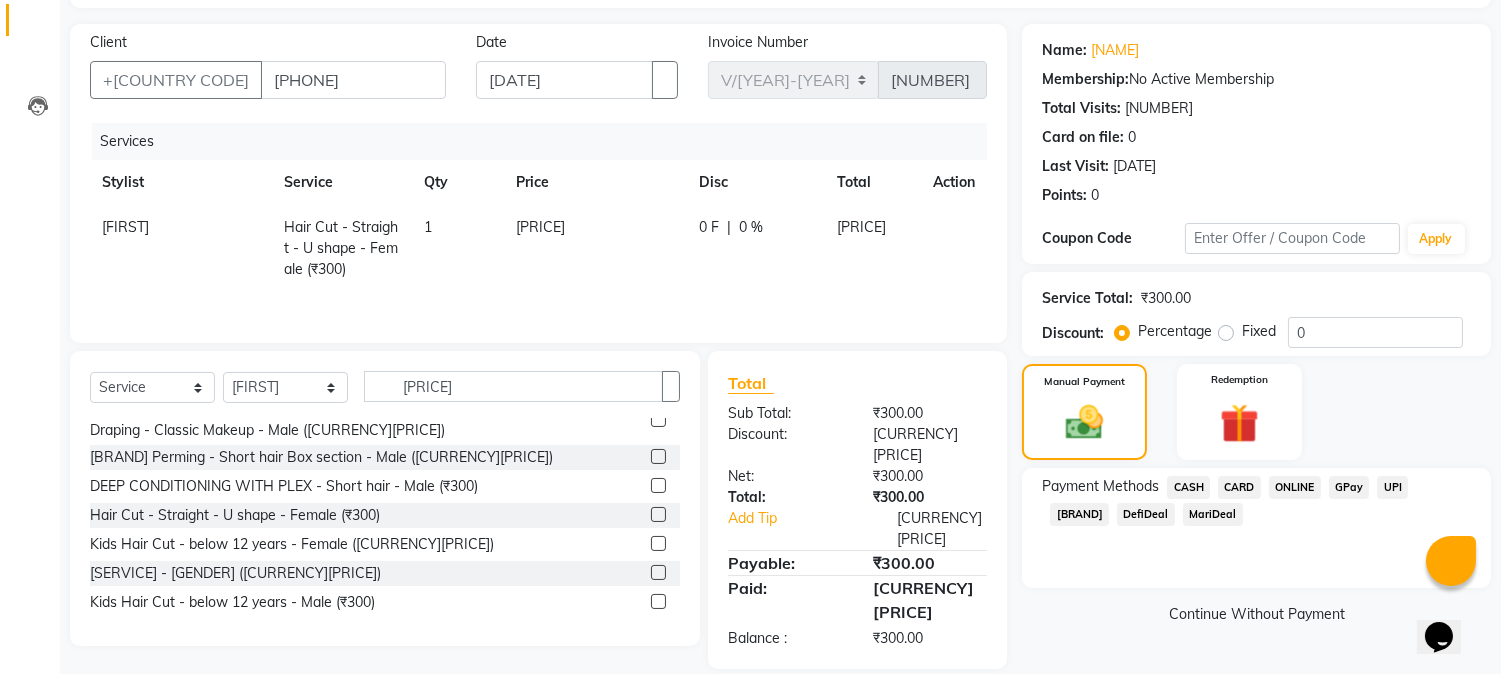 click on "CASH" at bounding box center [1188, 487] 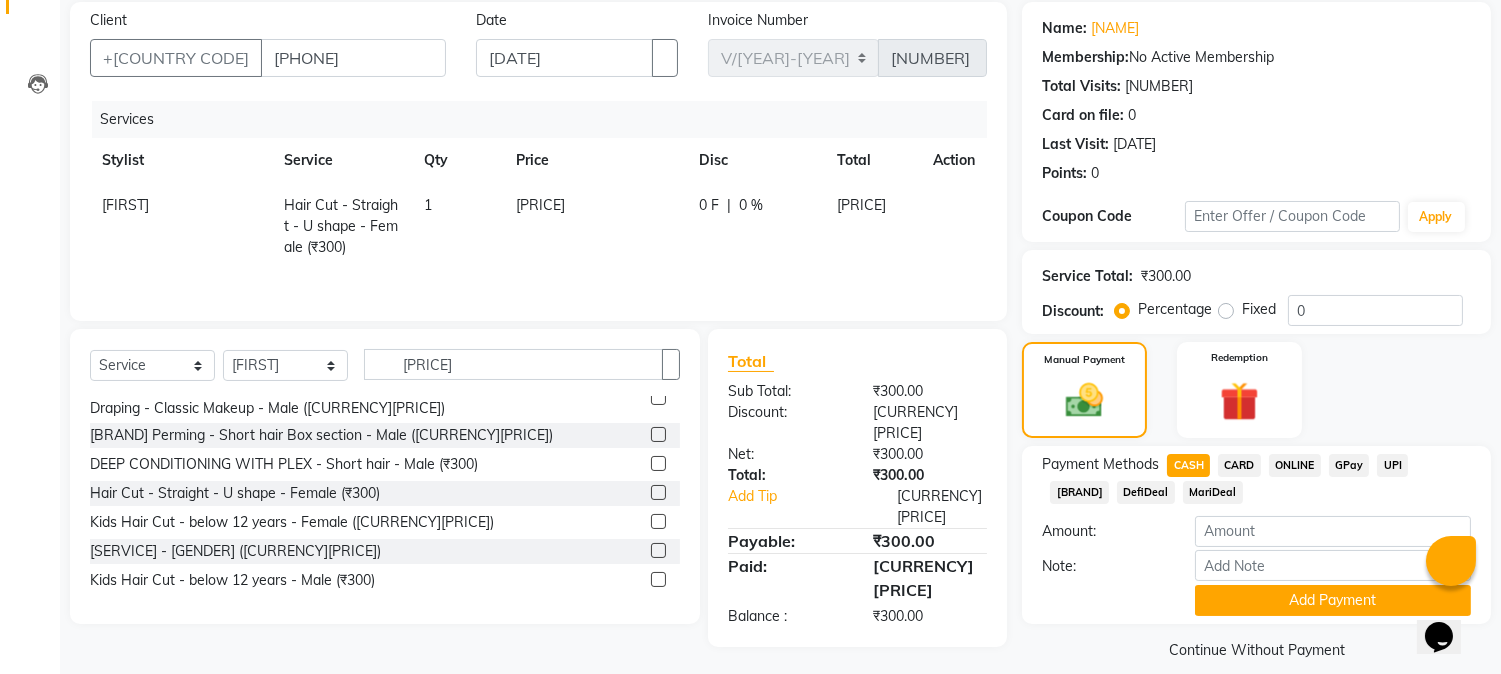 scroll, scrollTop: 170, scrollLeft: 0, axis: vertical 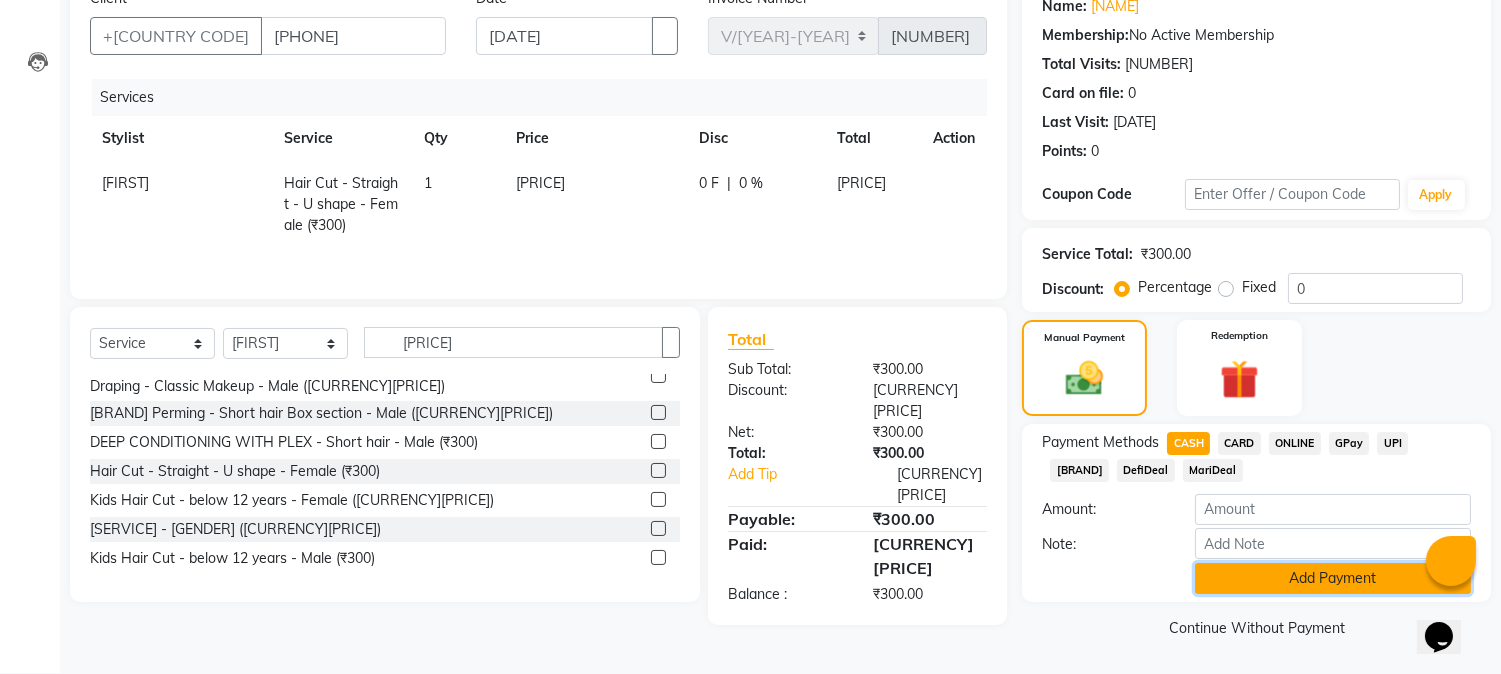 click on "Add Payment" at bounding box center [1333, 578] 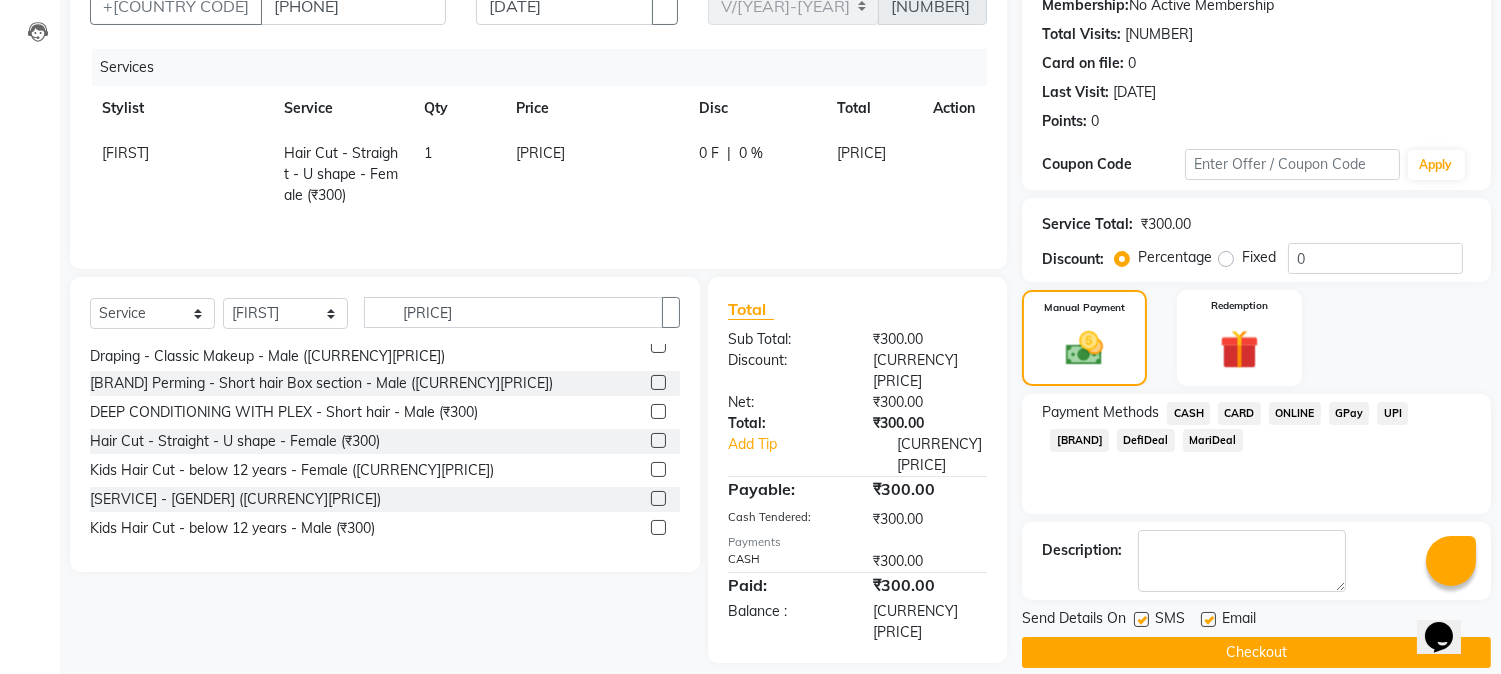 scroll, scrollTop: 225, scrollLeft: 0, axis: vertical 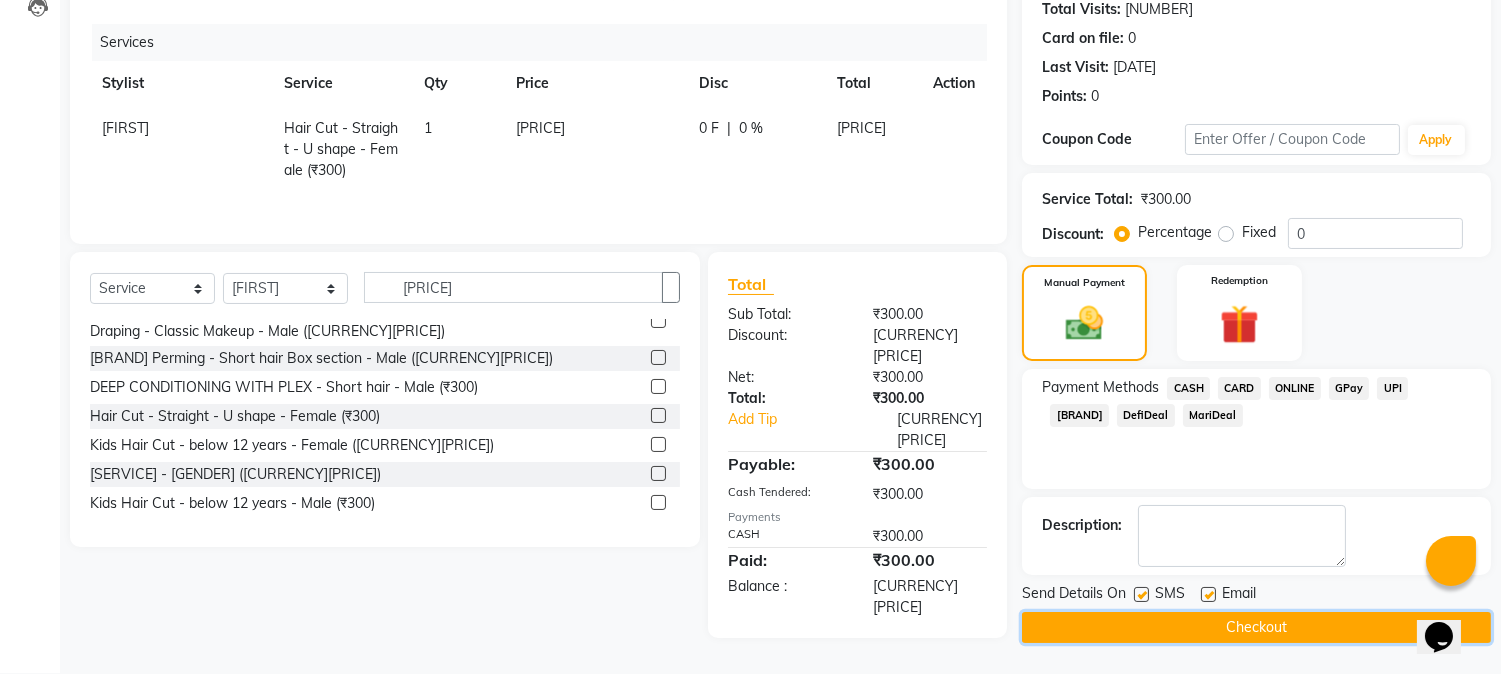 click on "Checkout" at bounding box center (1256, 627) 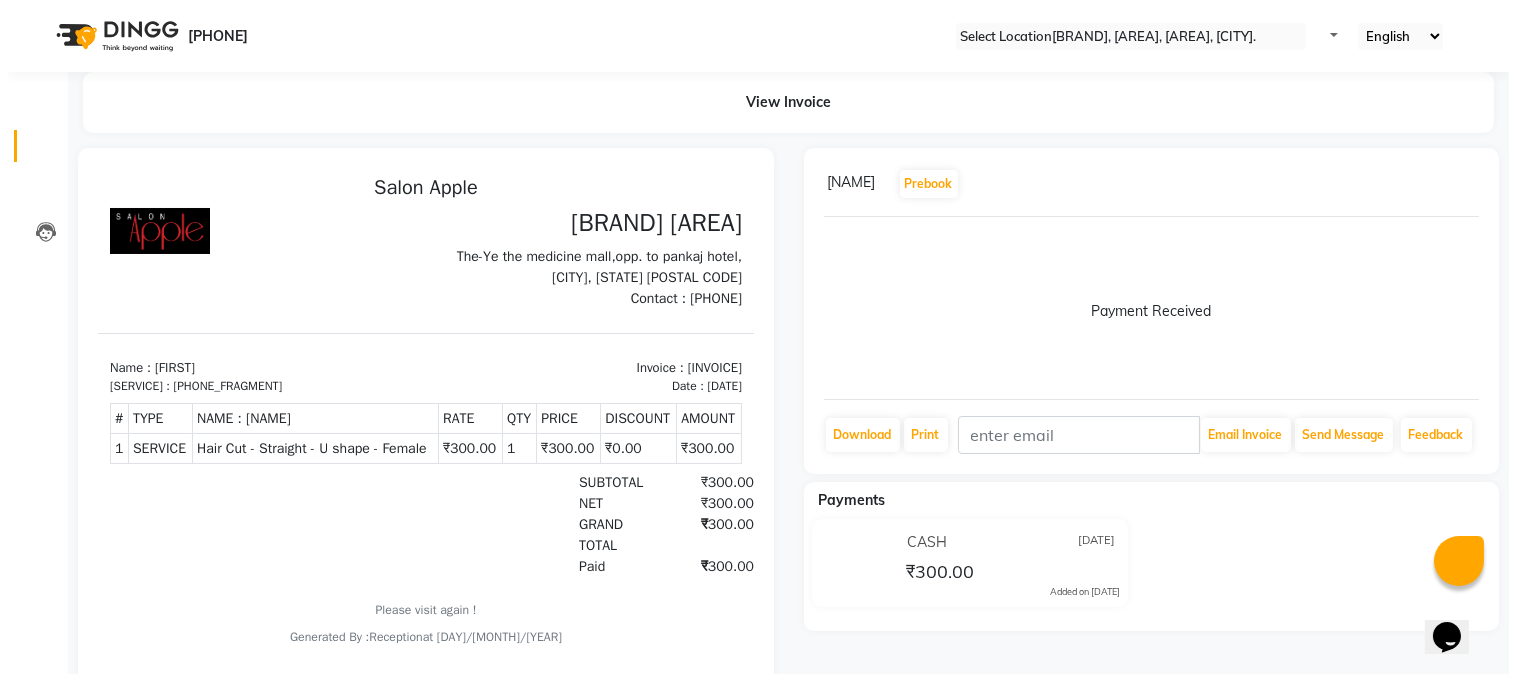 scroll, scrollTop: 0, scrollLeft: 0, axis: both 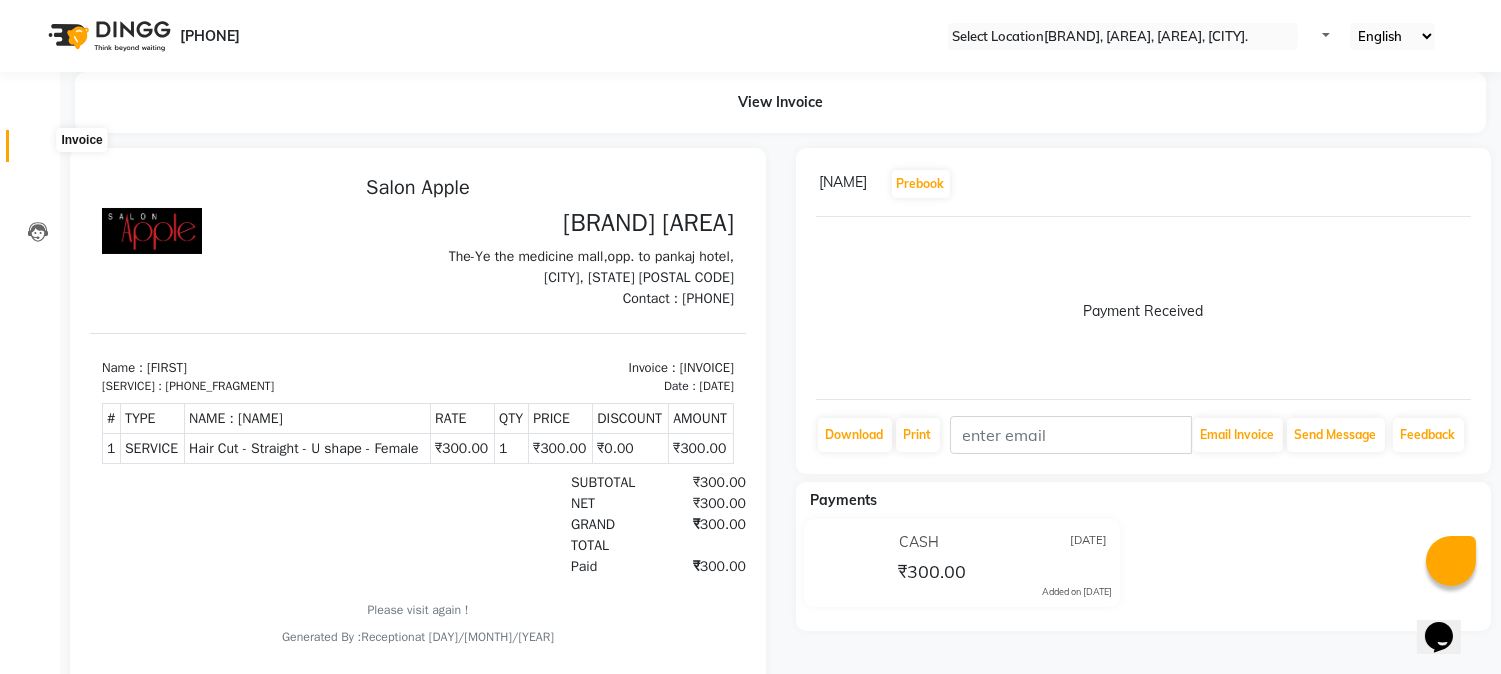 click at bounding box center [38, 151] 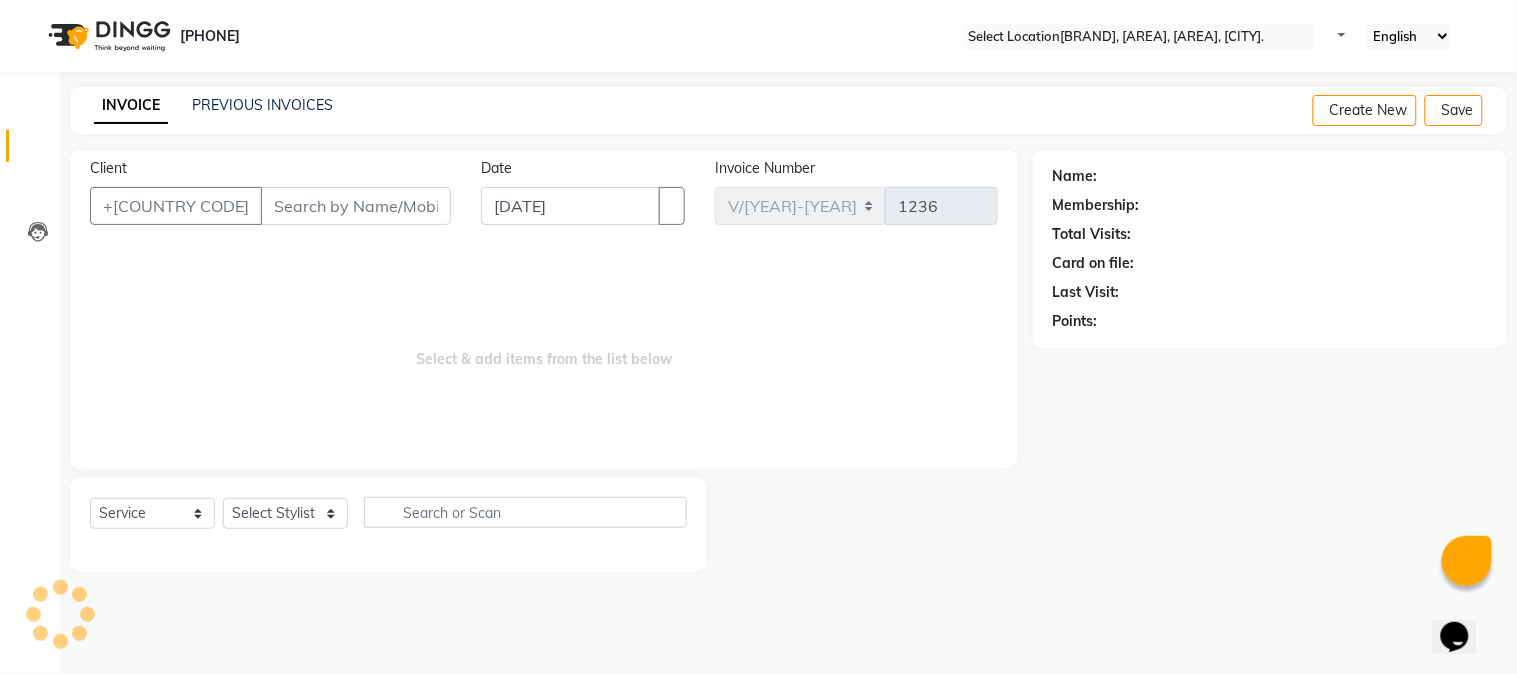 click on "Client [COUNTRY_CODE]" at bounding box center (270, 199) 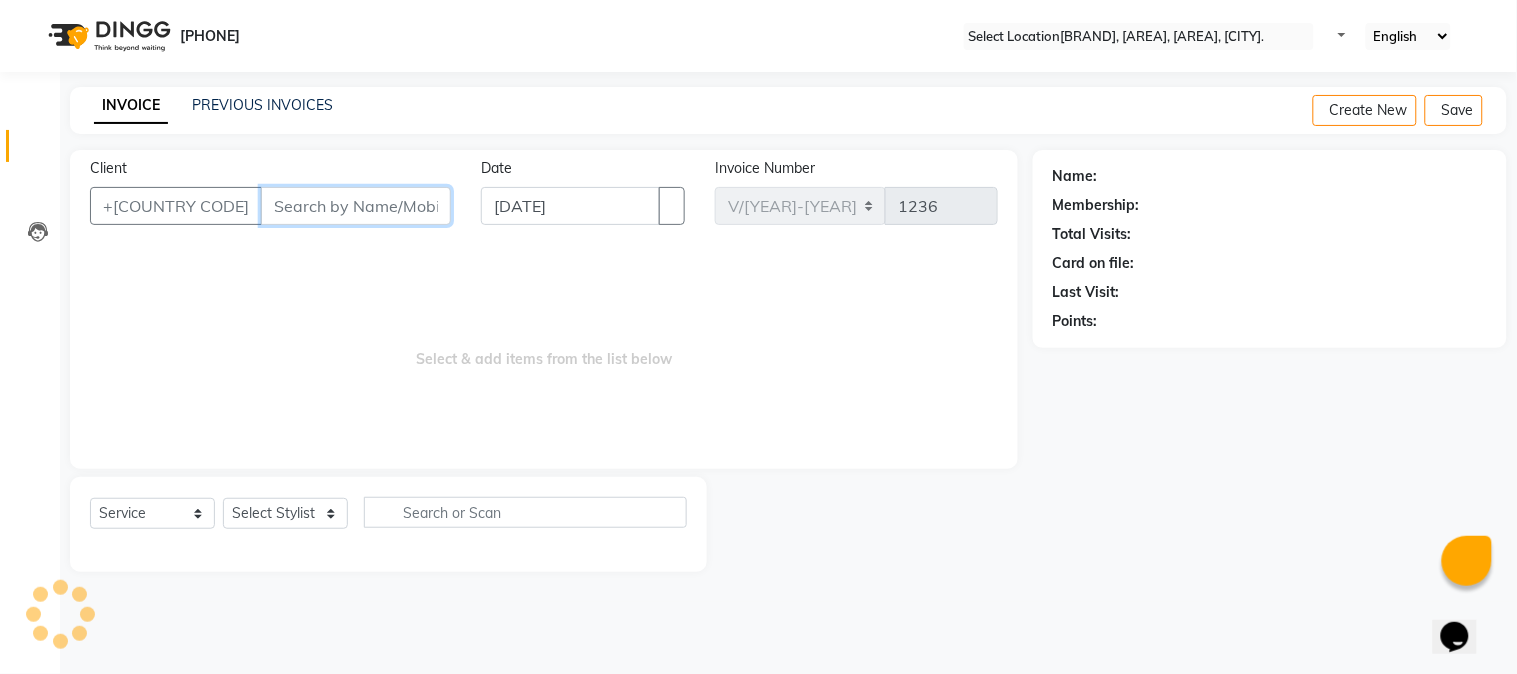 click on "Client" at bounding box center [356, 206] 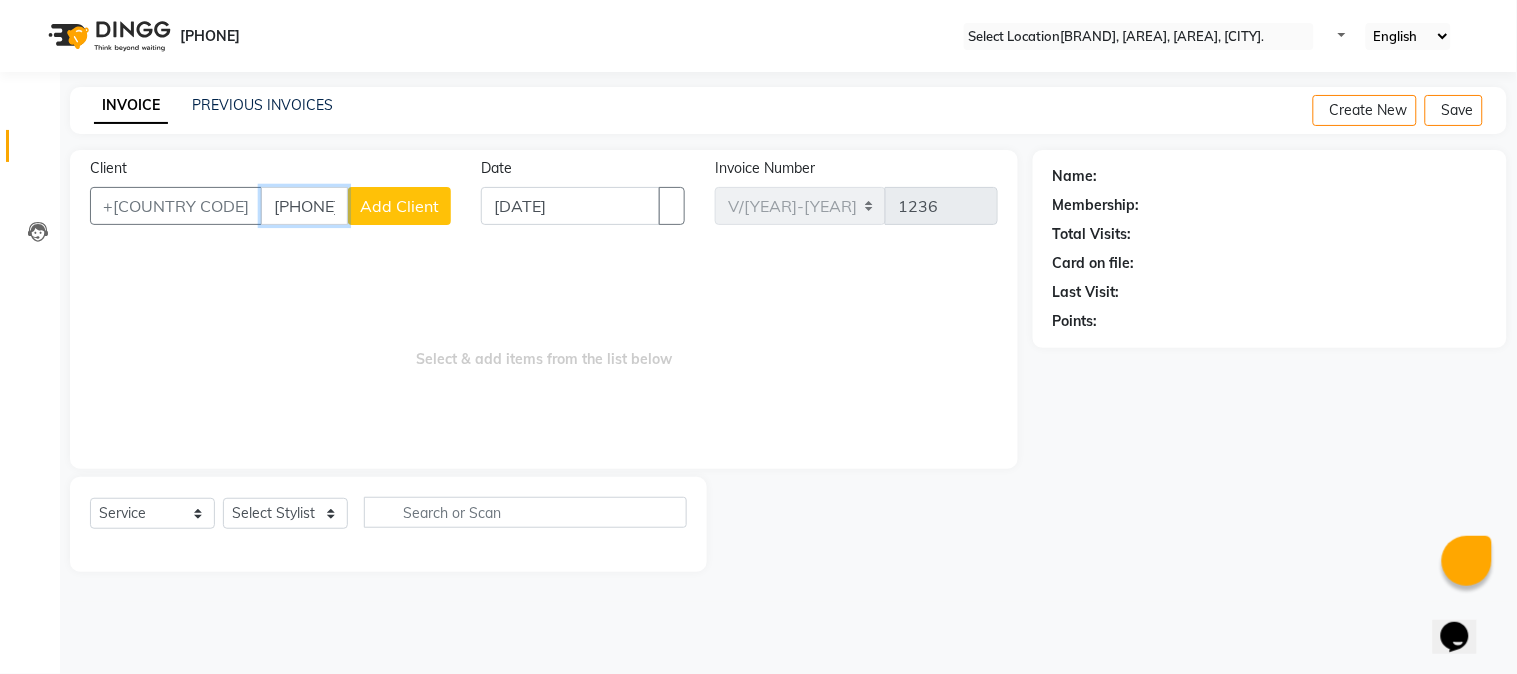 type on "[PHONE]" 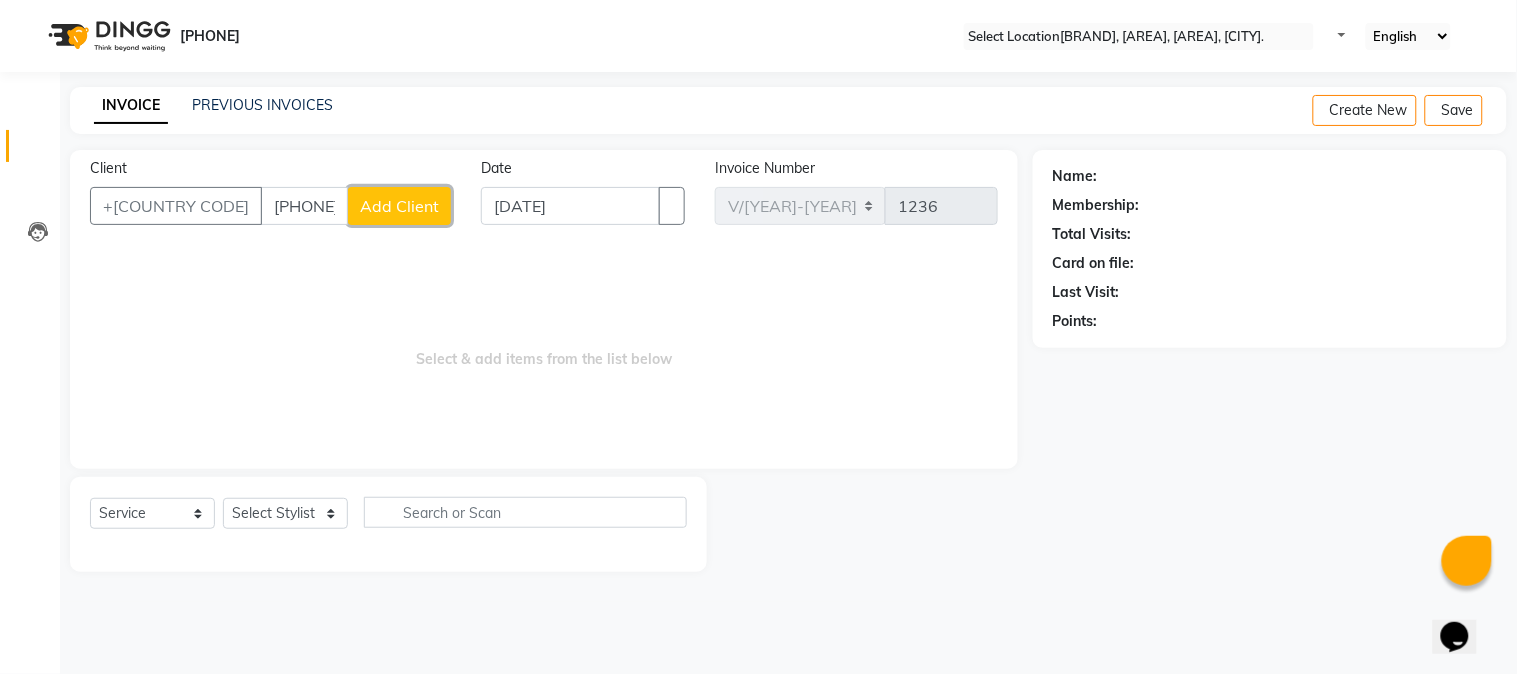 click on "Add Client" at bounding box center [399, 206] 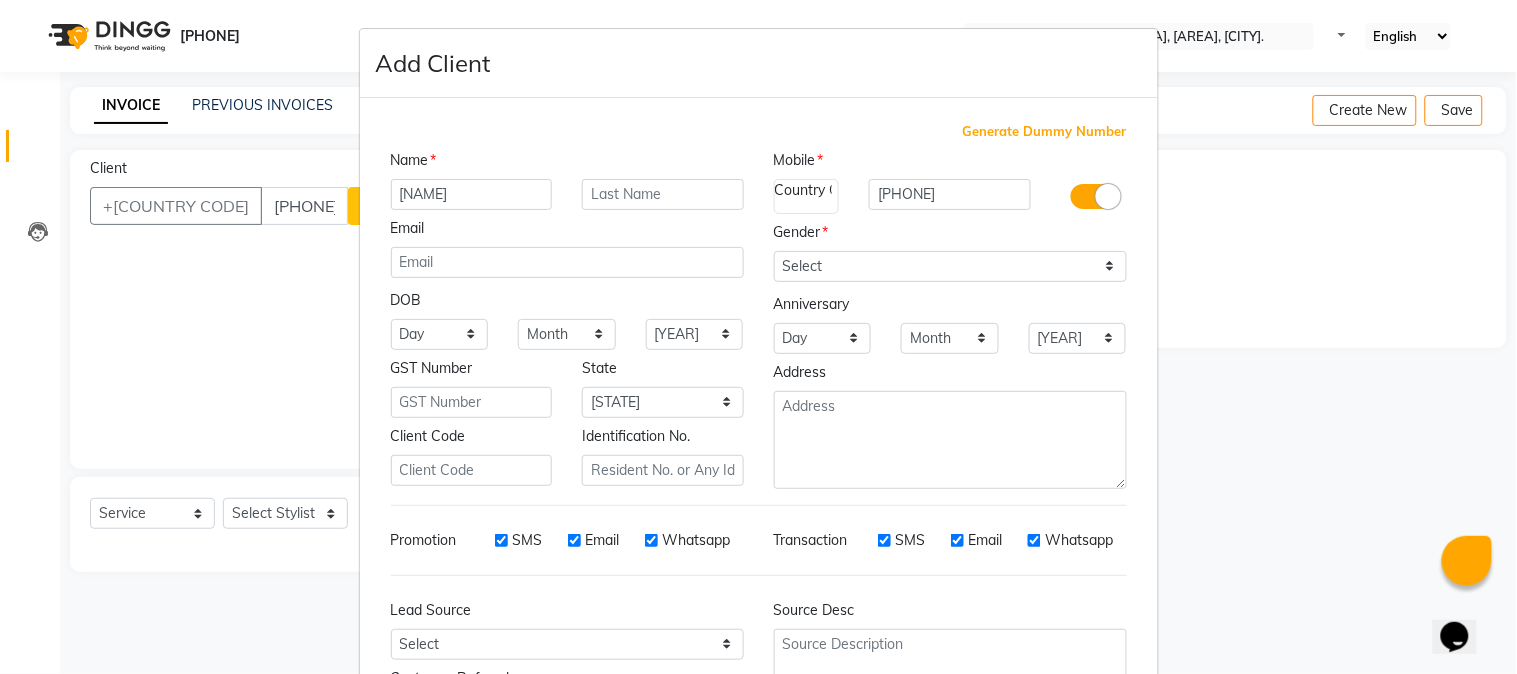 type on "[NAME]" 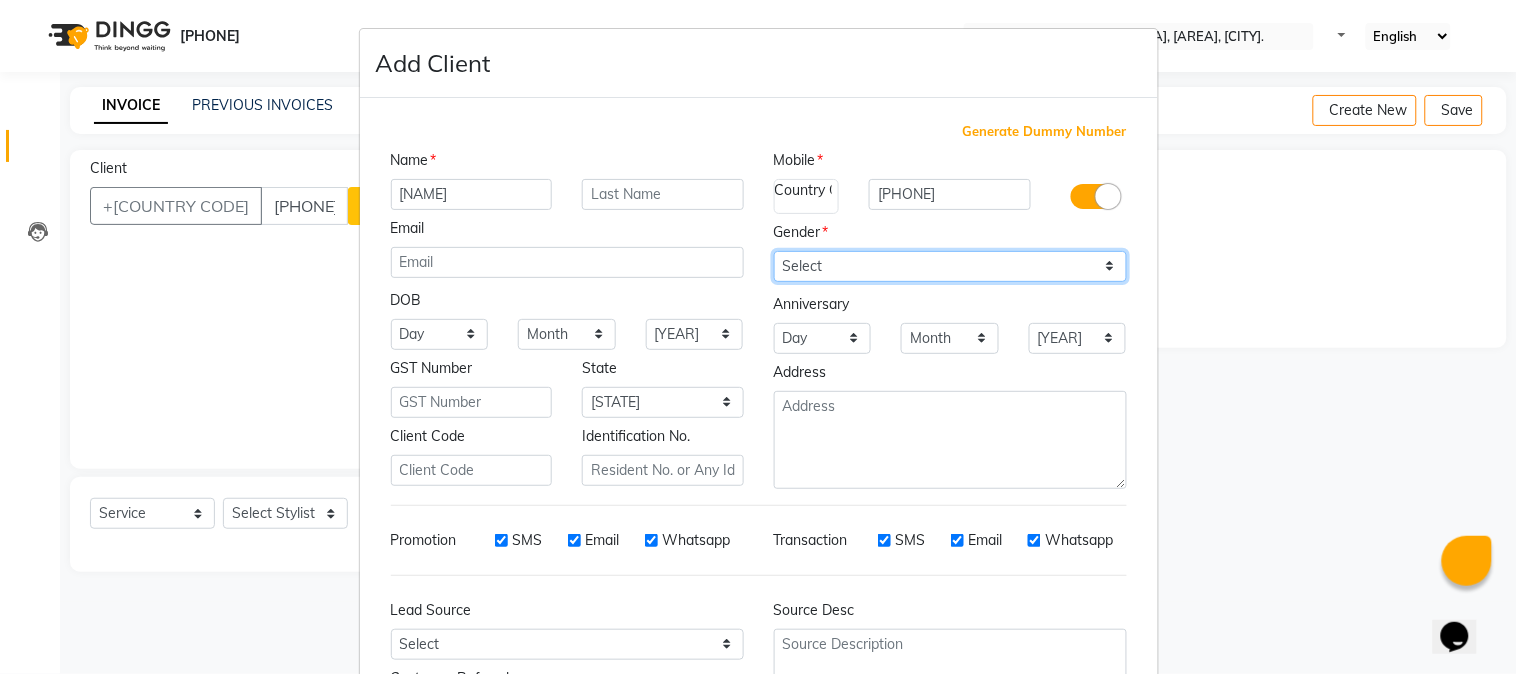 click on "Select Male Female Other Prefer Not To Say" at bounding box center [950, 266] 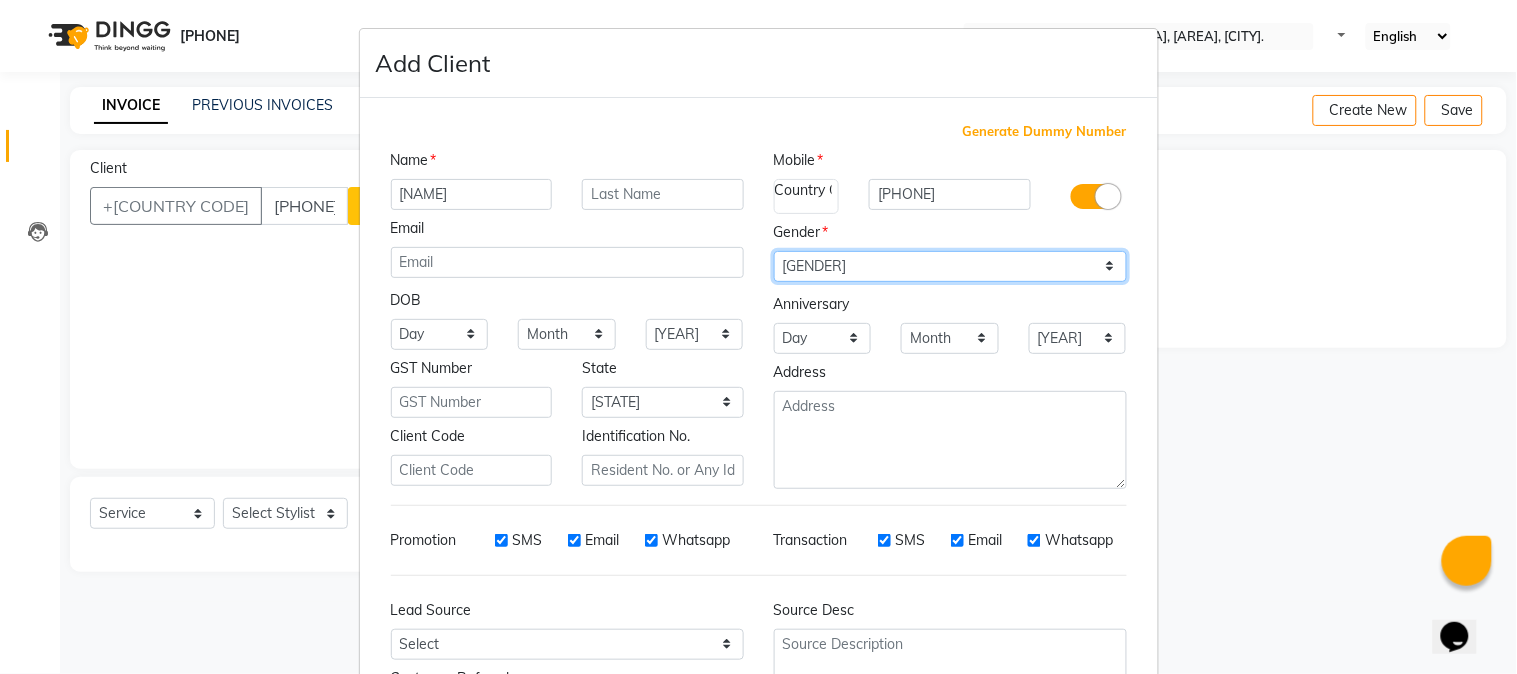 click on "Select Male Female Other Prefer Not To Say" at bounding box center (950, 266) 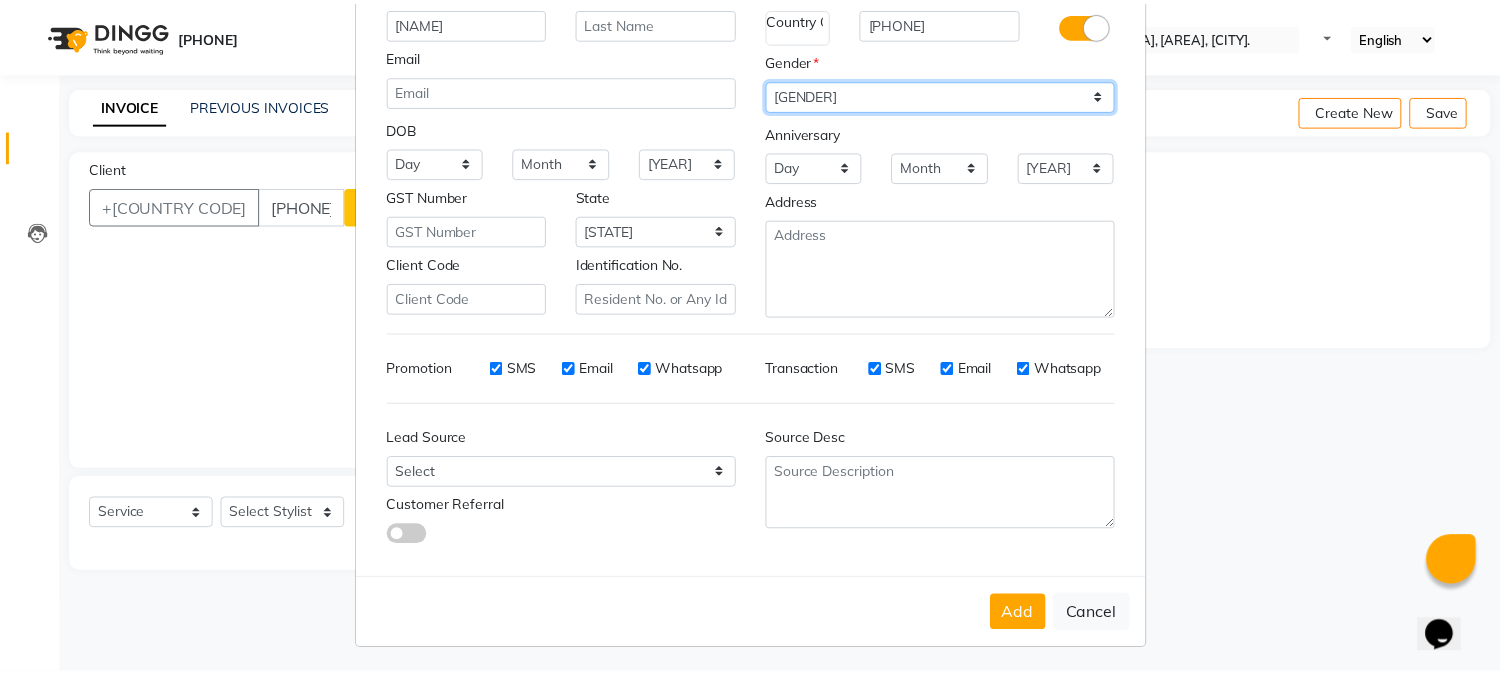 scroll, scrollTop: 176, scrollLeft: 0, axis: vertical 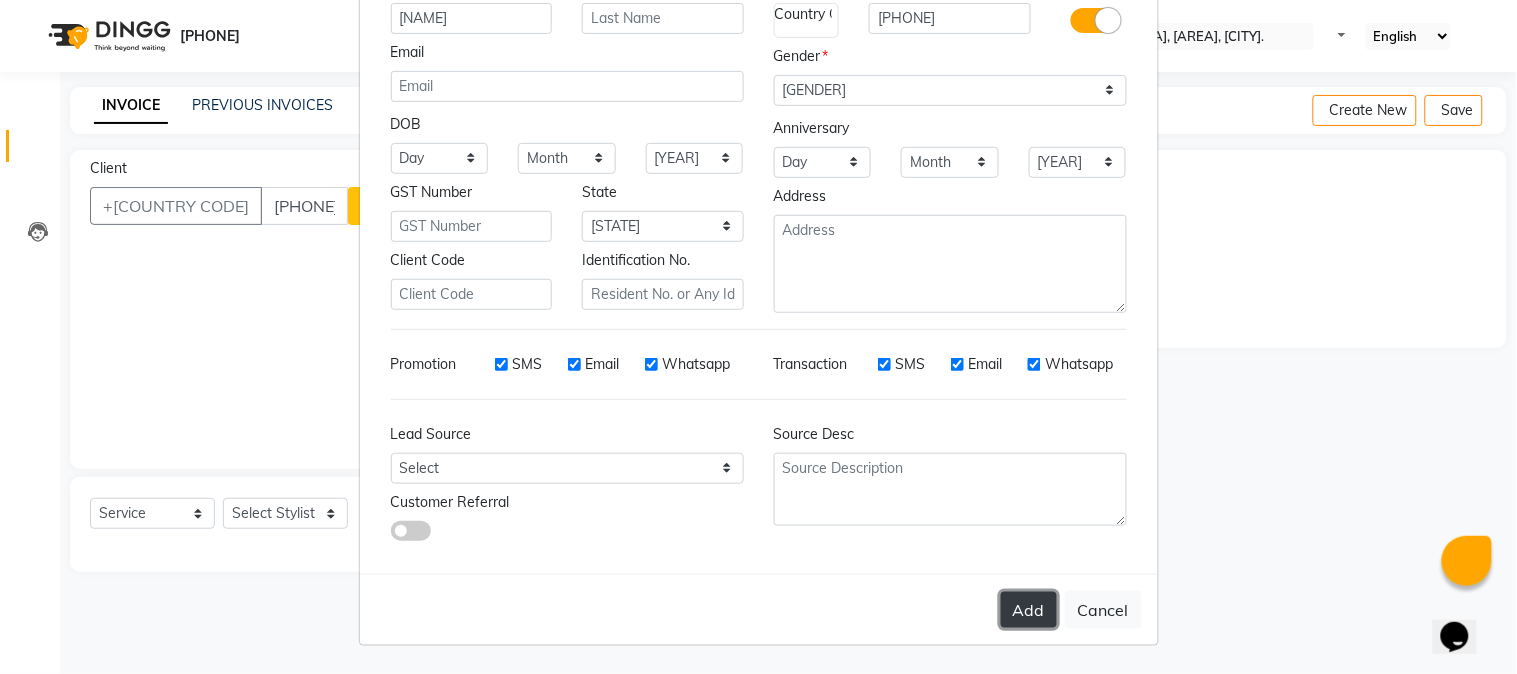 click on "Add" at bounding box center (1029, 610) 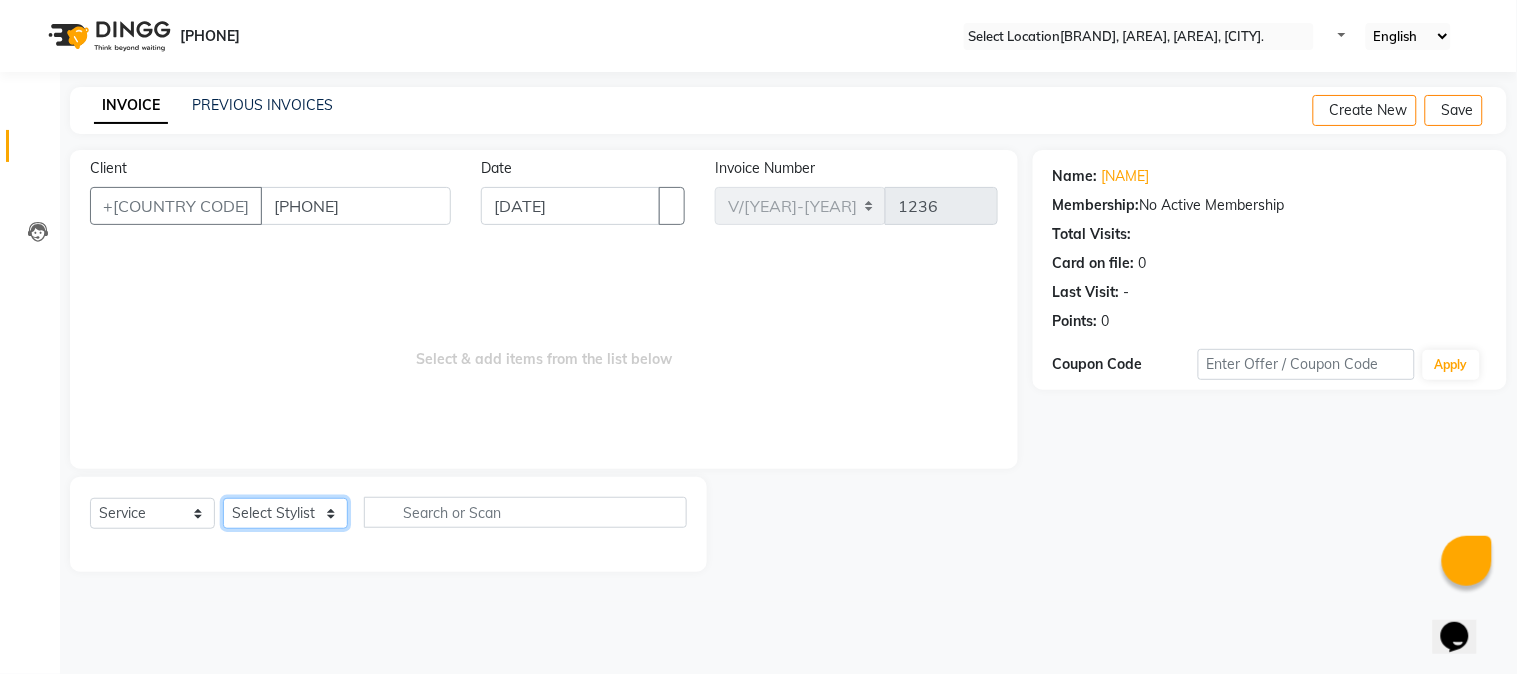 click on "Select Stylist [FIRST] [LAST] [LAST] [FIRST] [FIRST] [FIRST] [FIRST] [FIRST]" at bounding box center (285, 513) 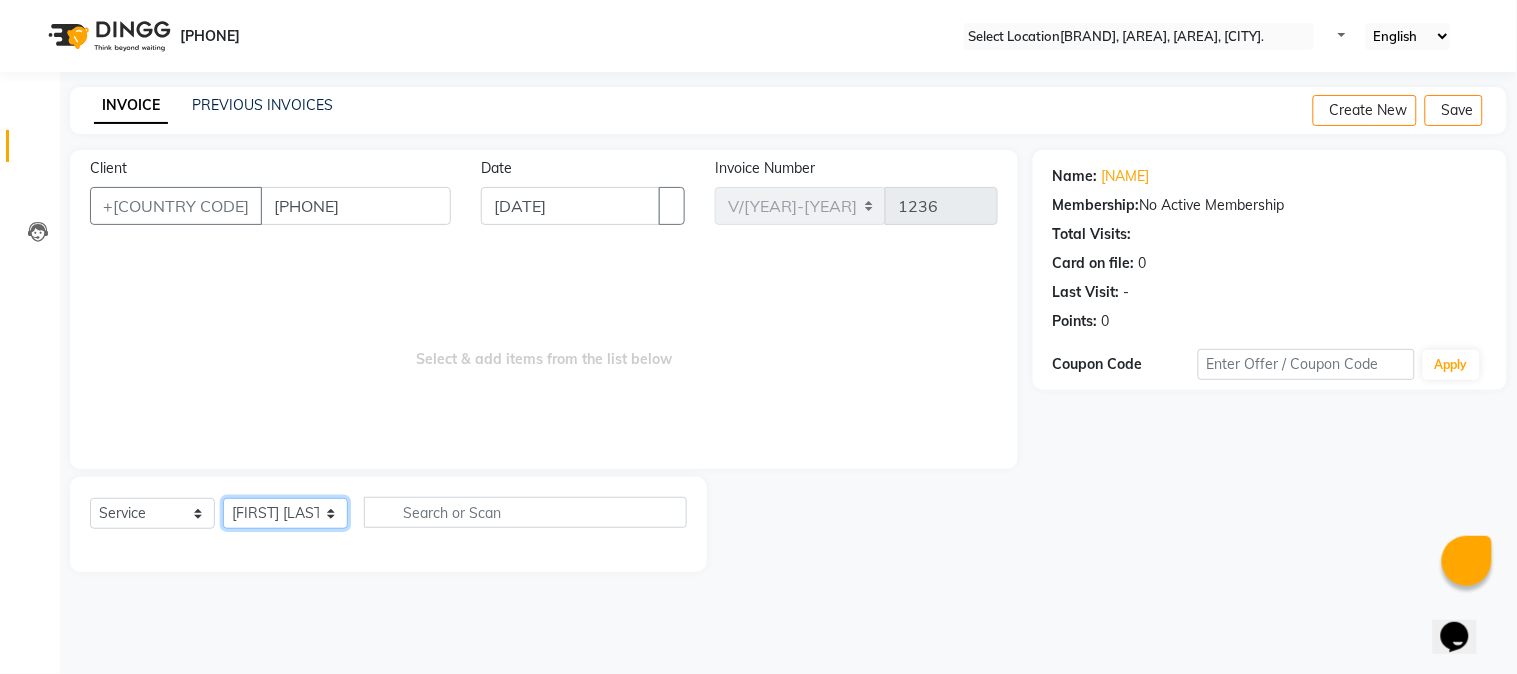 click on "Select Stylist [FIRST] [LAST] [LAST] [FIRST] [FIRST] [FIRST] [FIRST] [FIRST]" at bounding box center (285, 513) 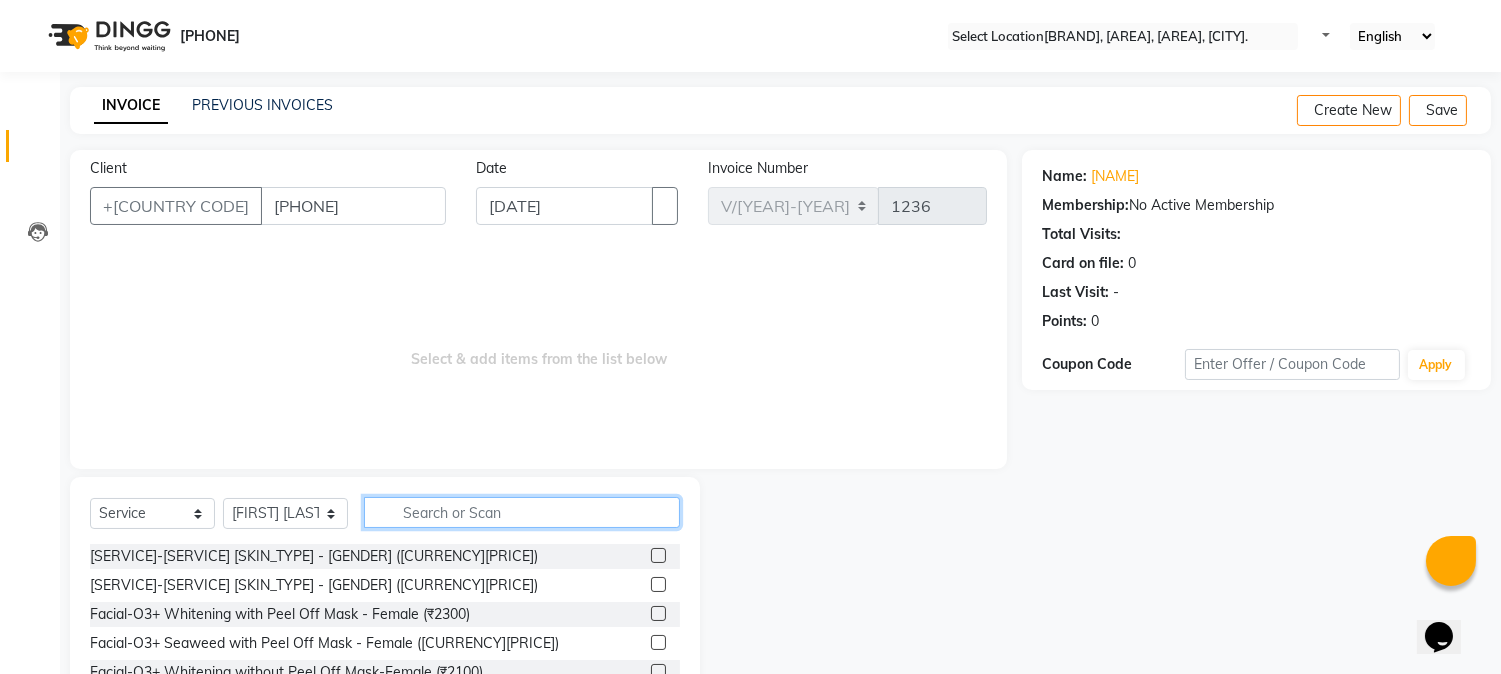 click at bounding box center (522, 512) 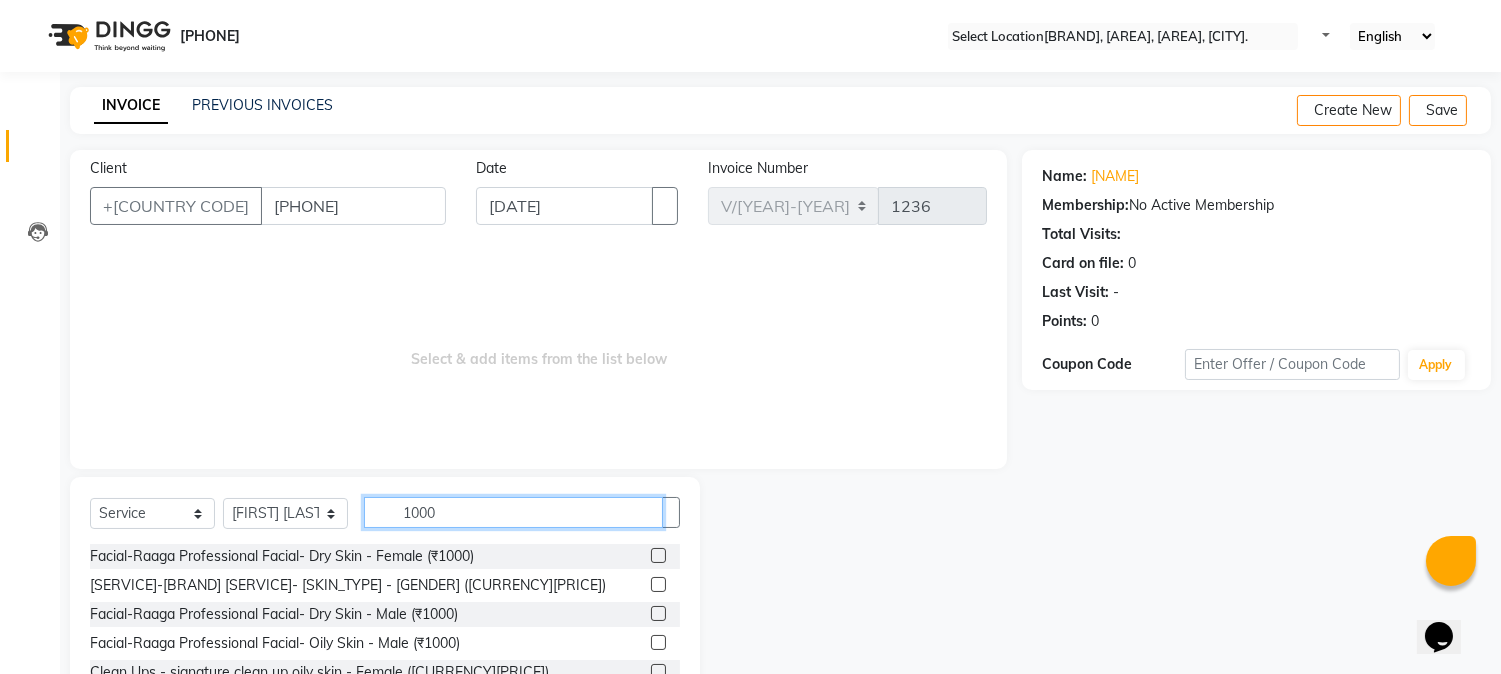 type on "1000" 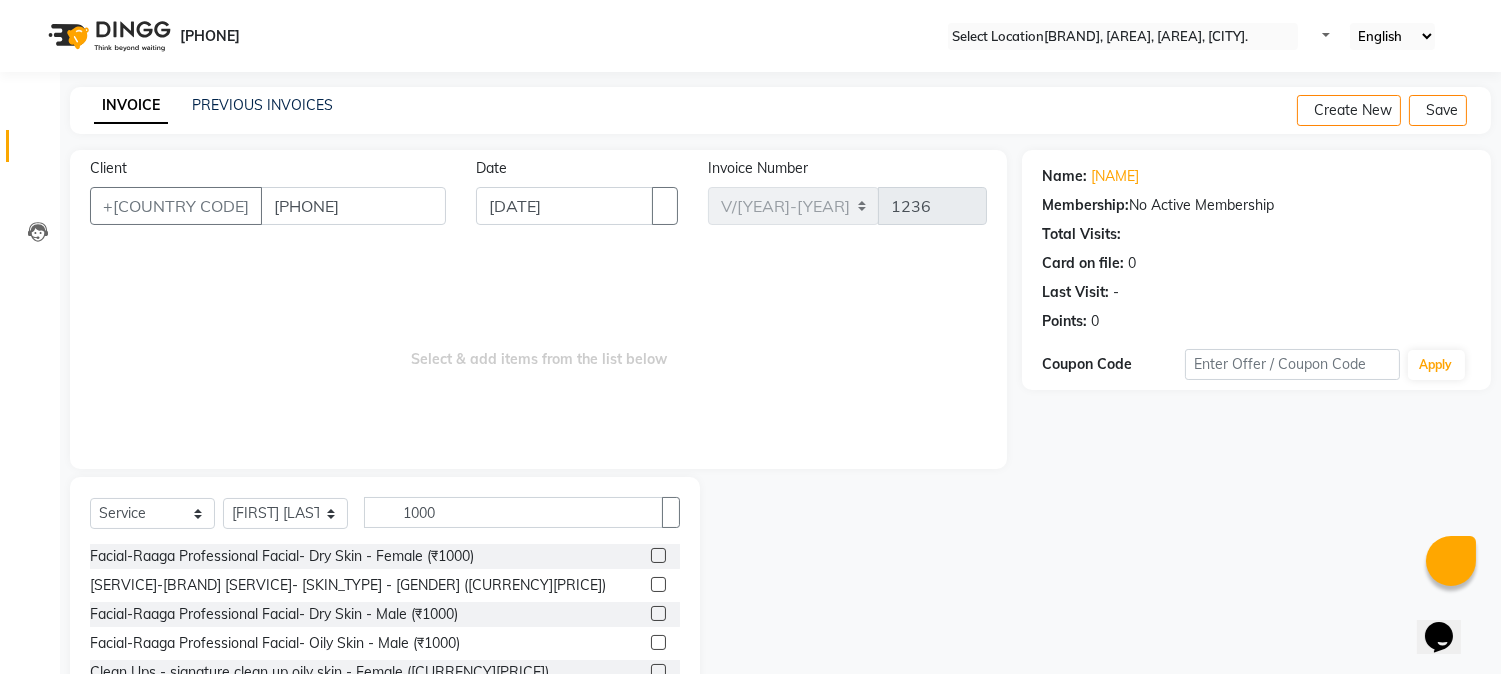 click at bounding box center (658, 584) 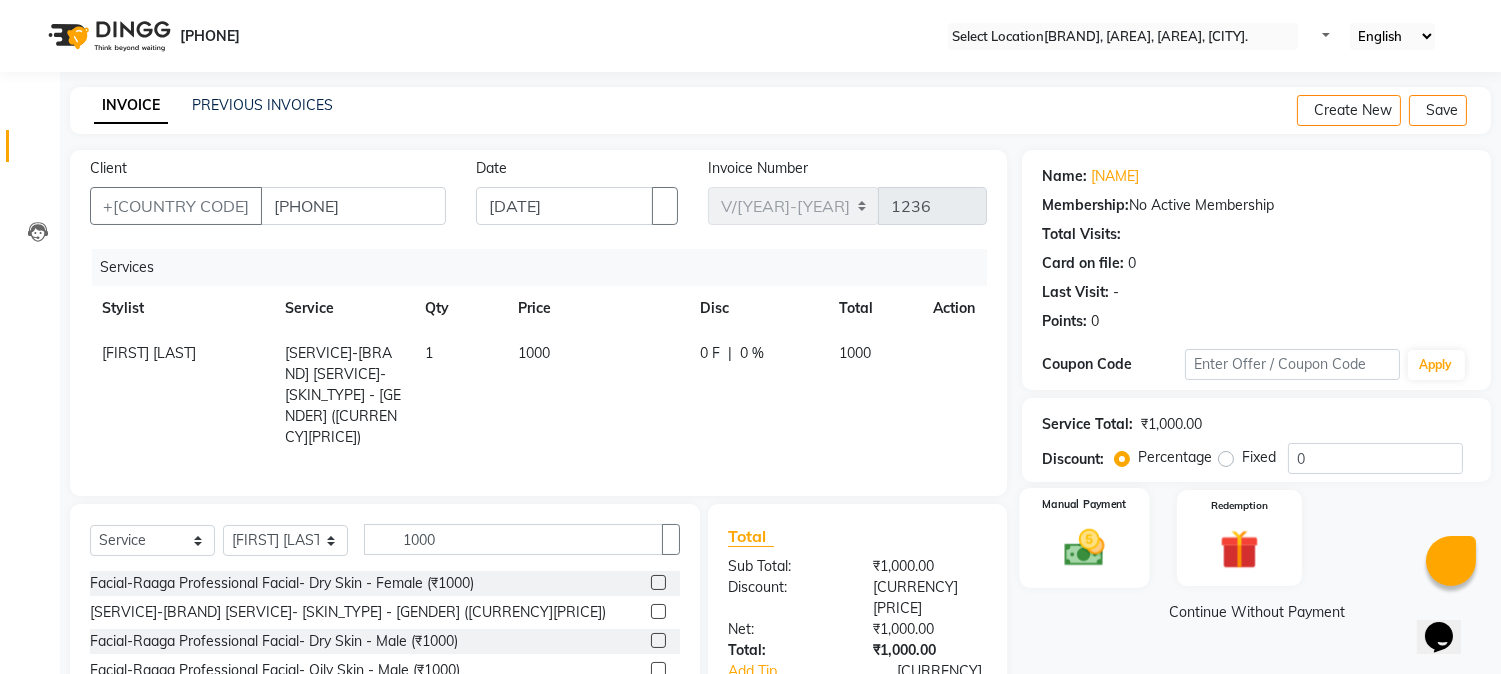 click on "Manual Payment" at bounding box center [1085, 537] 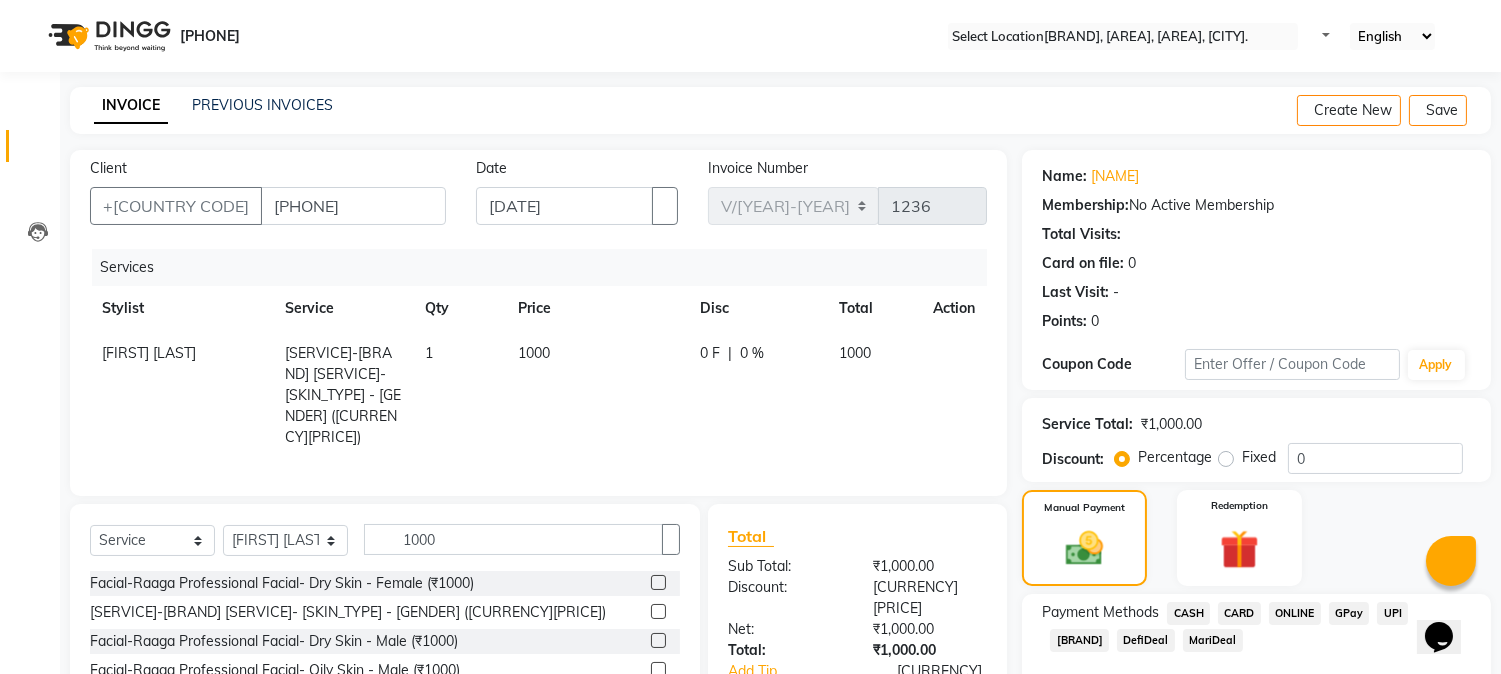 click on "ONLINE" at bounding box center (1188, 613) 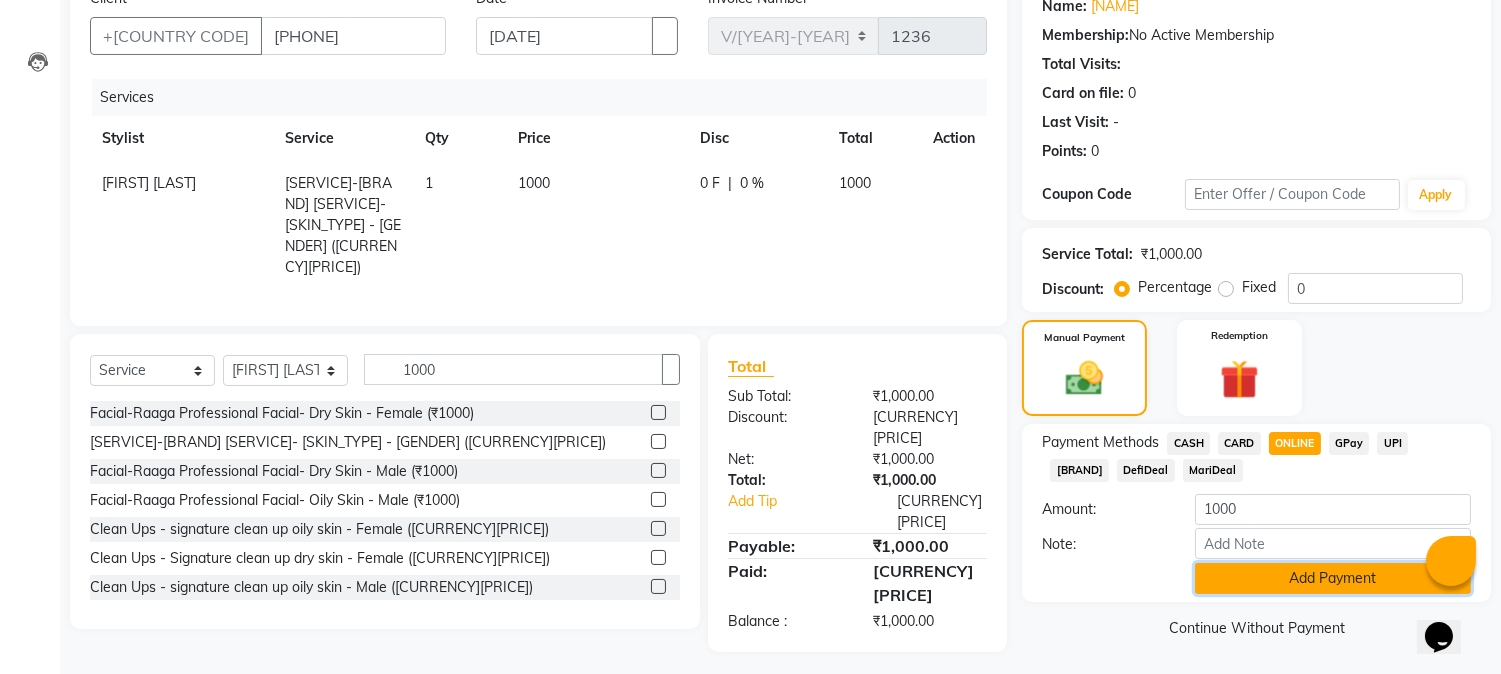 click on "Add Payment" at bounding box center (1333, 578) 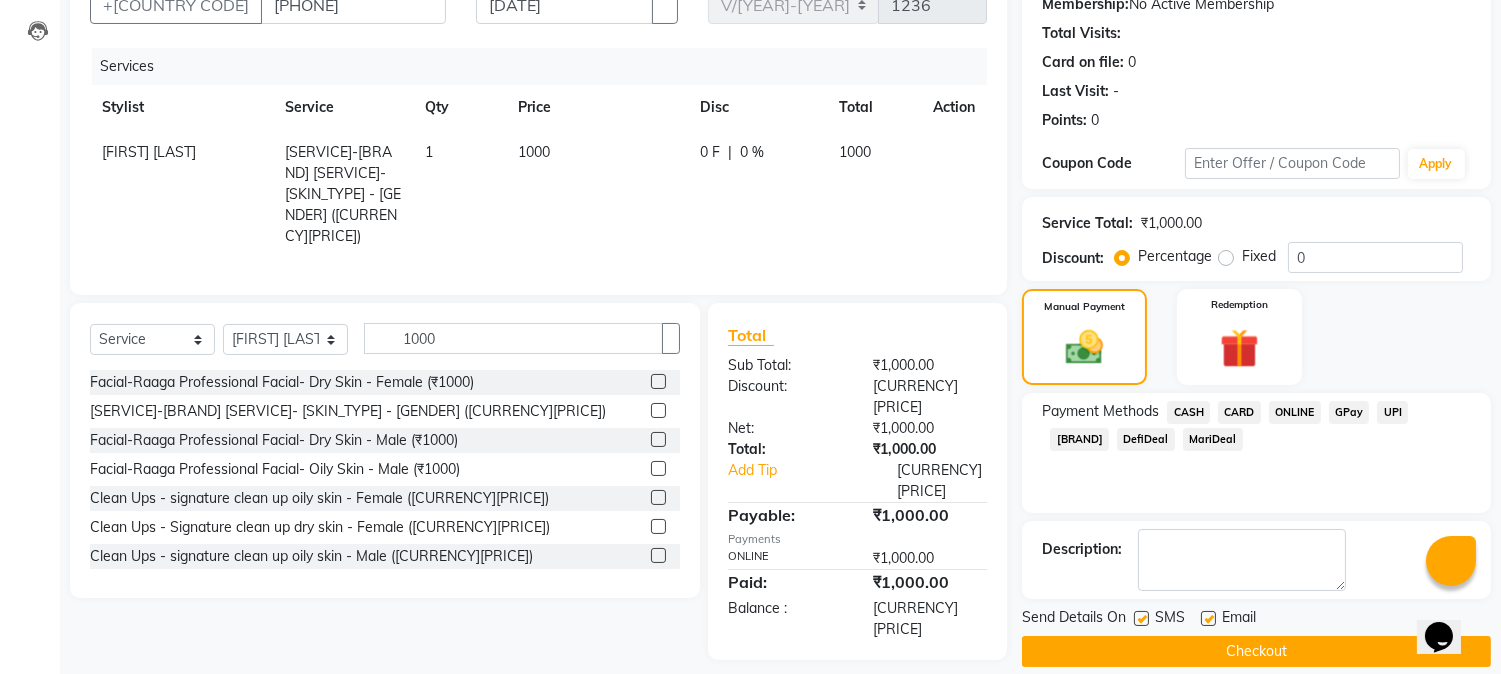 scroll, scrollTop: 225, scrollLeft: 0, axis: vertical 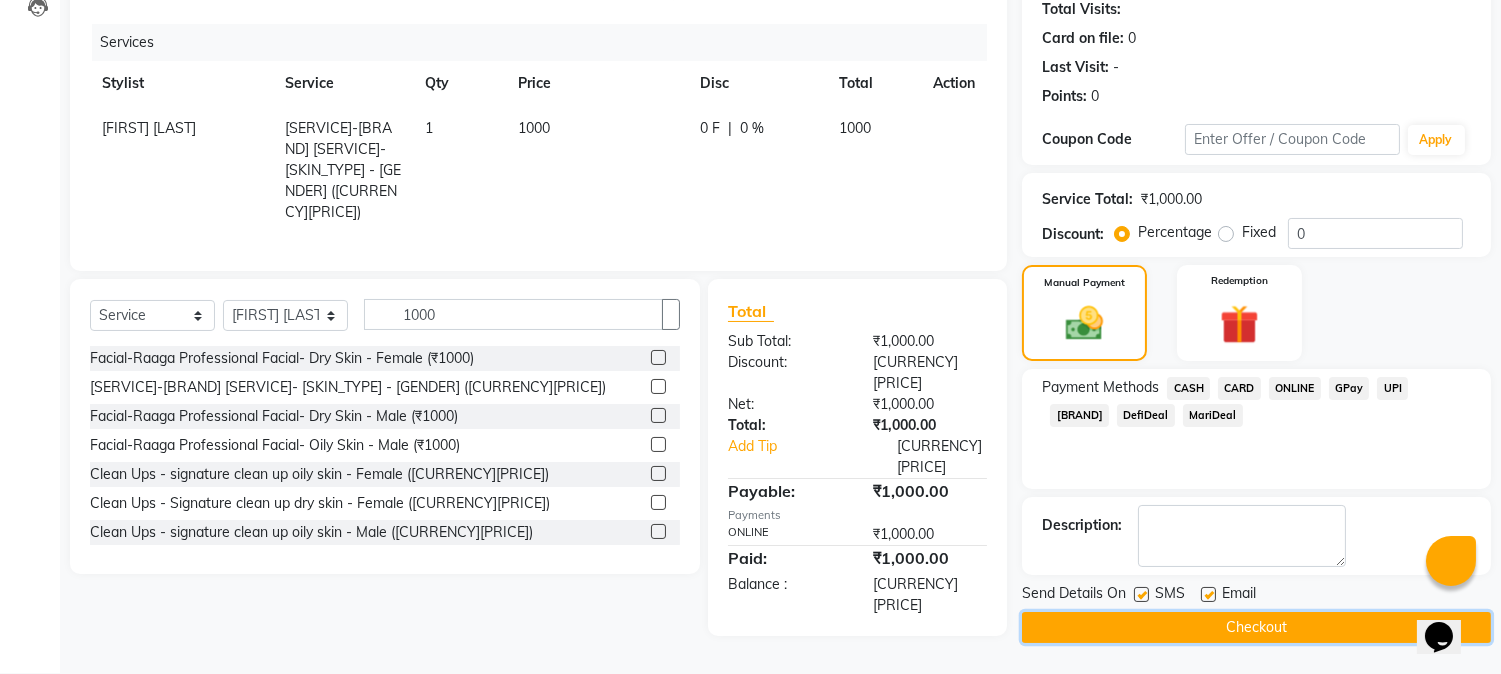 click on "Checkout" at bounding box center (1256, 627) 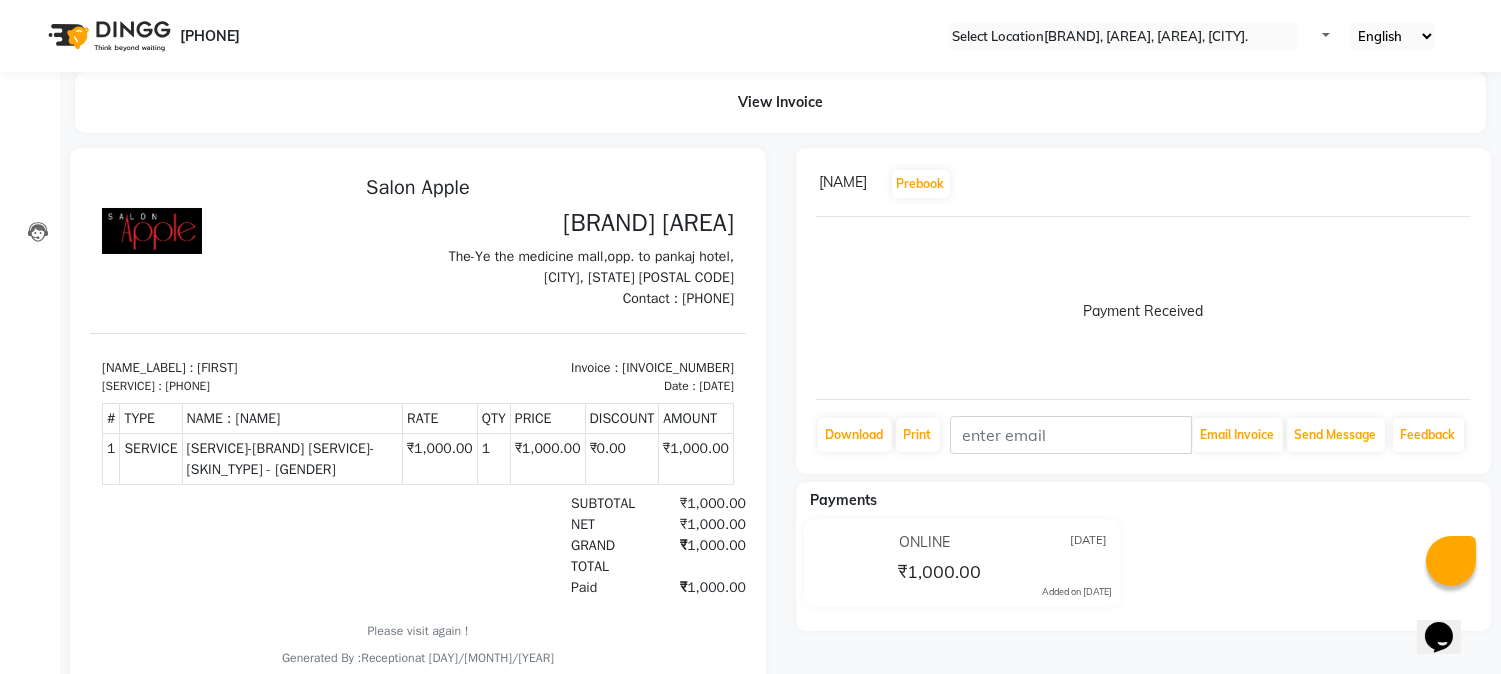 scroll, scrollTop: 0, scrollLeft: 0, axis: both 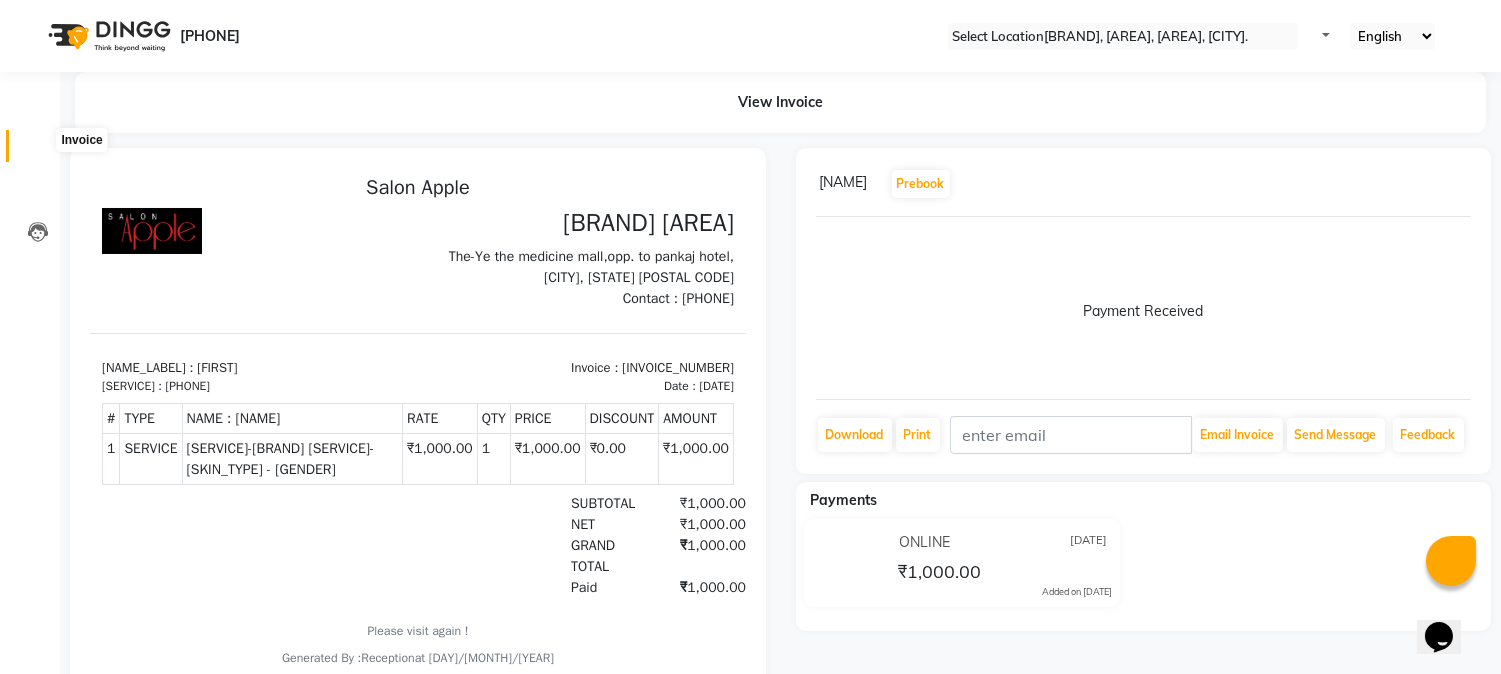 click at bounding box center [38, 151] 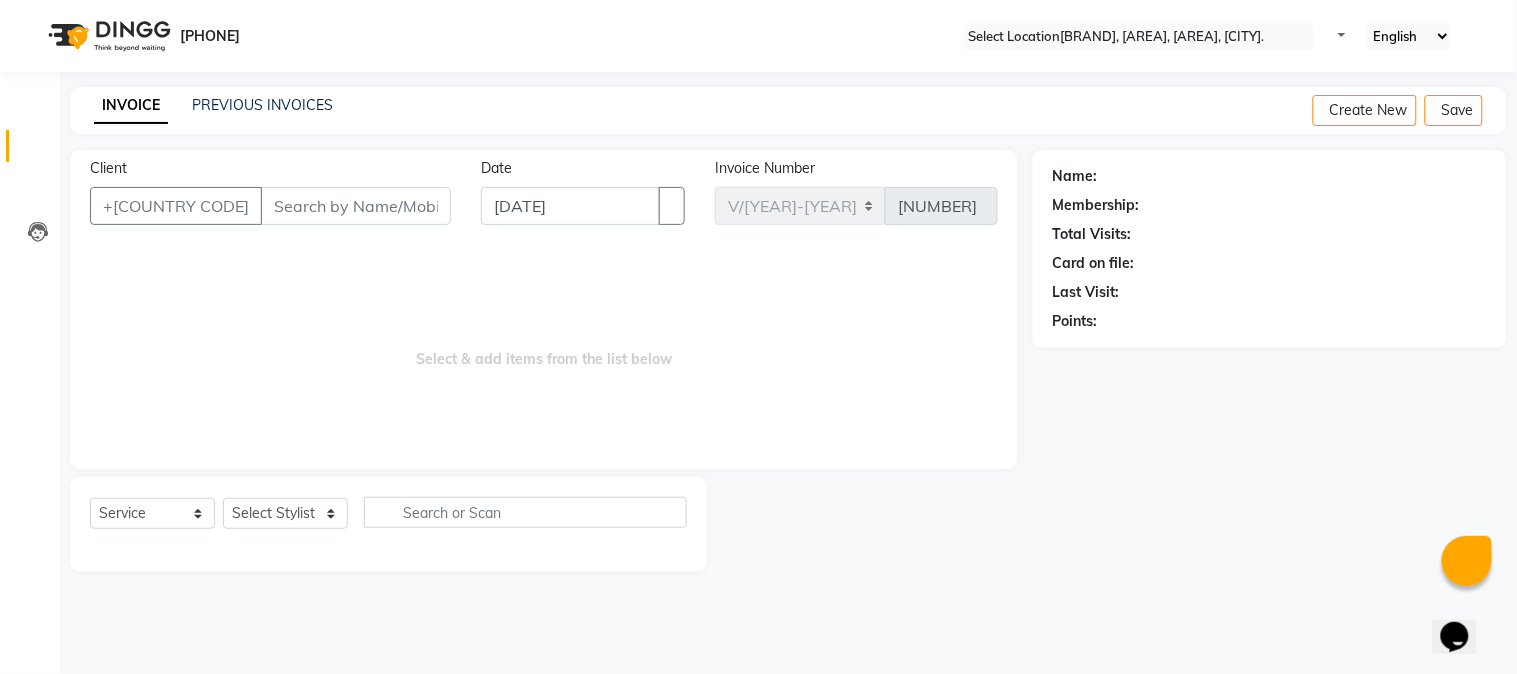 click on "Client" at bounding box center (356, 206) 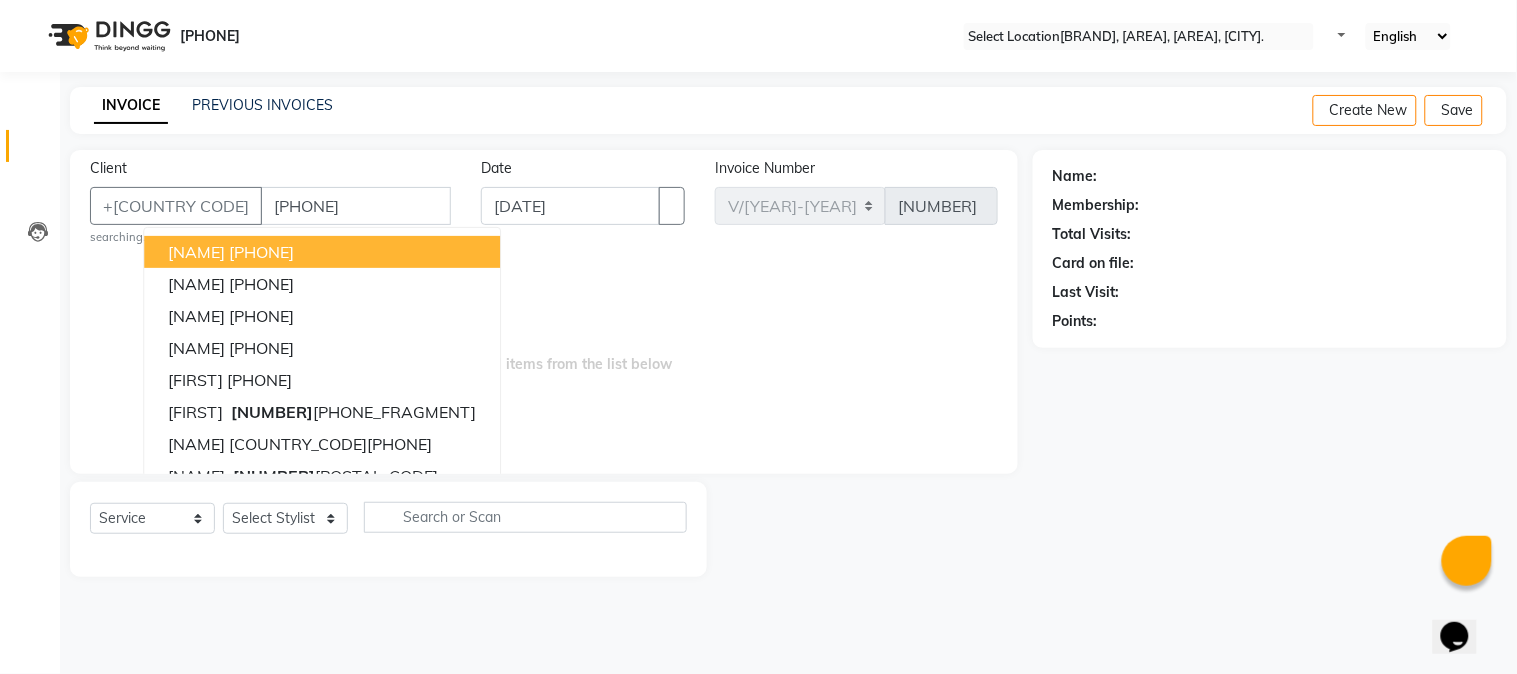 type on "[PHONE]" 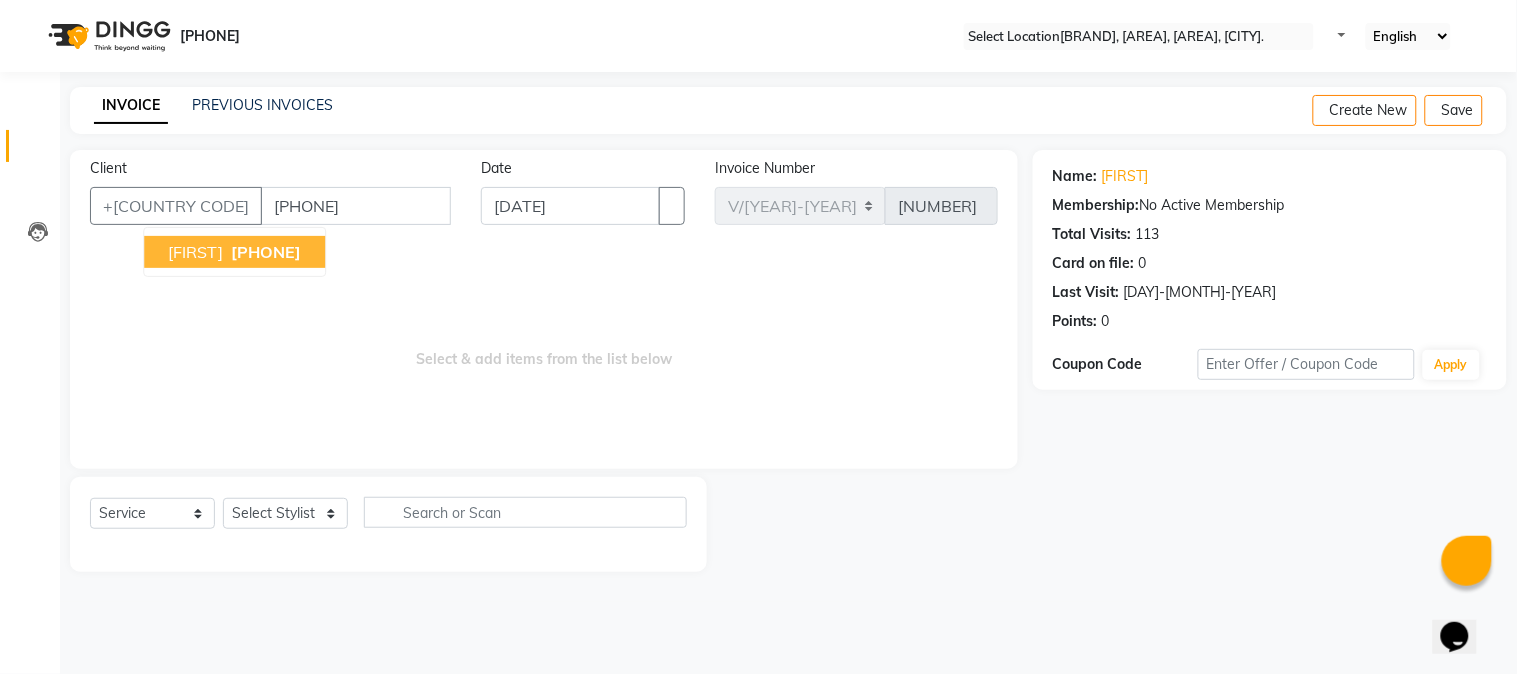 click on "[NAME] [PHONE]" at bounding box center [234, 252] 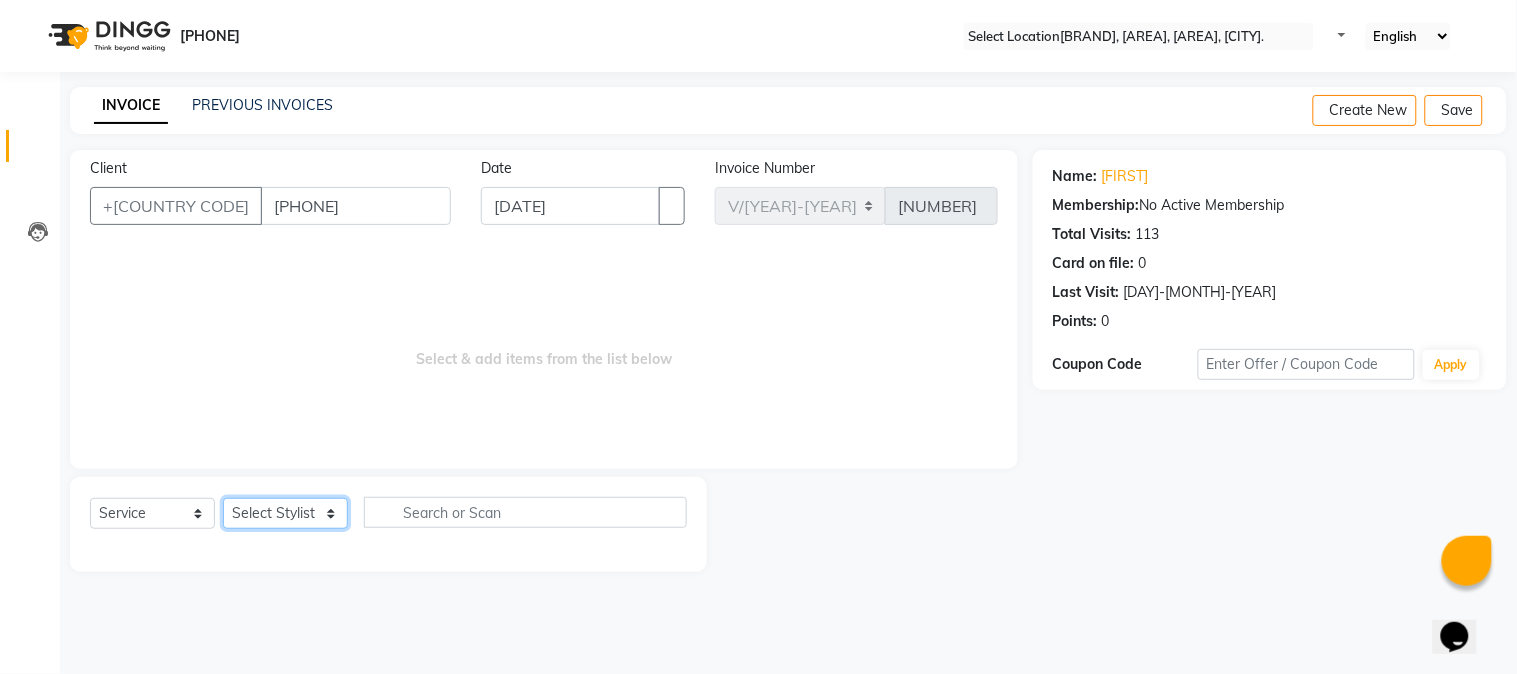 click on "Select Stylist [FIRST] [LAST] [LAST] [FIRST] [FIRST] [FIRST] [FIRST] [FIRST]" at bounding box center [285, 513] 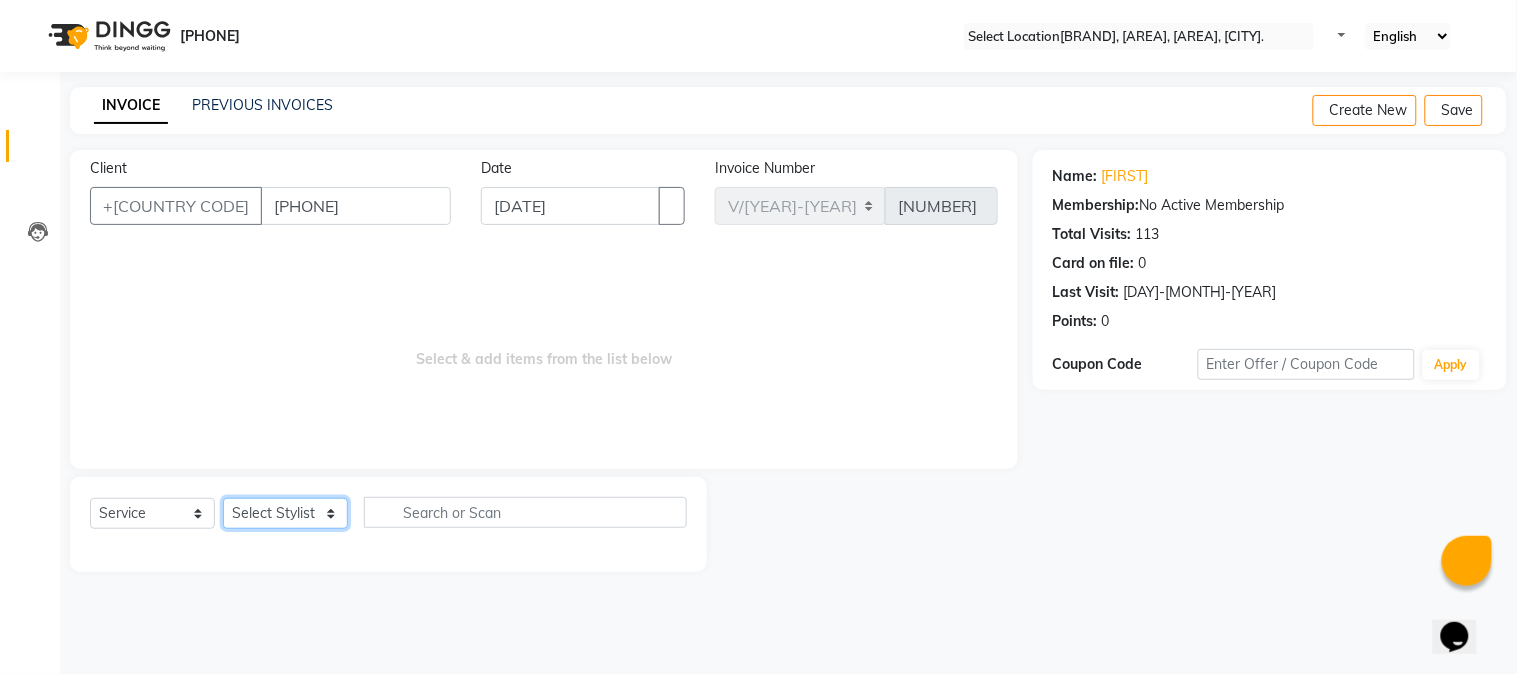 select on "[POSTAL_CODE]" 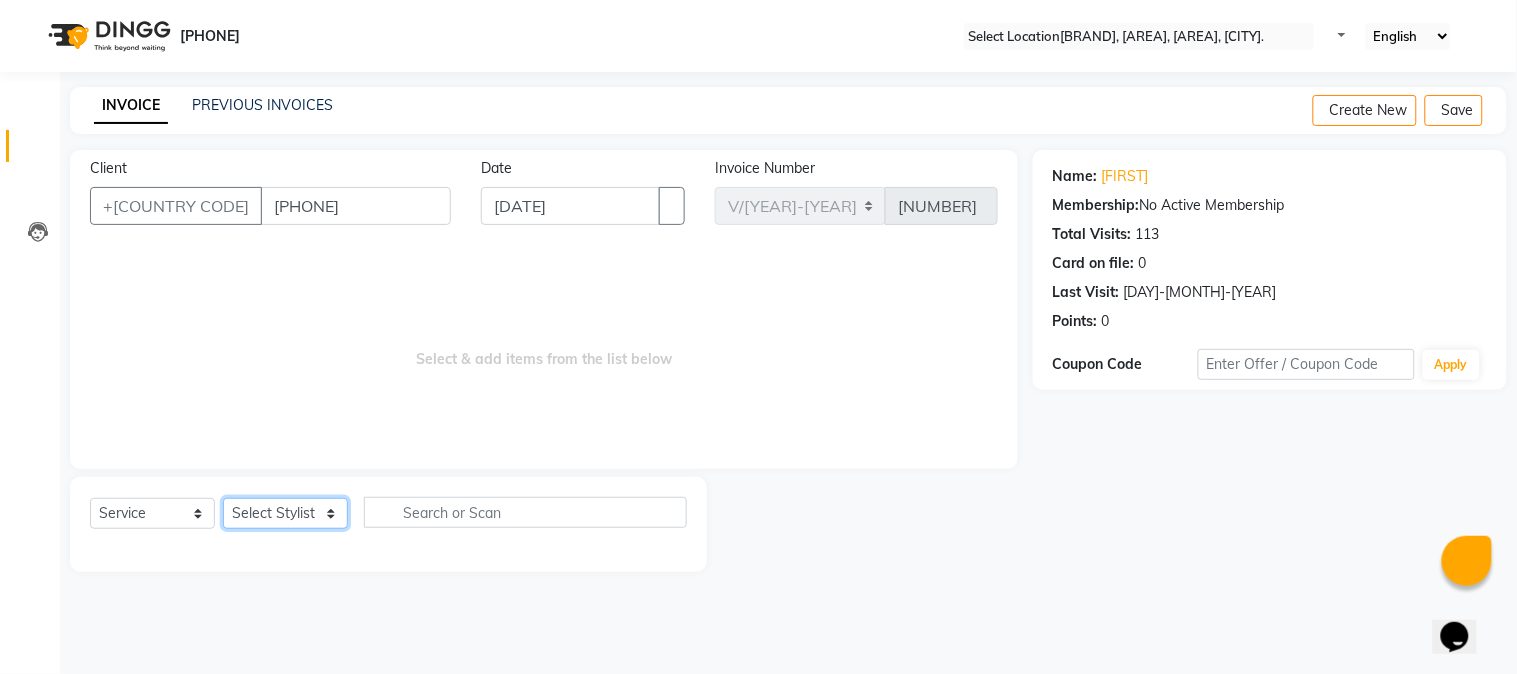 click on "Select Stylist [FIRST] [LAST] [LAST] [FIRST] [FIRST] [FIRST] [FIRST] [FIRST]" at bounding box center [285, 513] 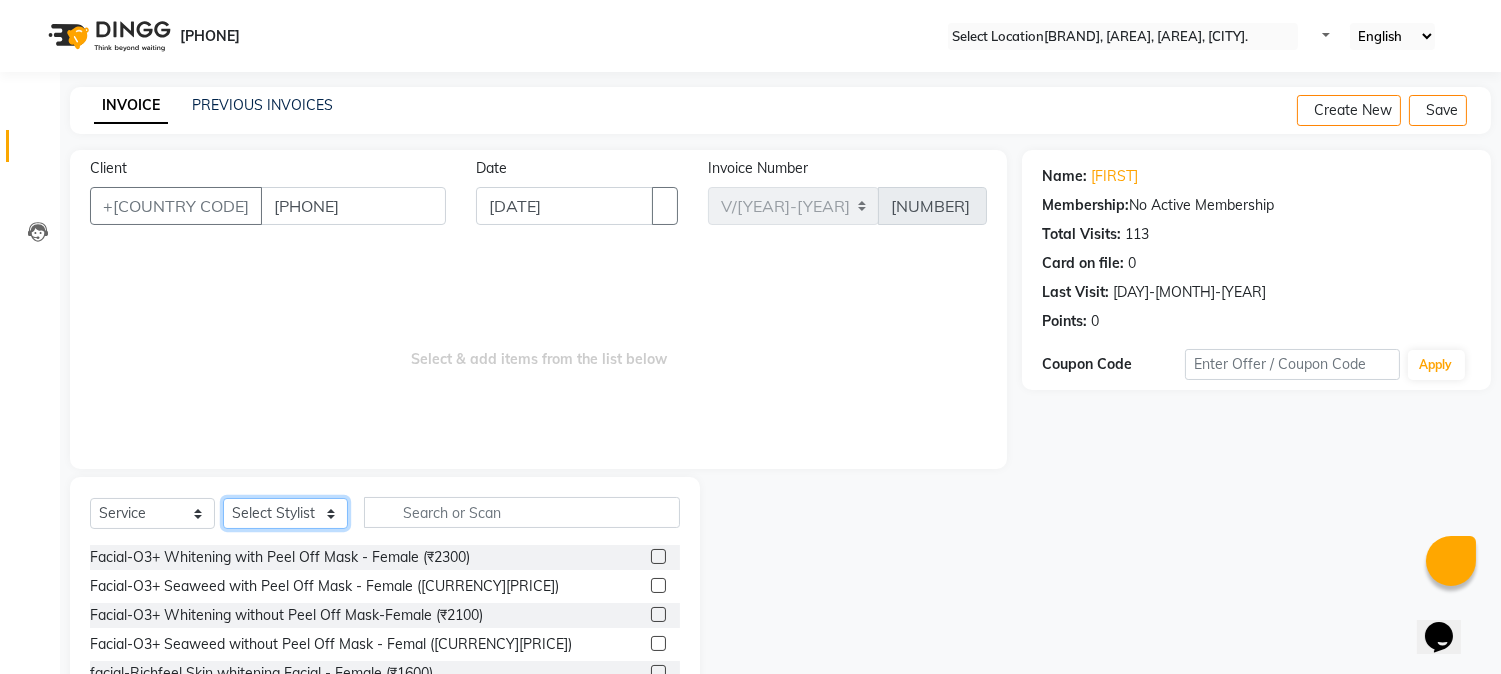 scroll, scrollTop: 111, scrollLeft: 0, axis: vertical 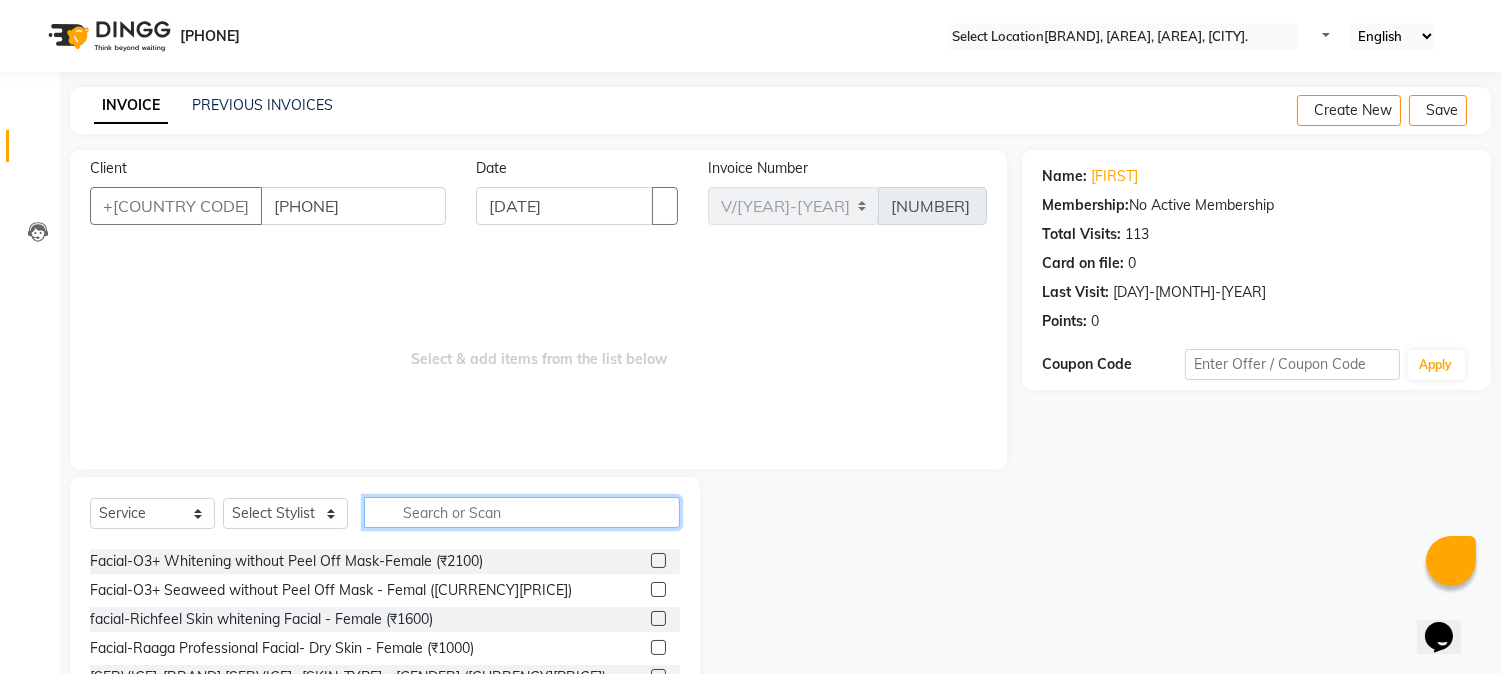 click at bounding box center (522, 512) 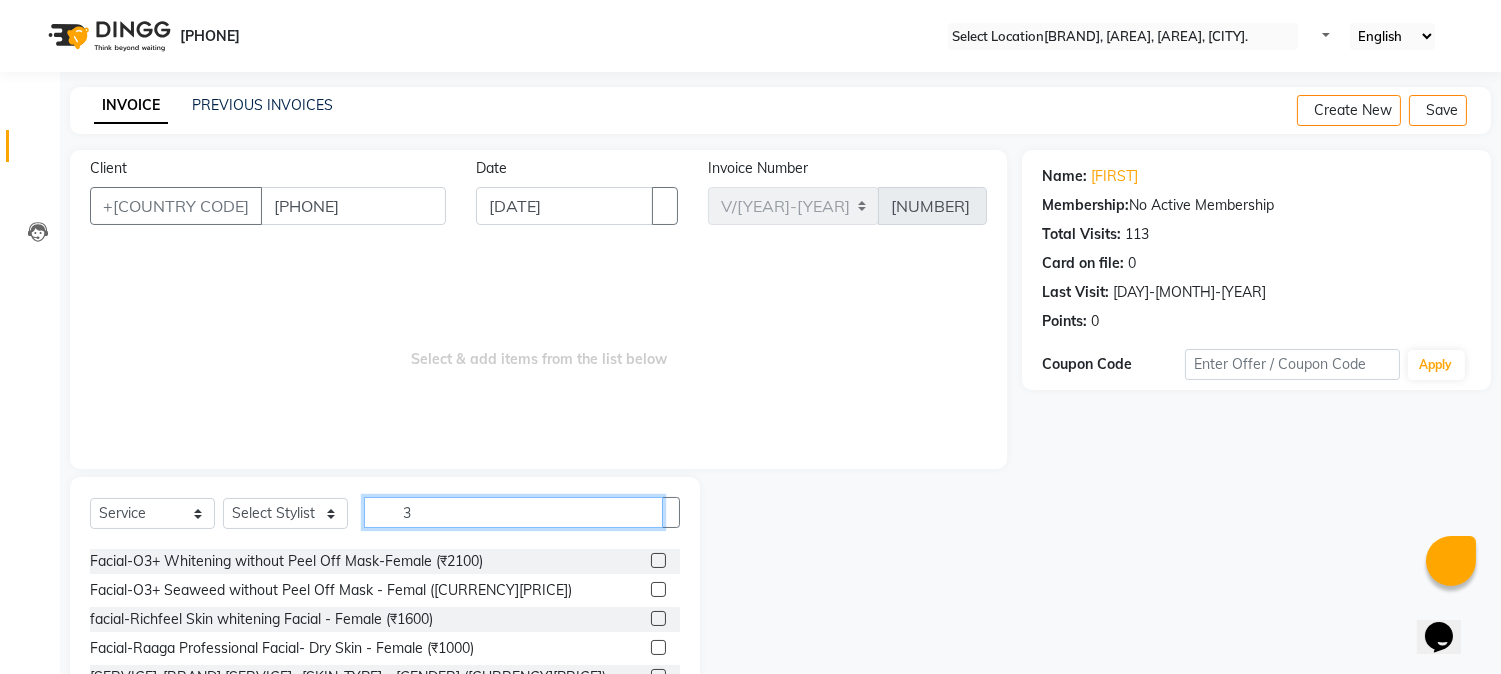 scroll, scrollTop: 53, scrollLeft: 0, axis: vertical 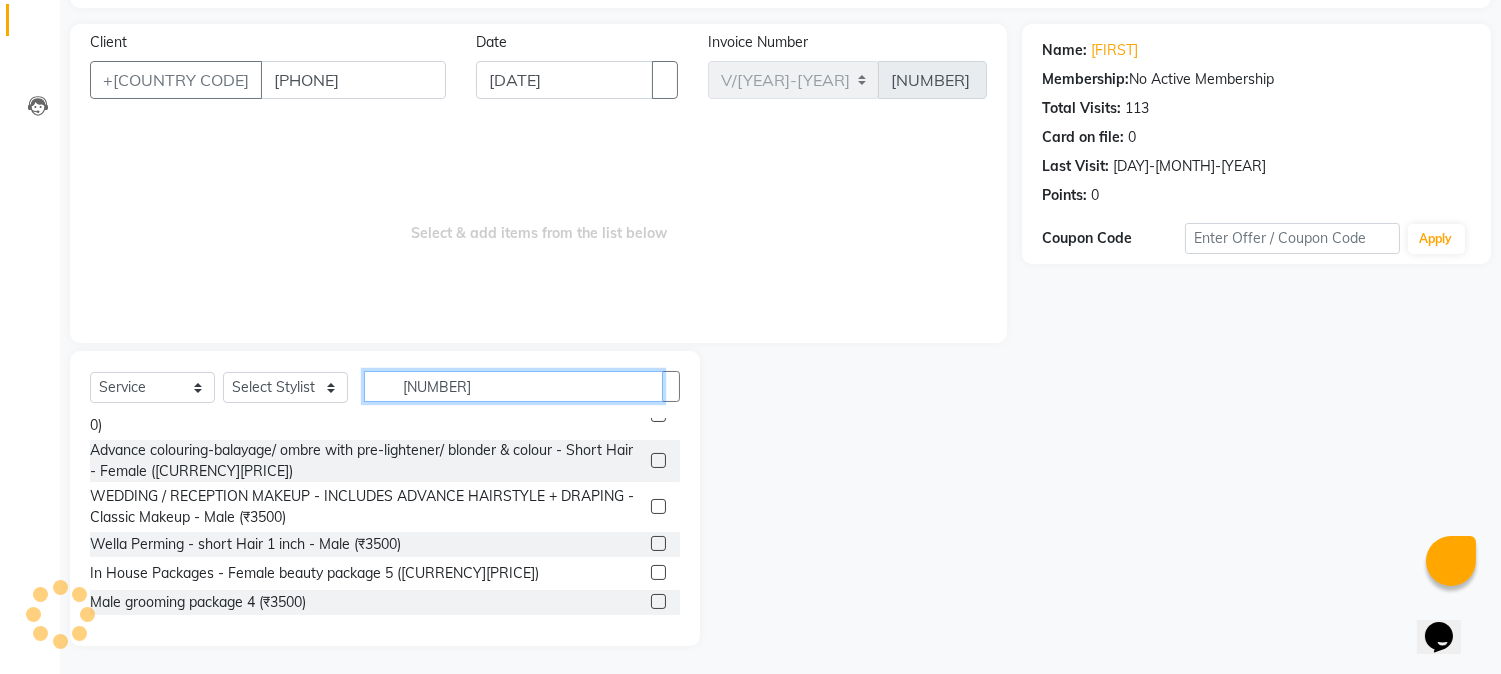 type on "[NUMBER]" 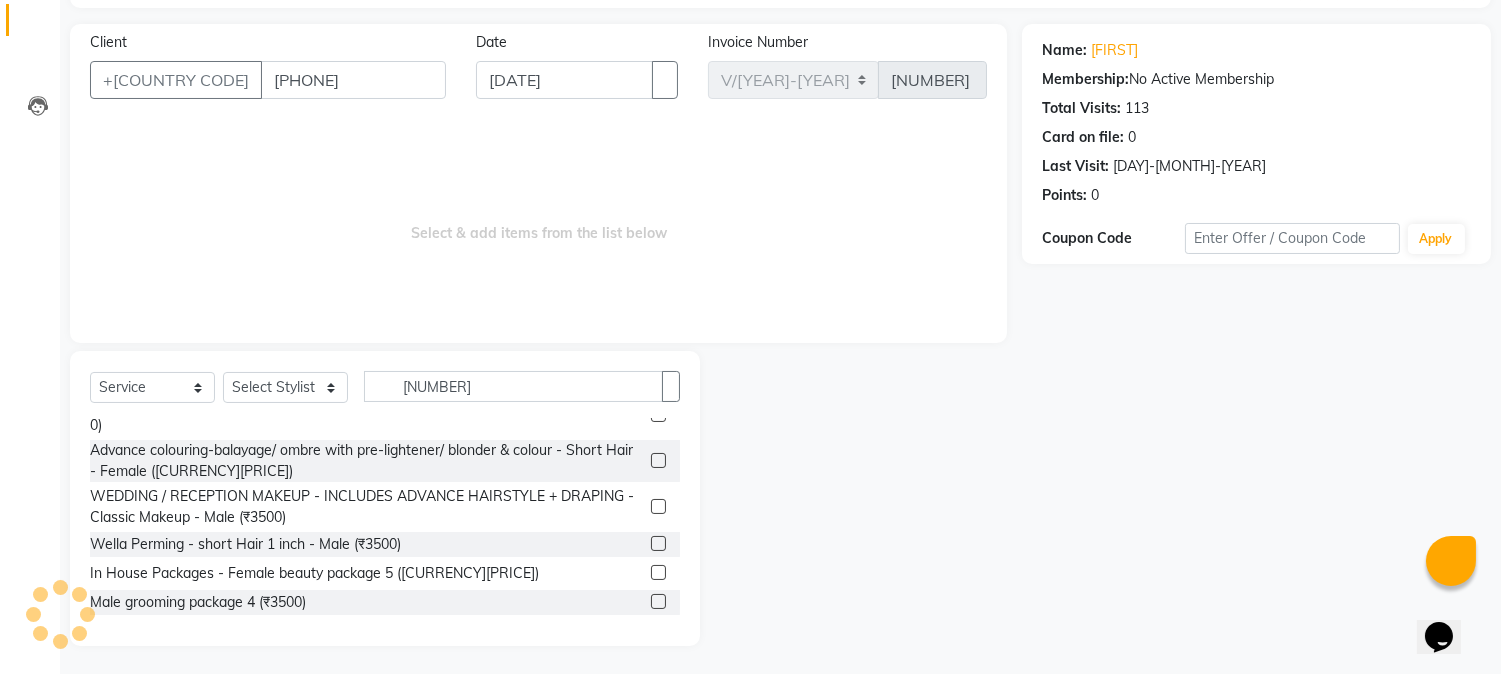 click at bounding box center (658, 572) 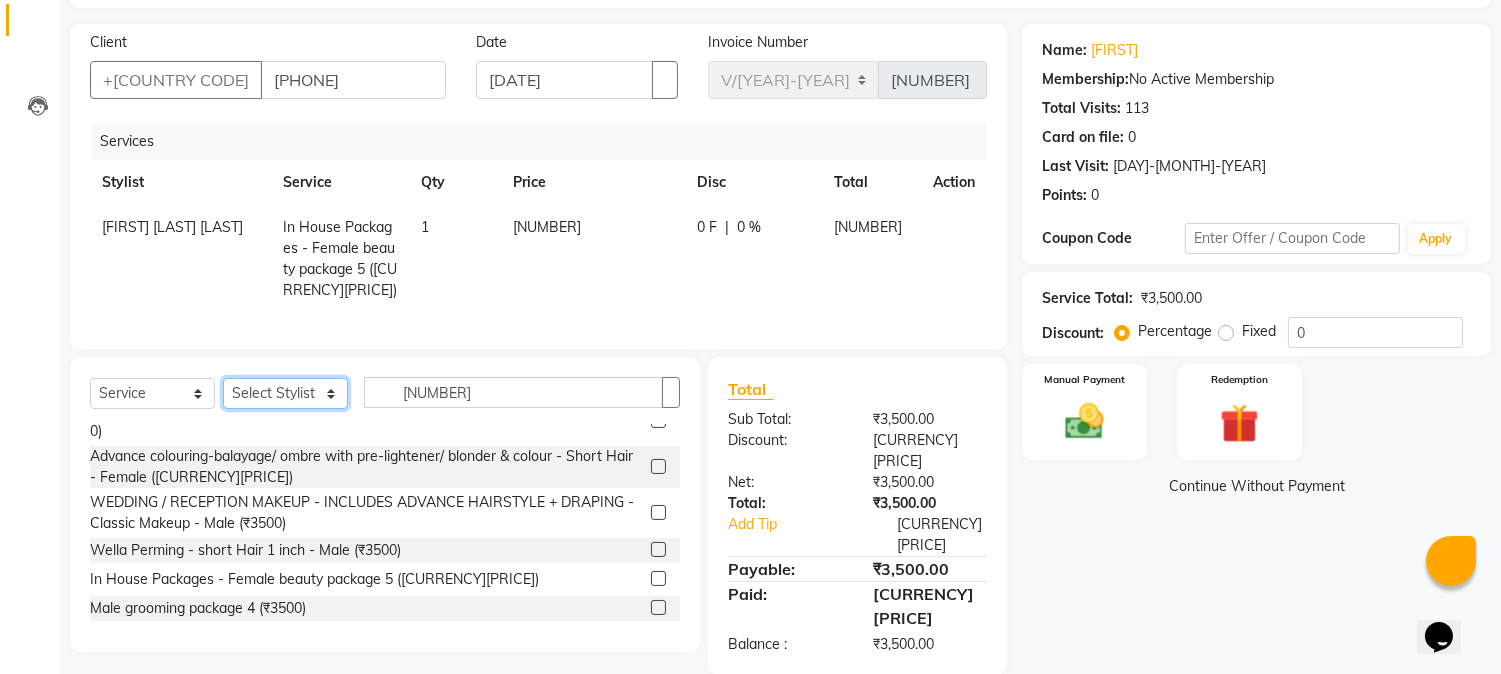 click on "Select Stylist [FIRST] [LAST] [LAST] [FIRST] [FIRST] [FIRST] [FIRST] [FIRST]" at bounding box center [285, 393] 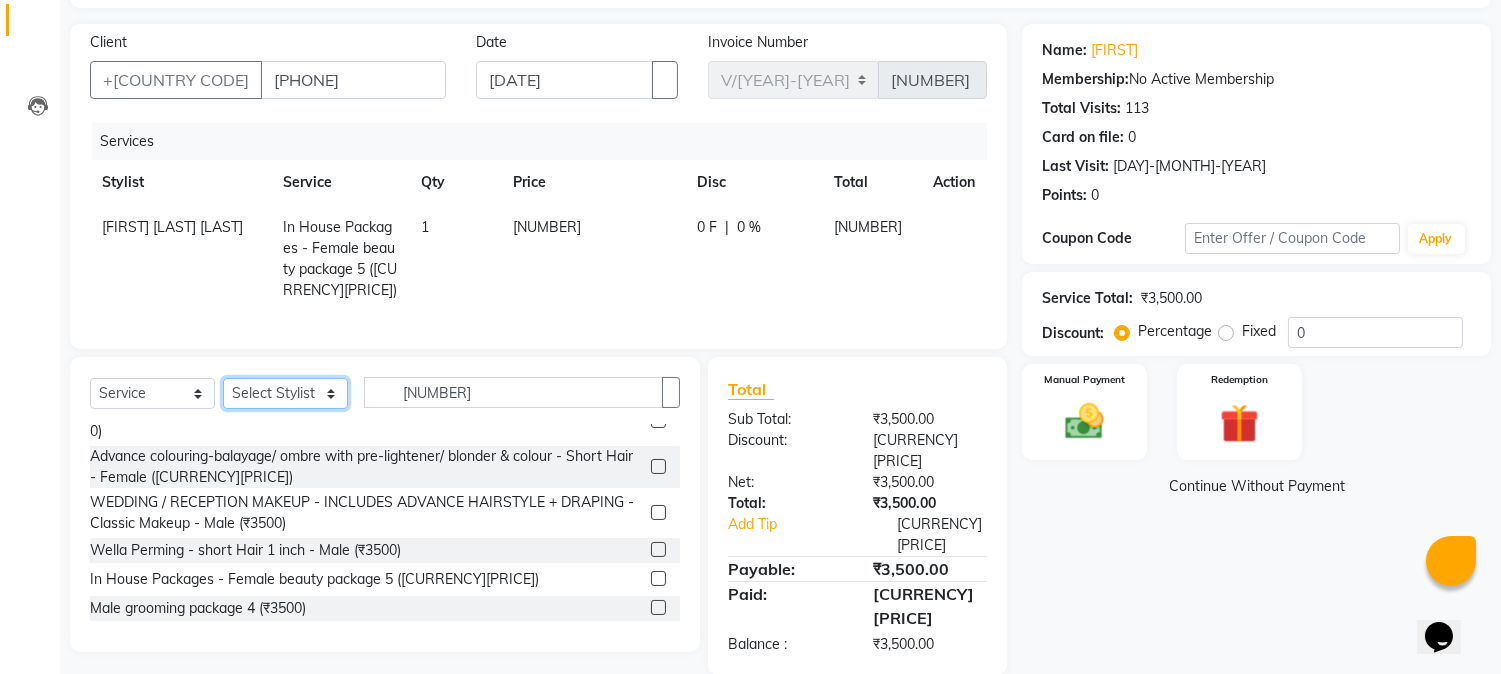 select on "[NUMBER]" 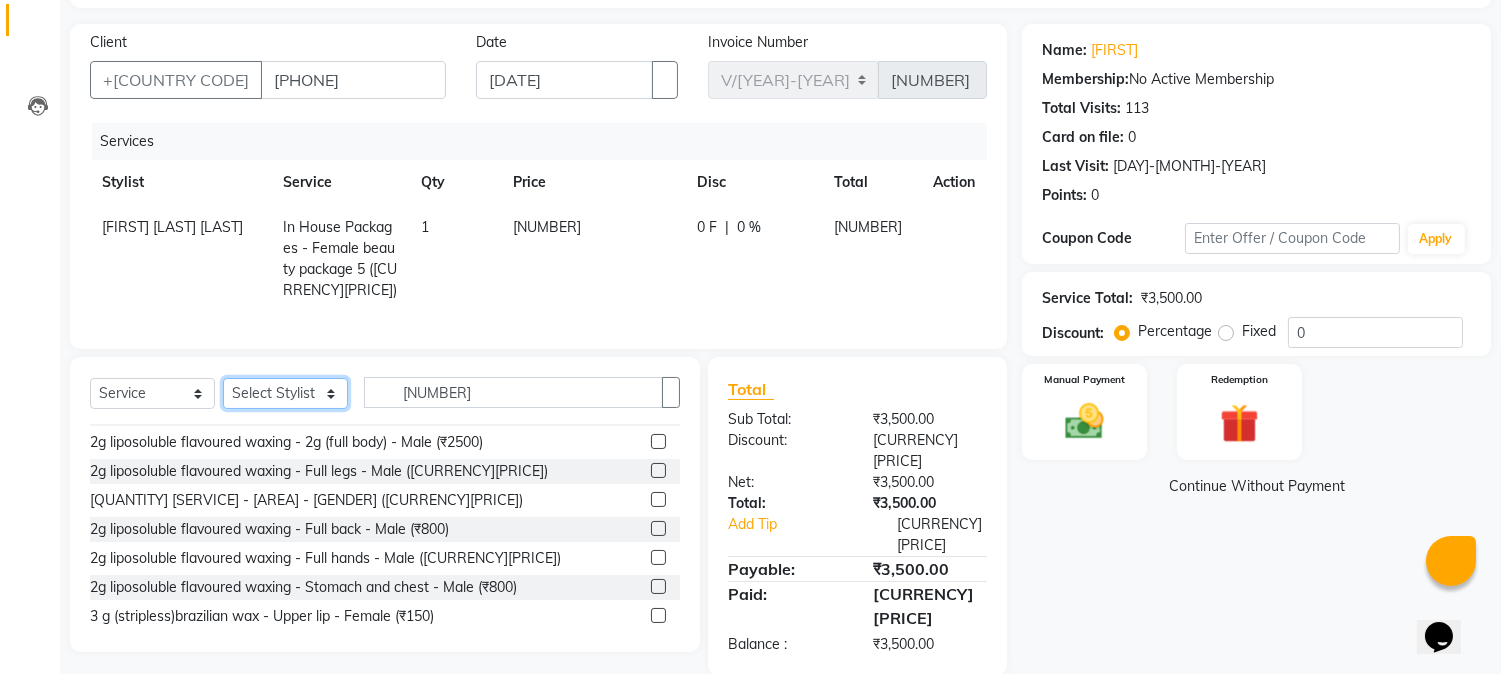 scroll, scrollTop: 3128, scrollLeft: 0, axis: vertical 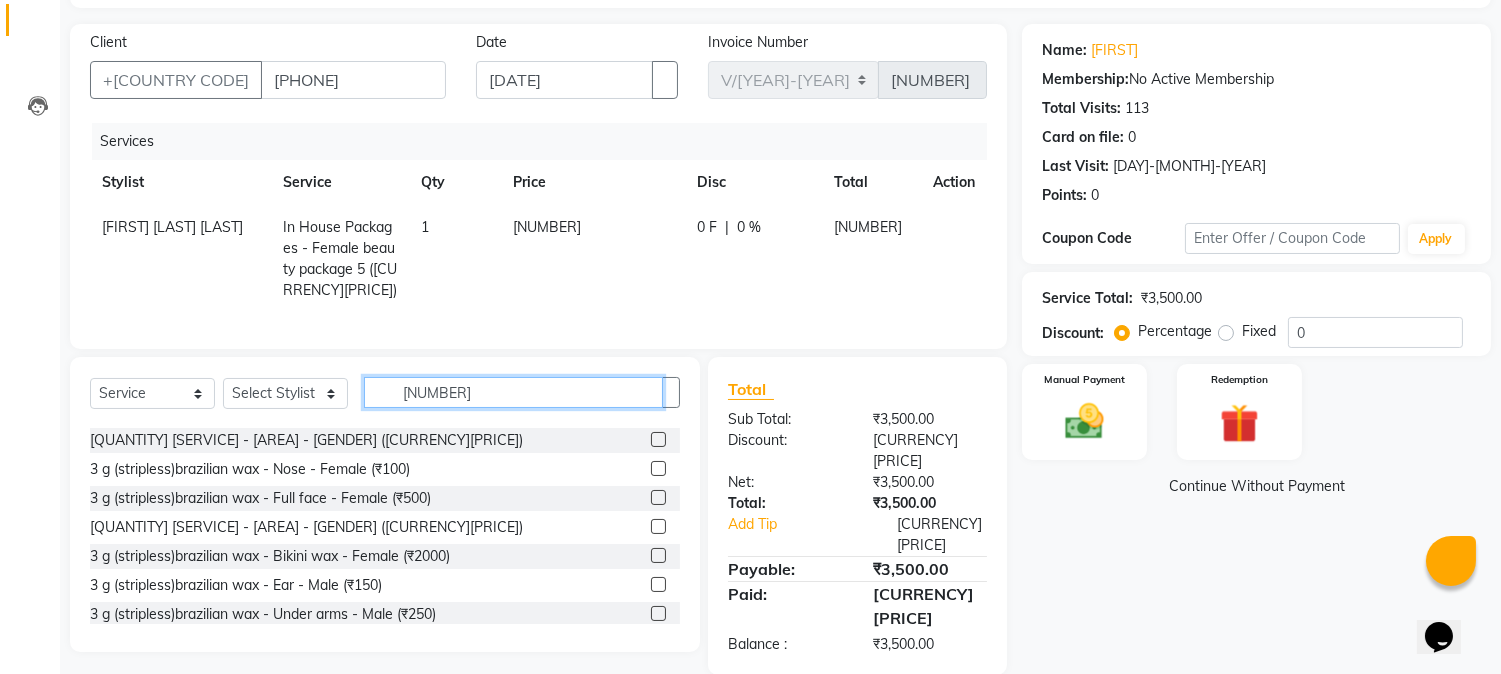 click on "[NUMBER]" at bounding box center (513, 392) 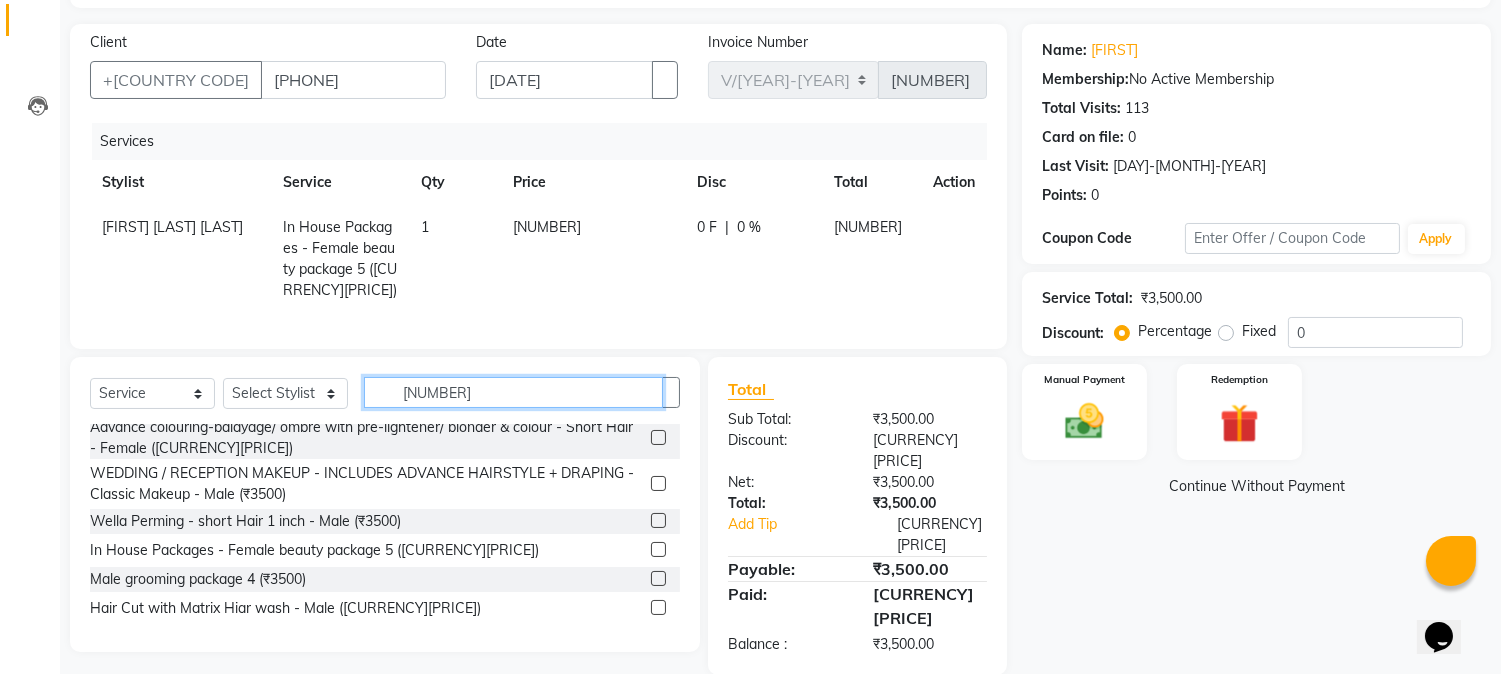 scroll, scrollTop: 128, scrollLeft: 0, axis: vertical 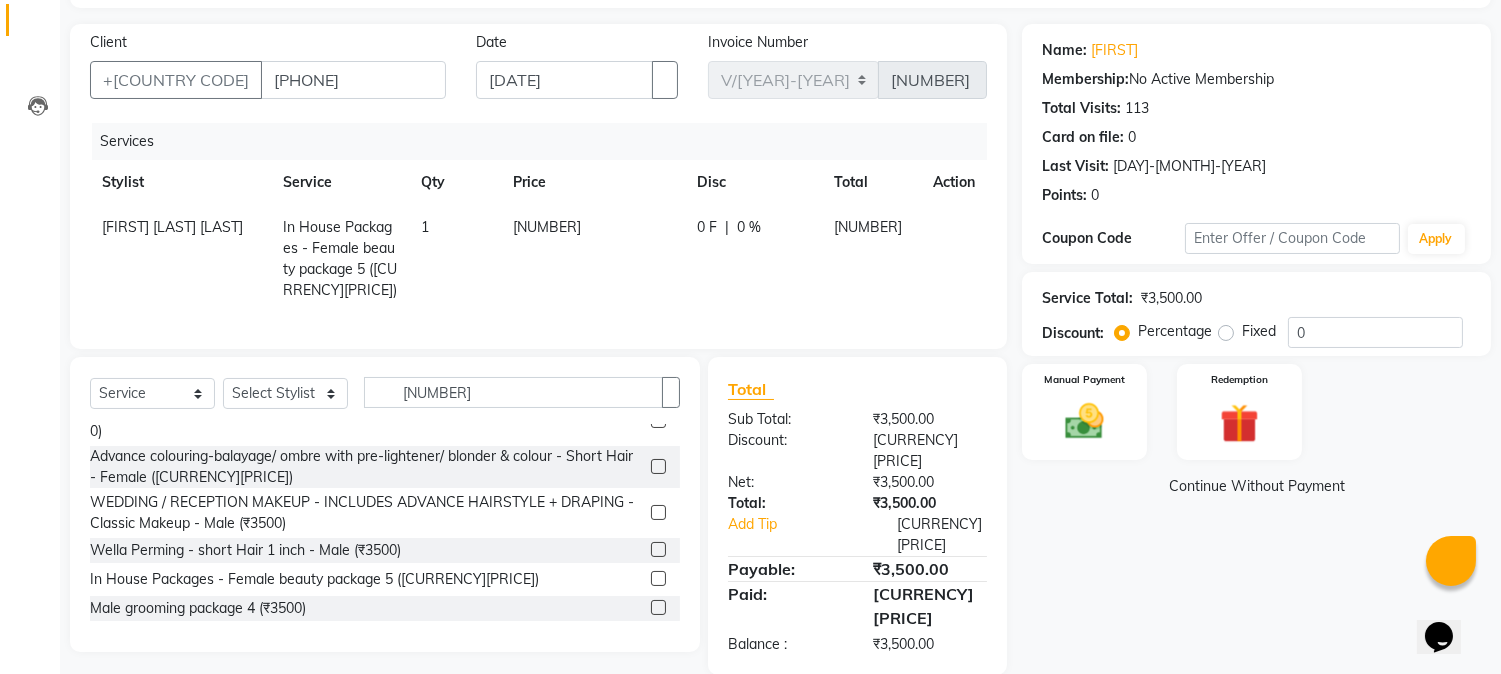 click at bounding box center [658, 578] 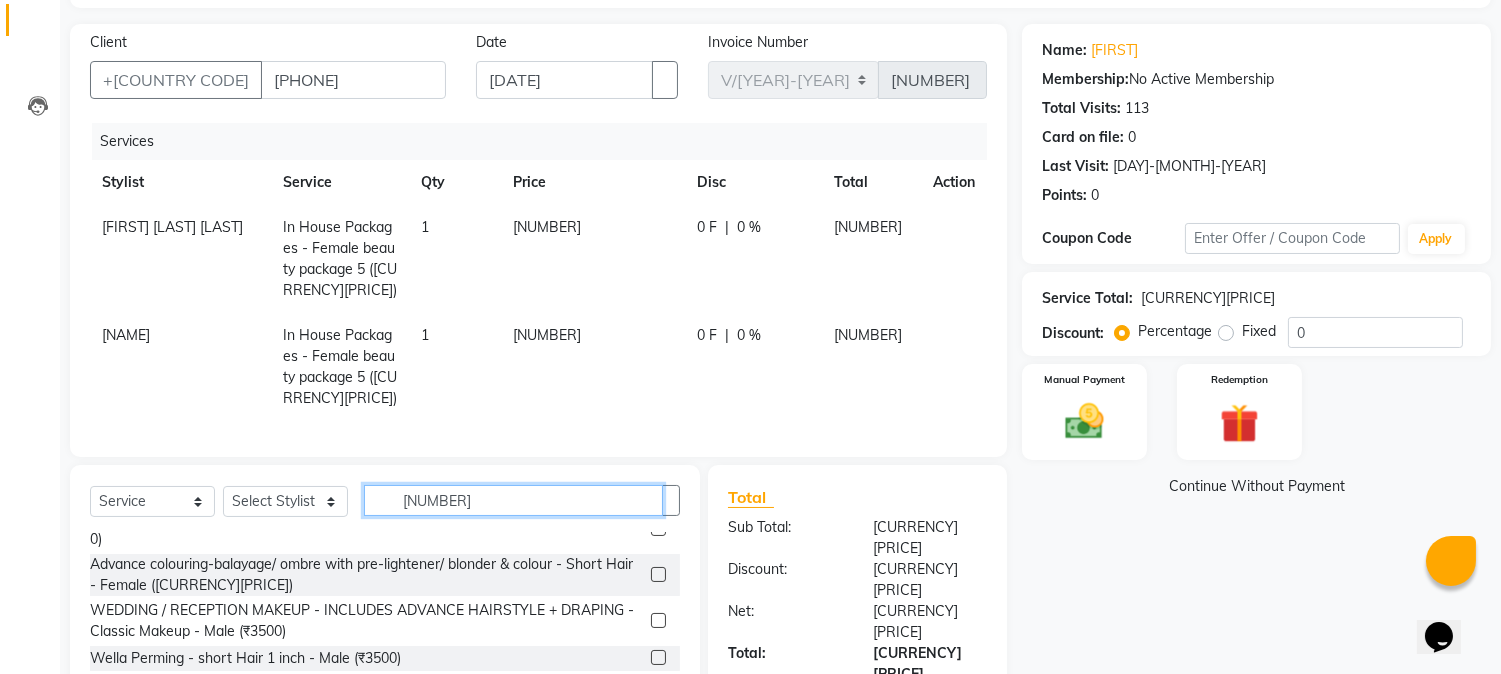 click on "[NUMBER]" at bounding box center [513, 500] 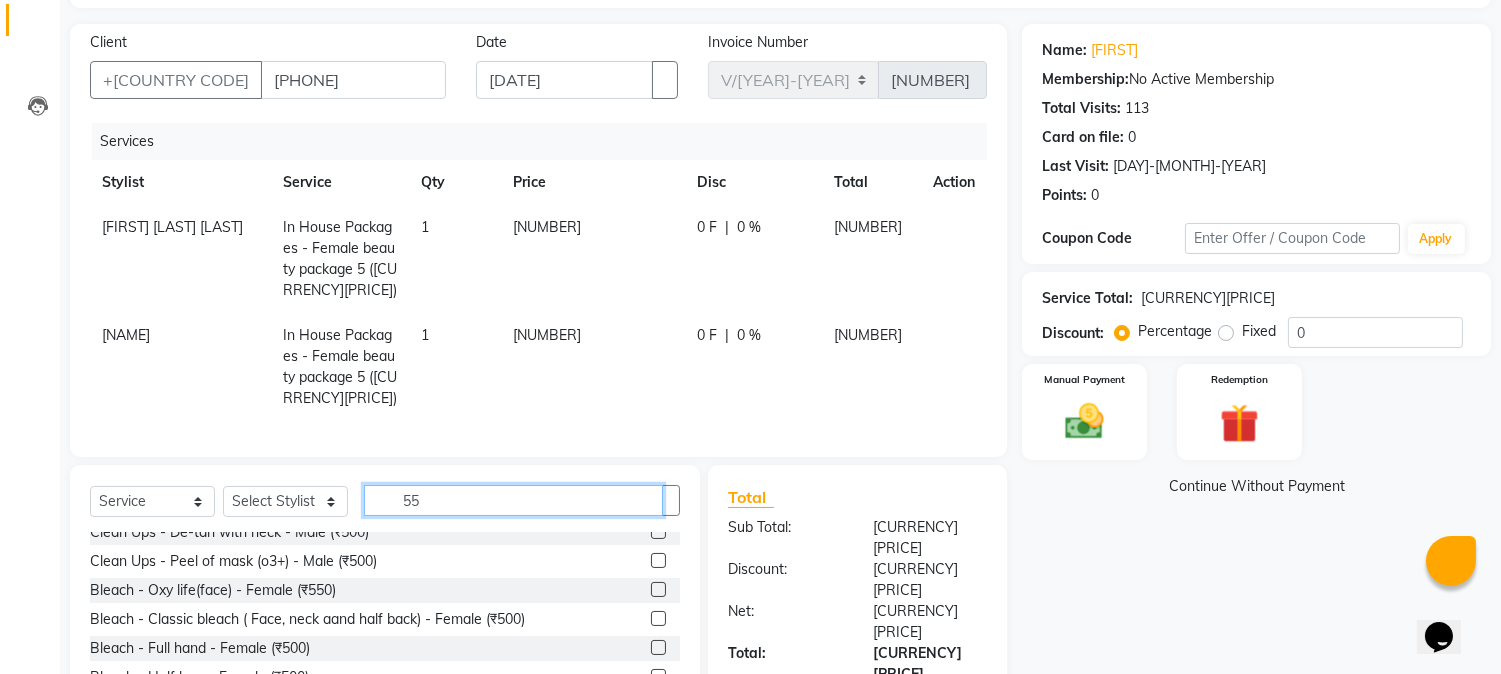 scroll, scrollTop: 0, scrollLeft: 0, axis: both 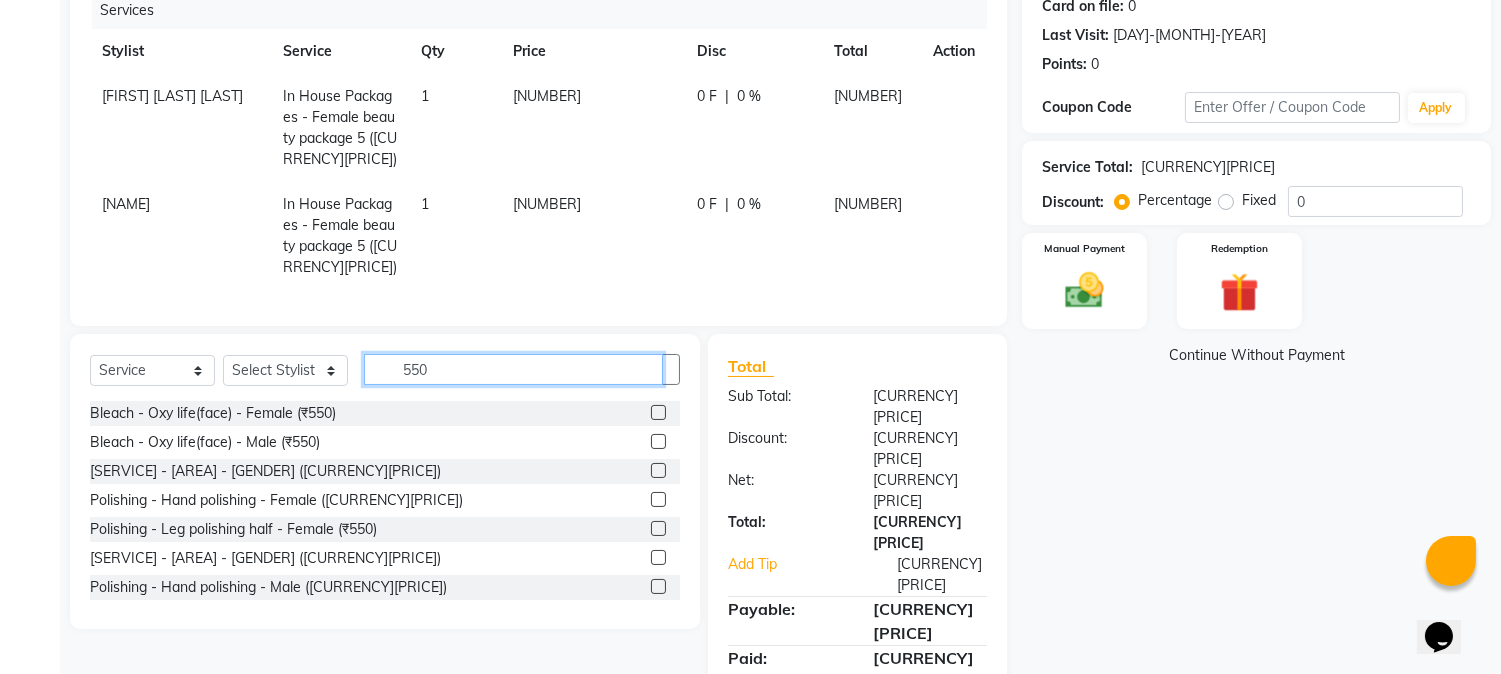type on "550" 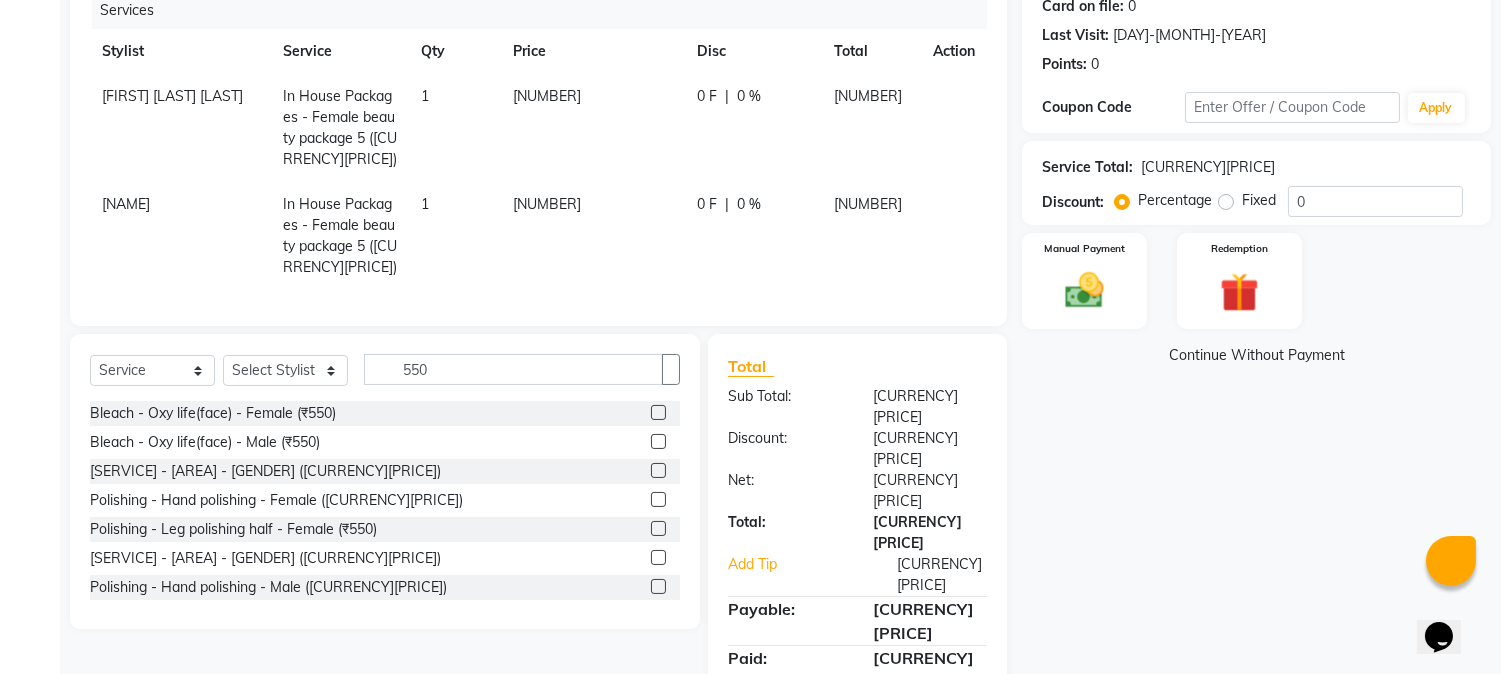 click at bounding box center (658, 499) 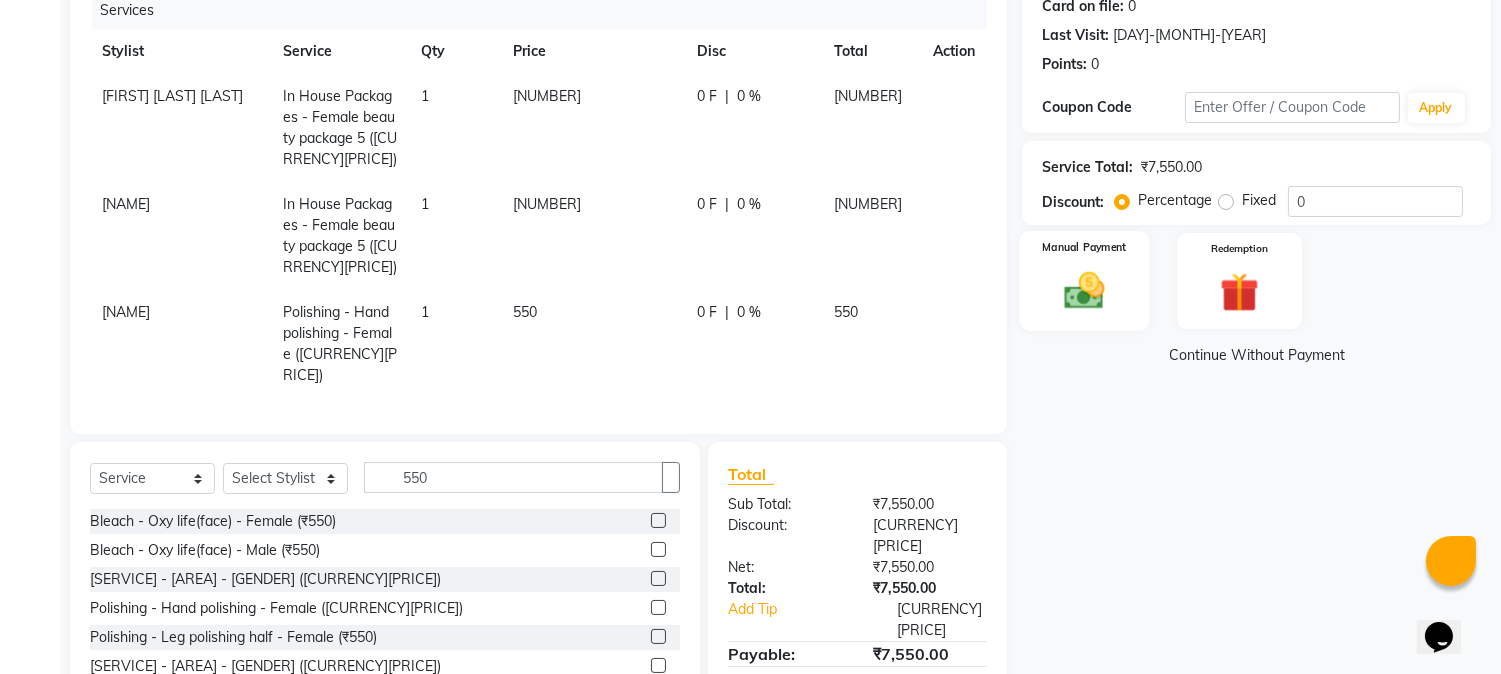click at bounding box center (1085, 290) 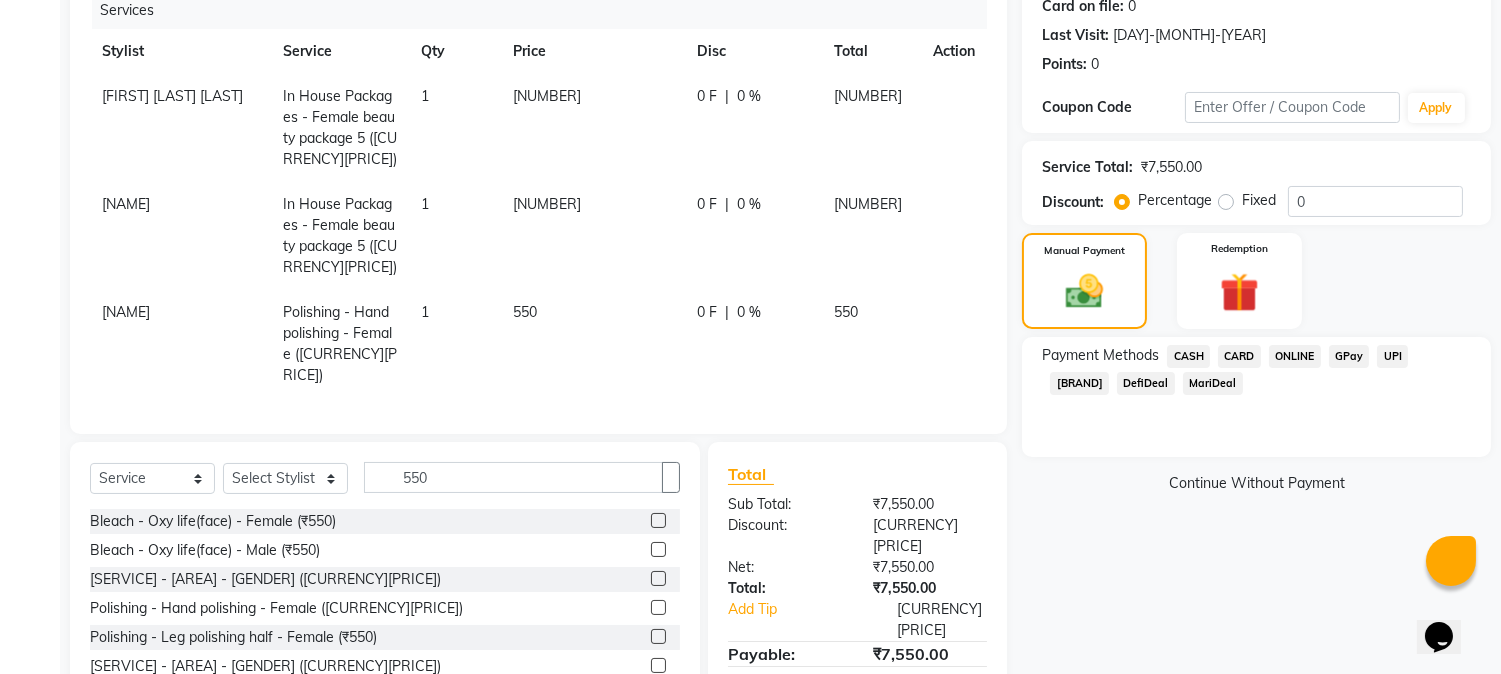 click on "CASH" at bounding box center [1188, 356] 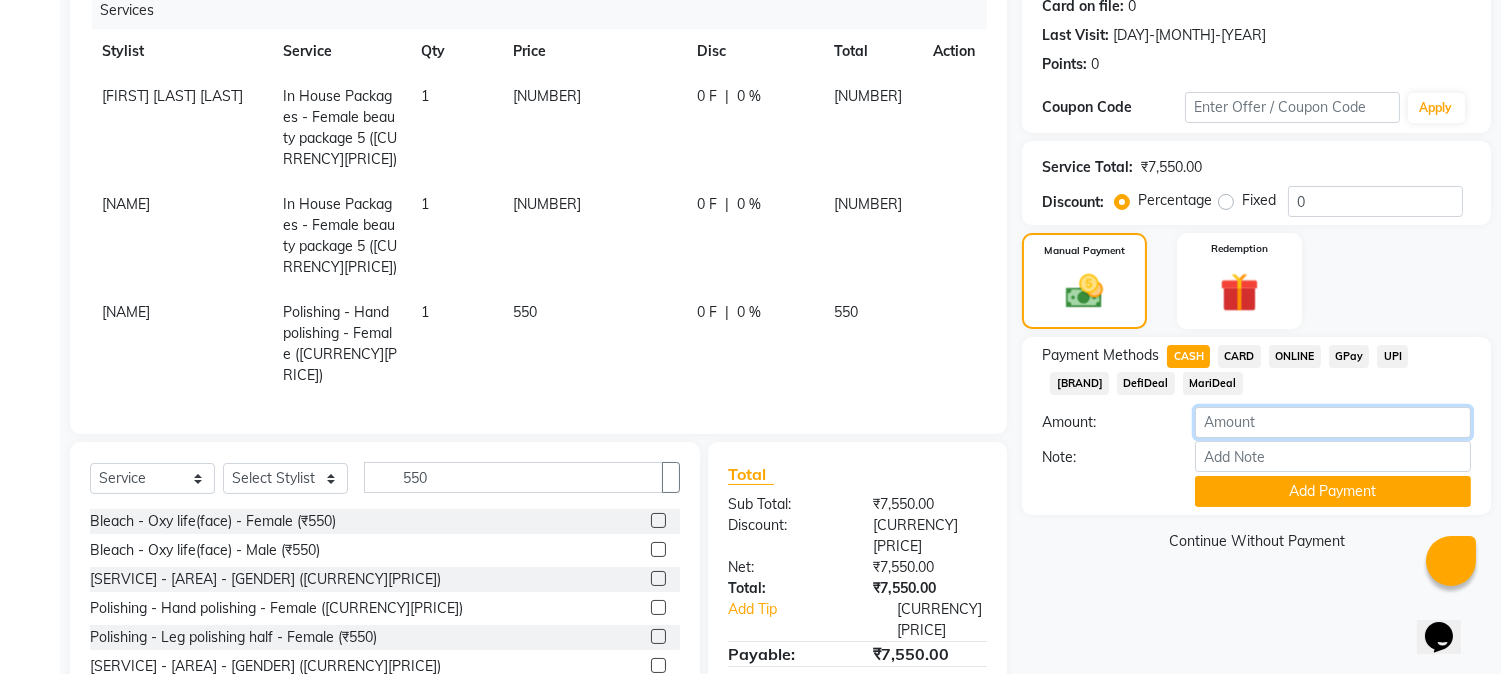 click on "[NUMBER]" at bounding box center [1333, 422] 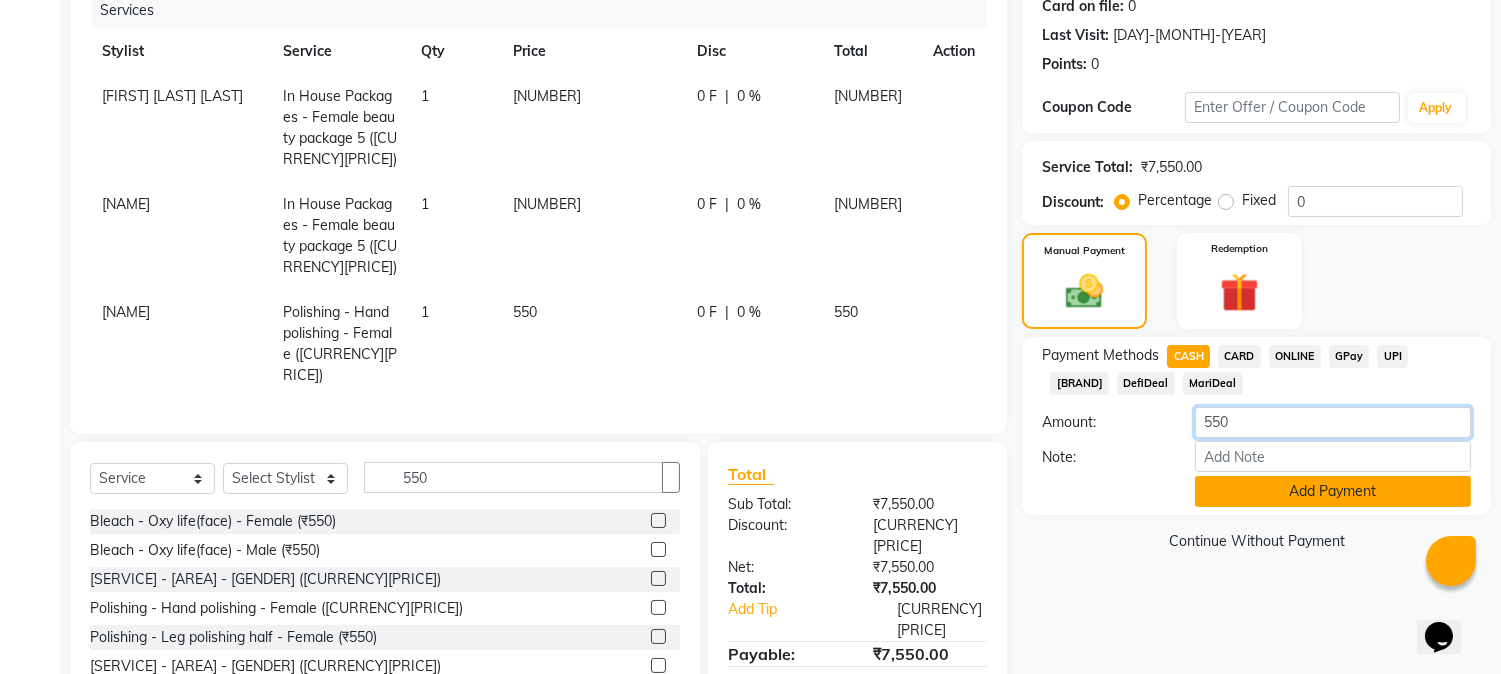 type on "550" 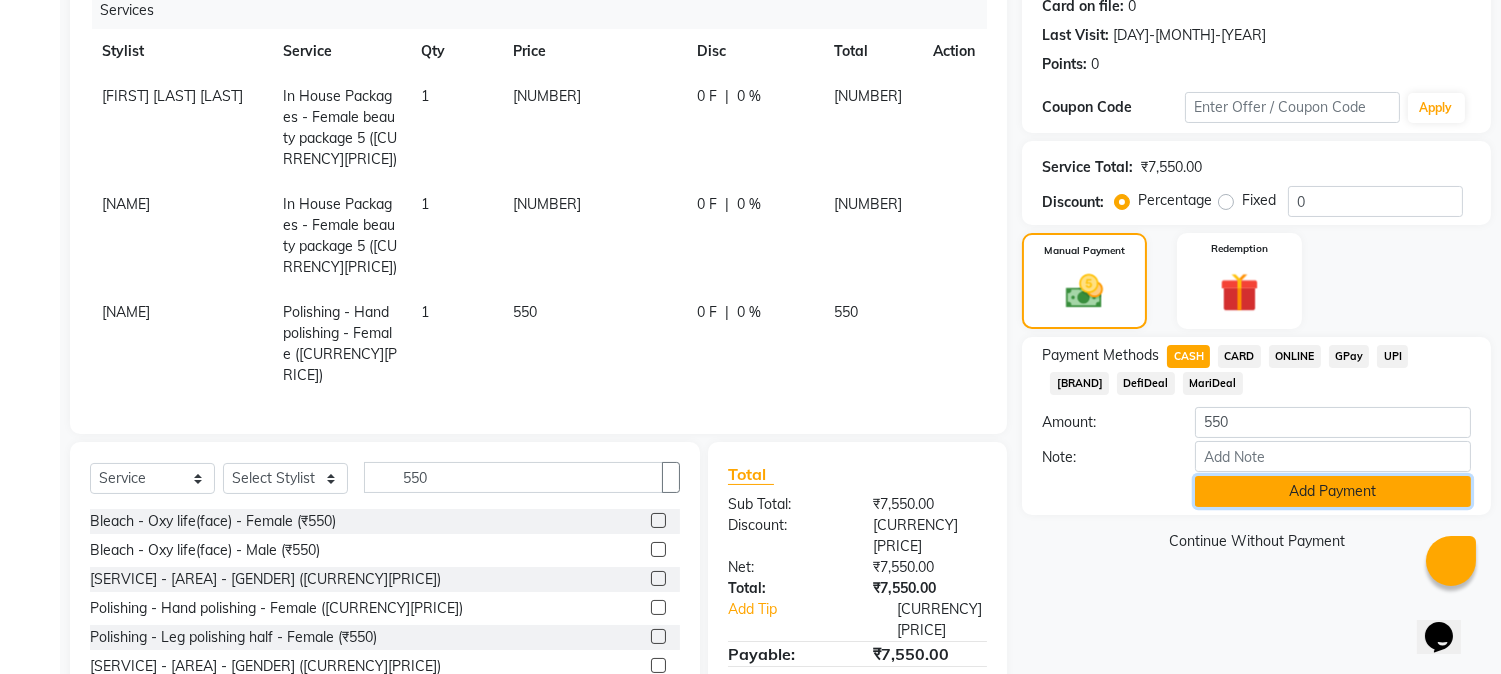 click on "Add Payment" at bounding box center [1333, 491] 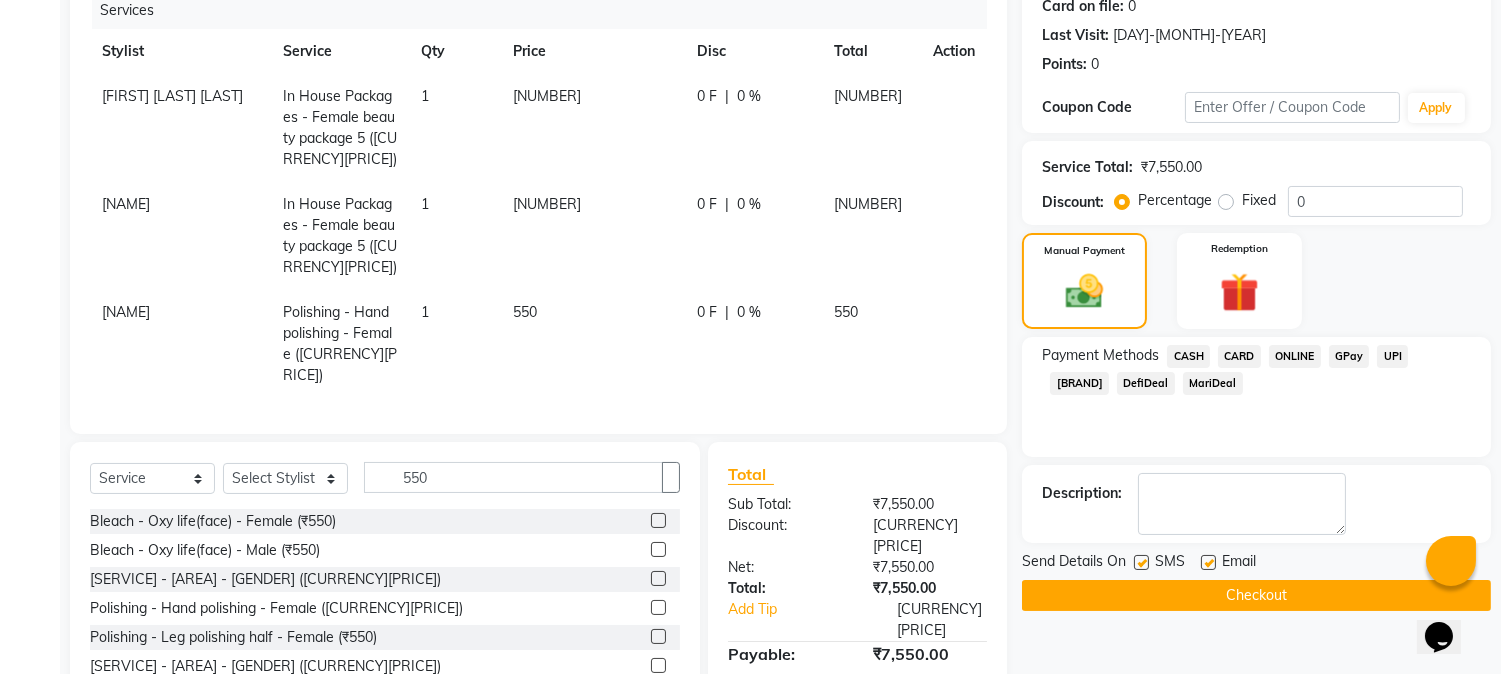 click on "ONLINE" at bounding box center [1188, 356] 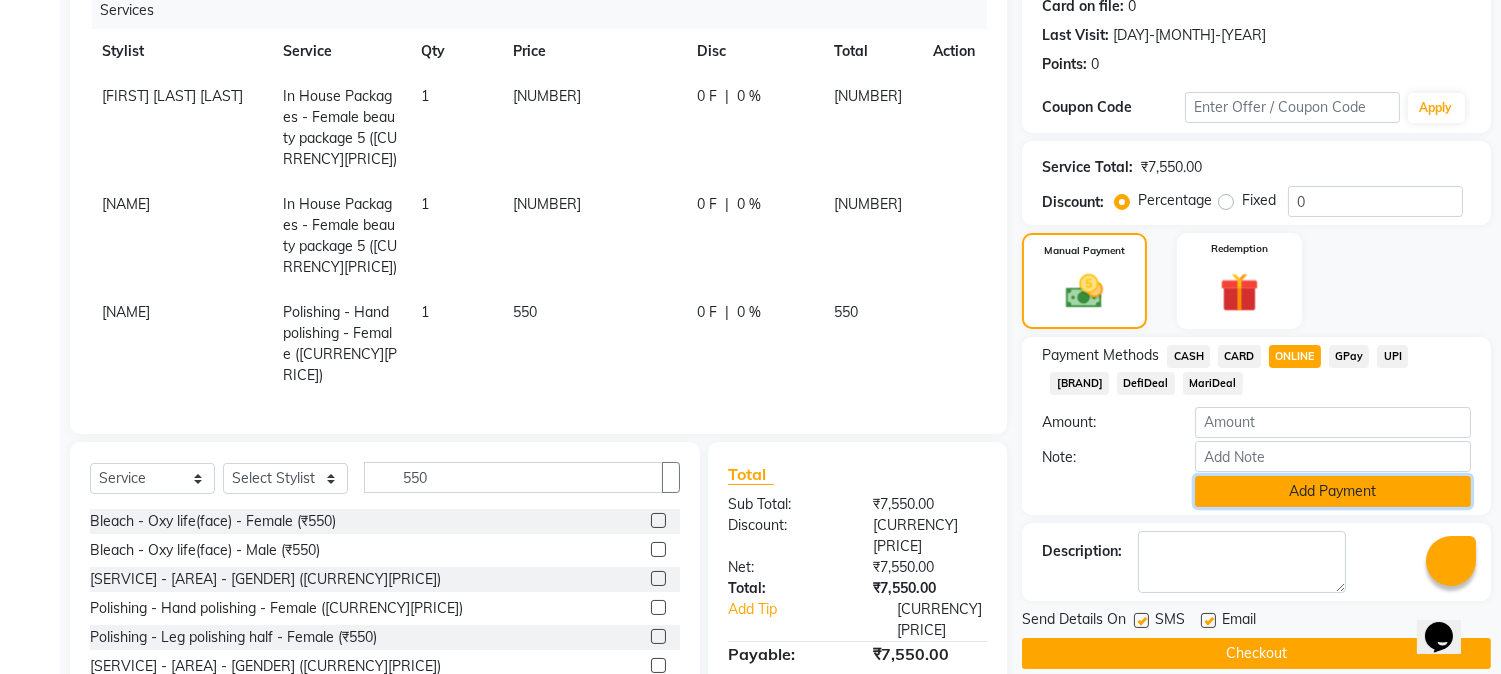 click on "Add Payment" at bounding box center [1333, 491] 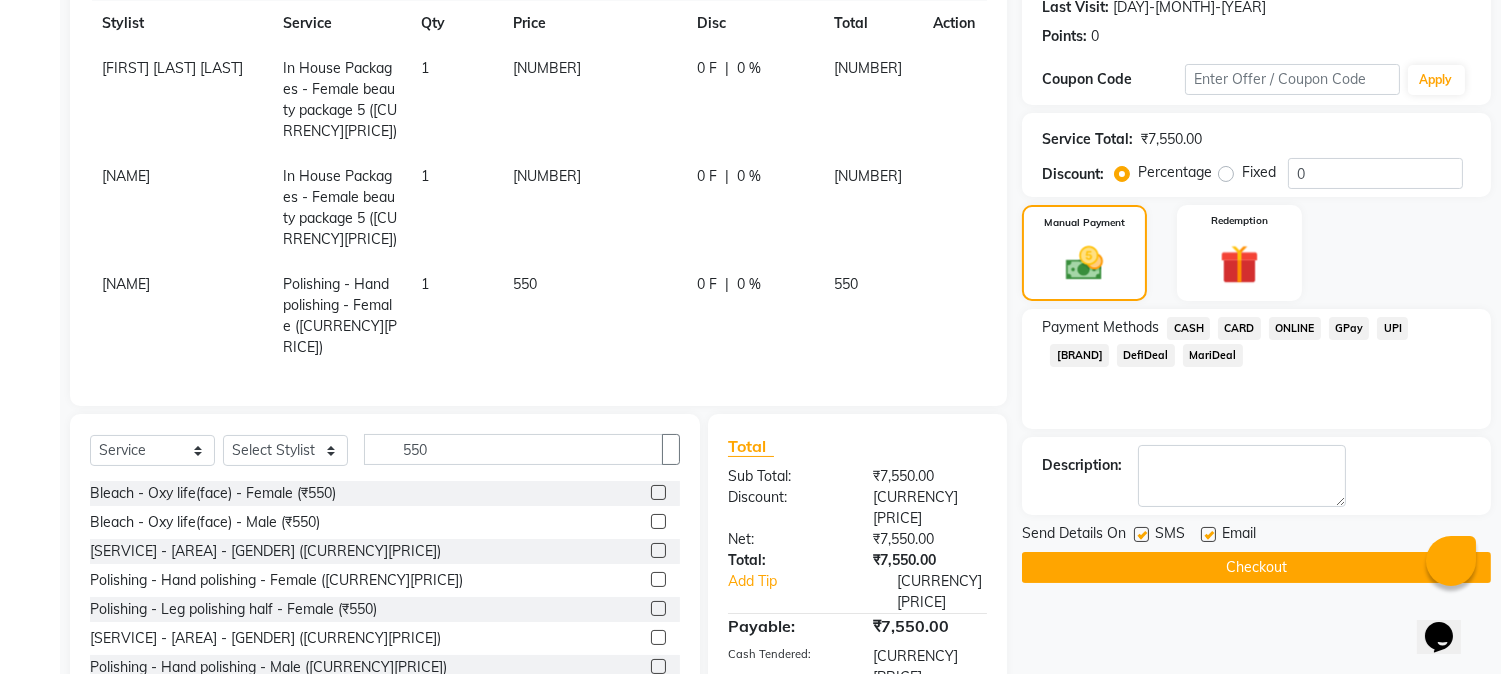 scroll, scrollTop: 393, scrollLeft: 0, axis: vertical 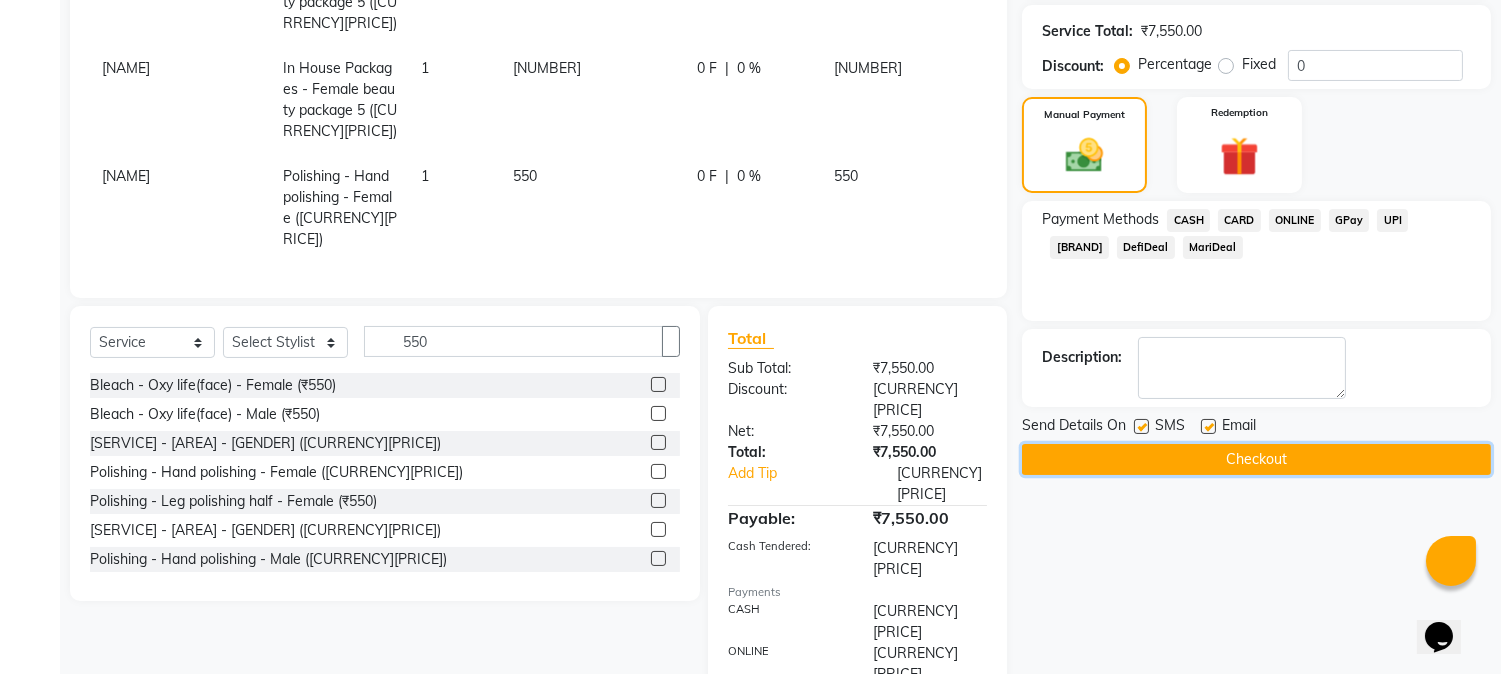 click on "Checkout" at bounding box center [1256, 459] 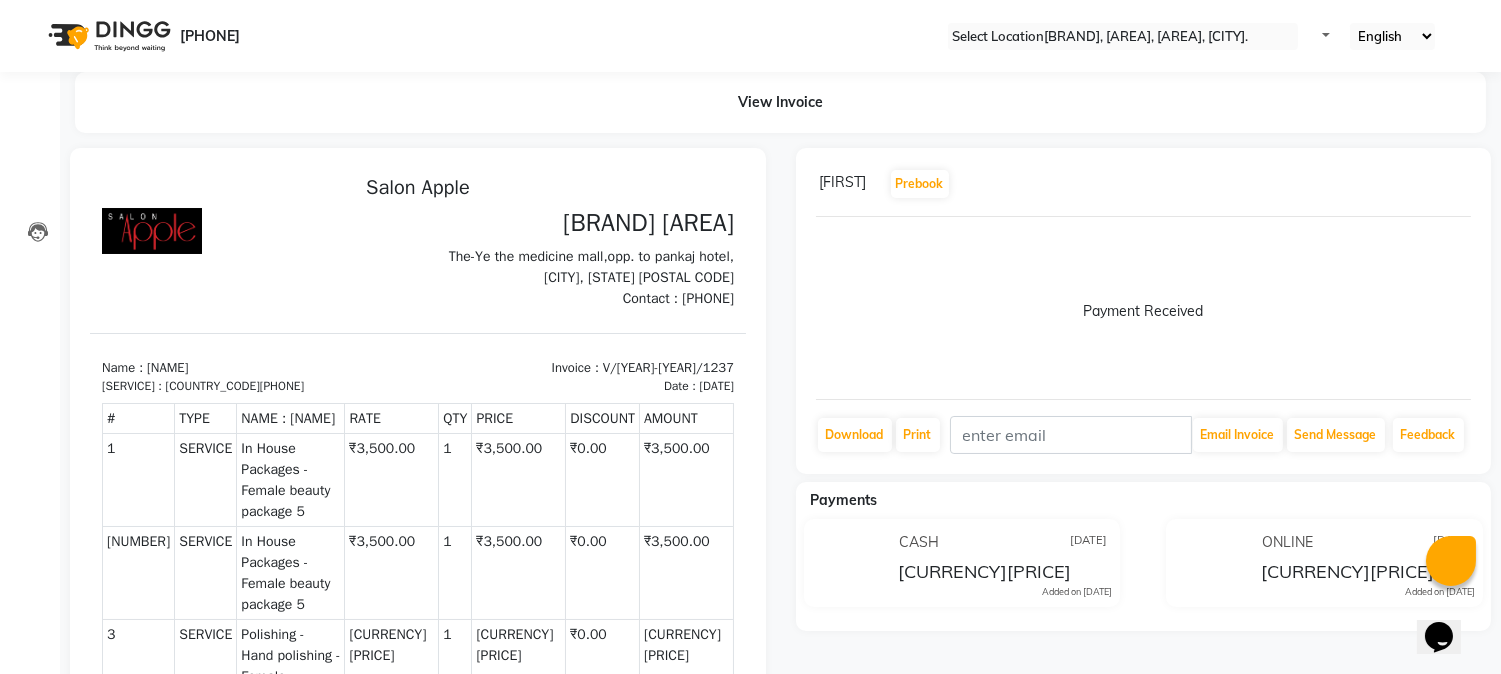 scroll, scrollTop: 0, scrollLeft: 0, axis: both 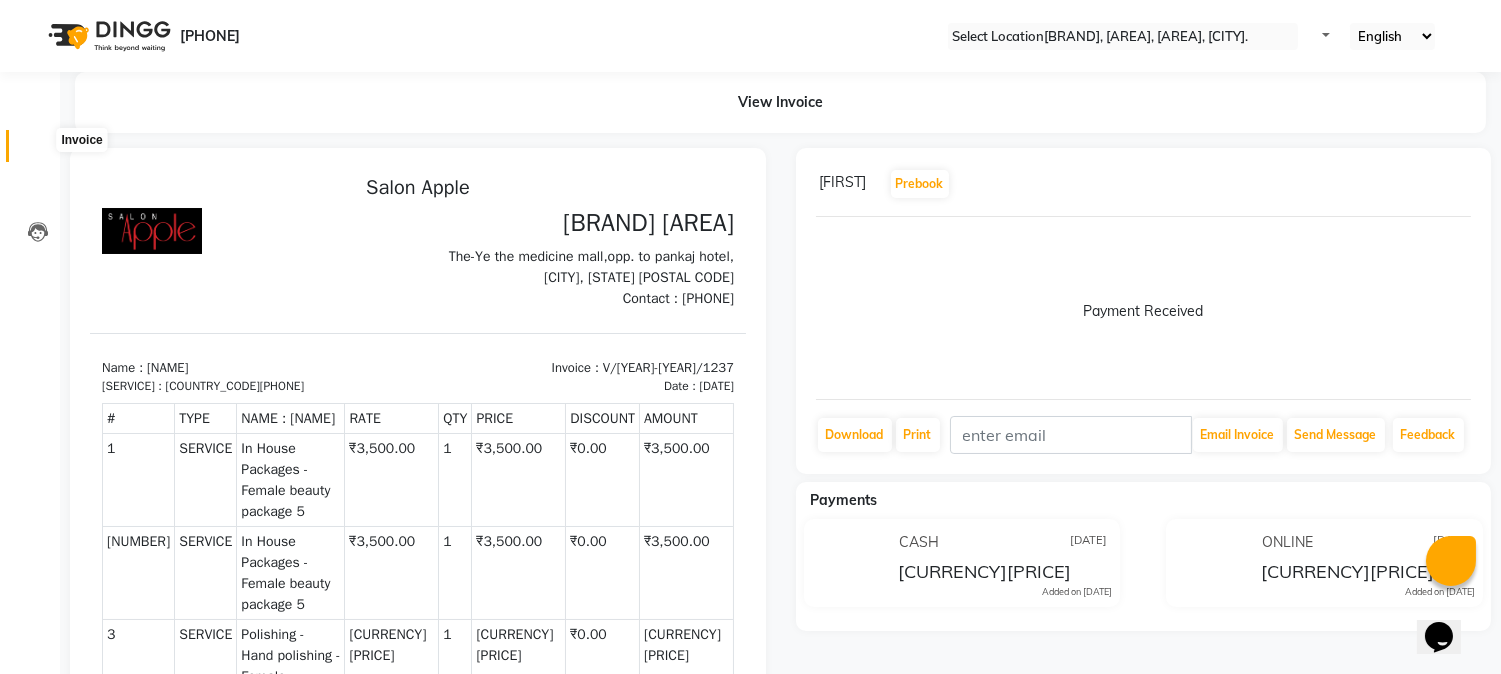 click at bounding box center (38, 151) 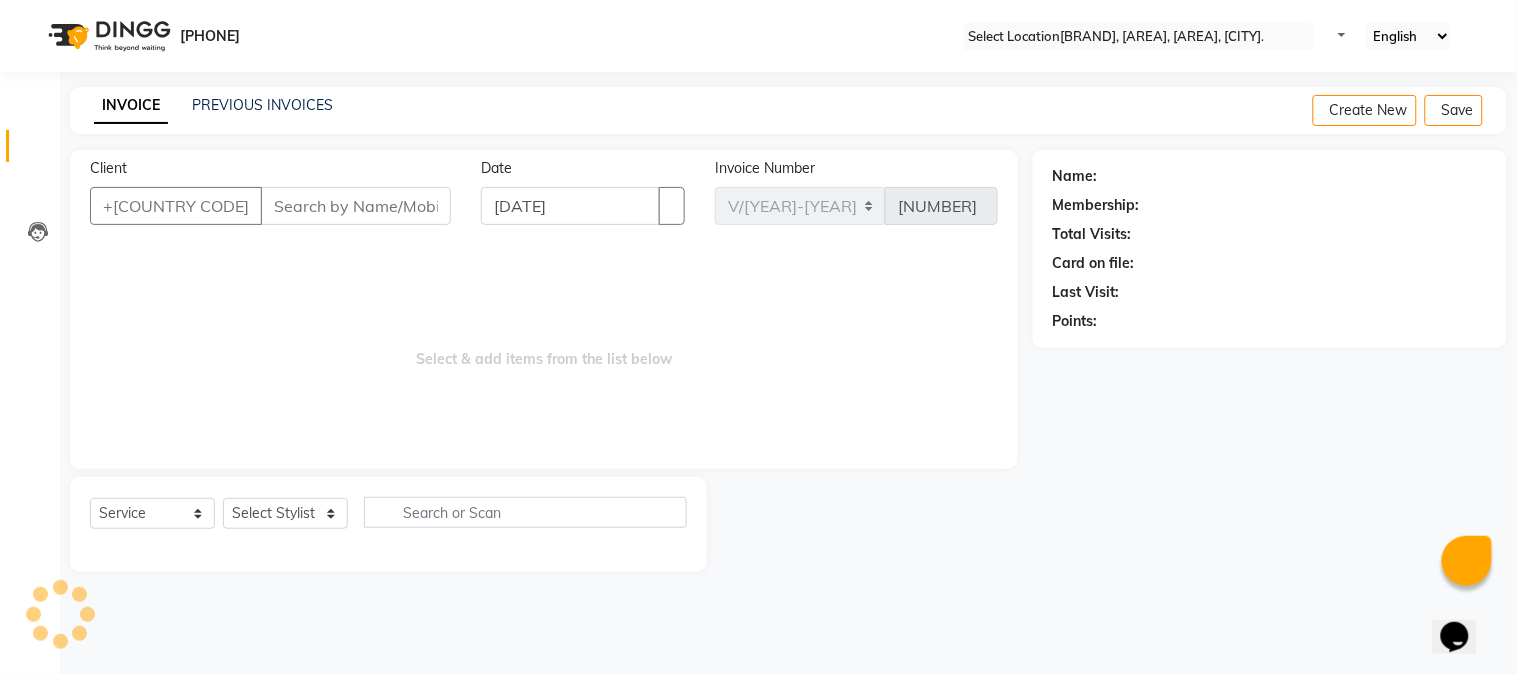click on "Client" at bounding box center (356, 206) 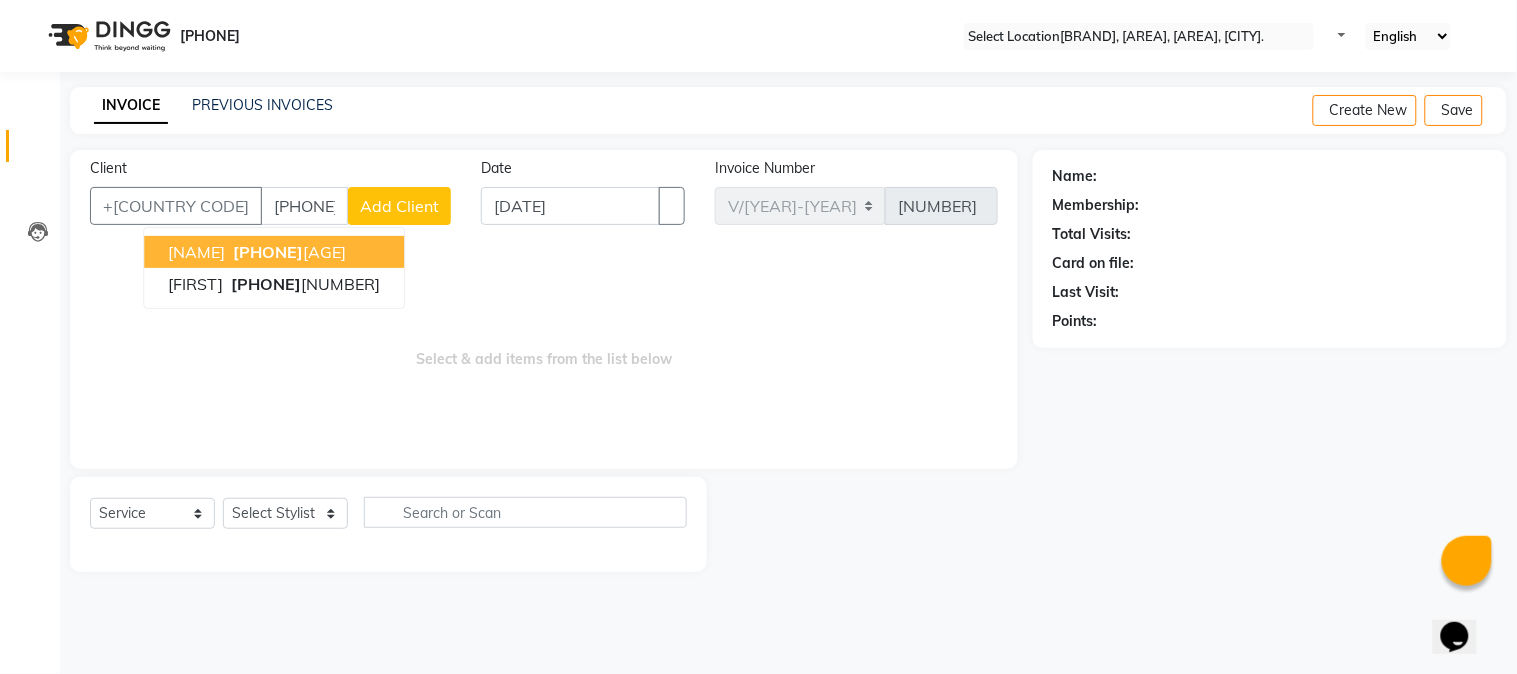 type on "[PHONE]" 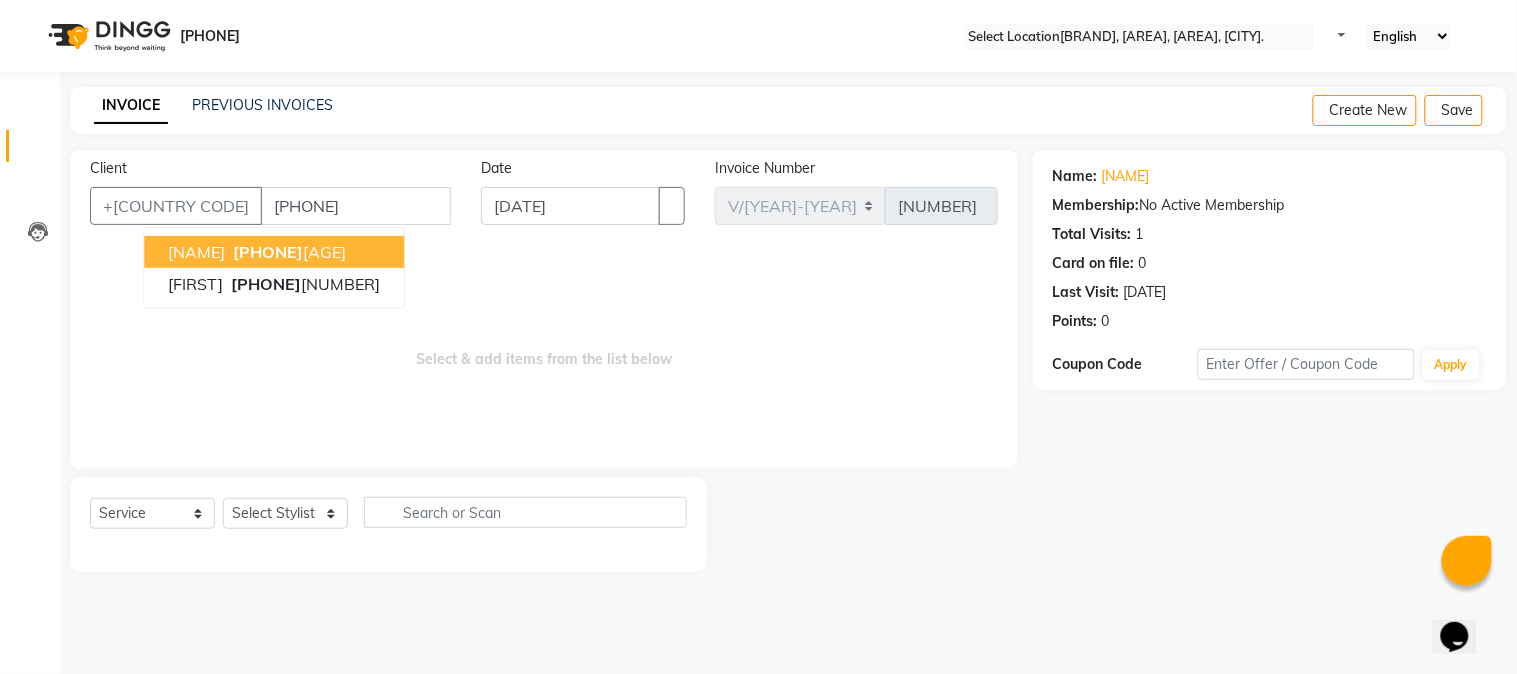 click on "[PHONE]" at bounding box center [287, 252] 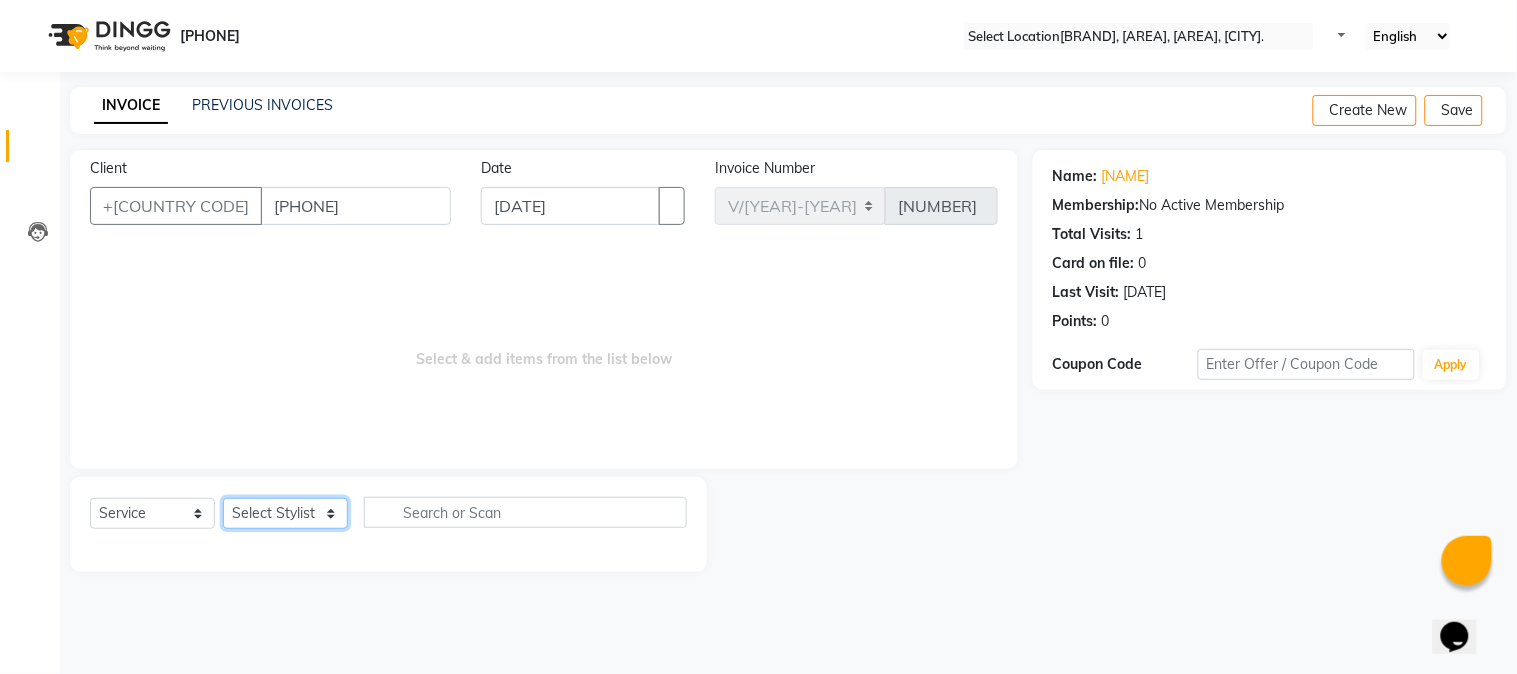 click on "Select Stylist [FIRST] [LAST] [LAST] [FIRST] [FIRST] [FIRST] [FIRST] [FIRST]" at bounding box center [285, 513] 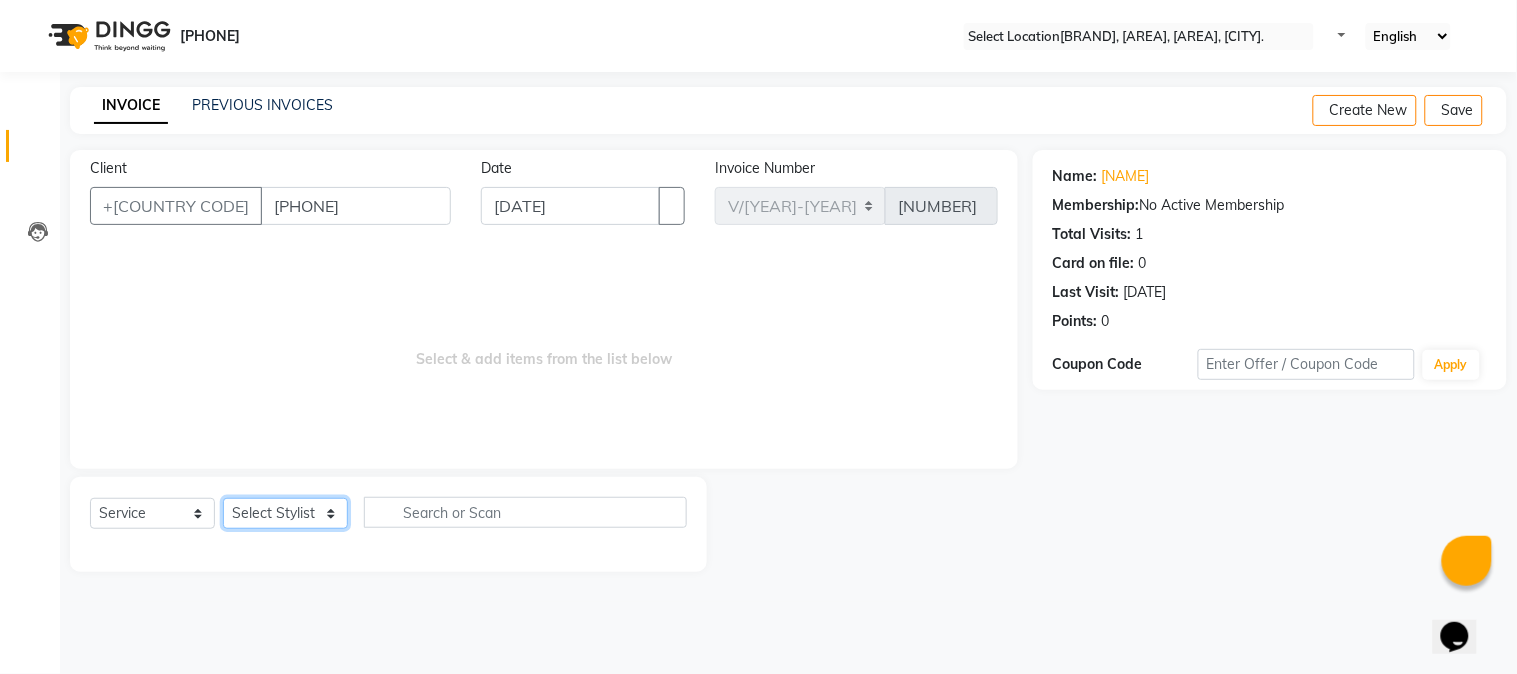 select on "84027" 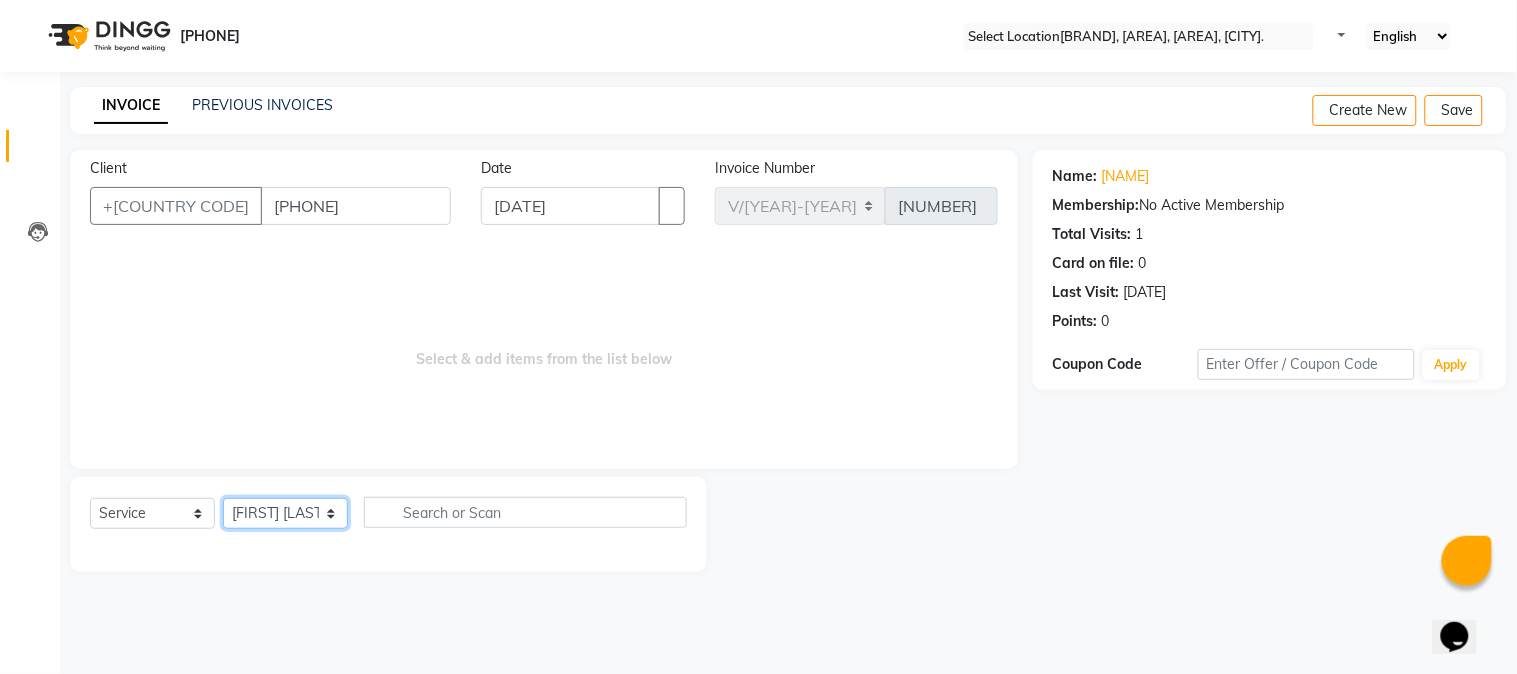 click on "Select Stylist [FIRST] [LAST] [LAST] [FIRST] [FIRST] [FIRST] [FIRST] [FIRST]" at bounding box center (285, 513) 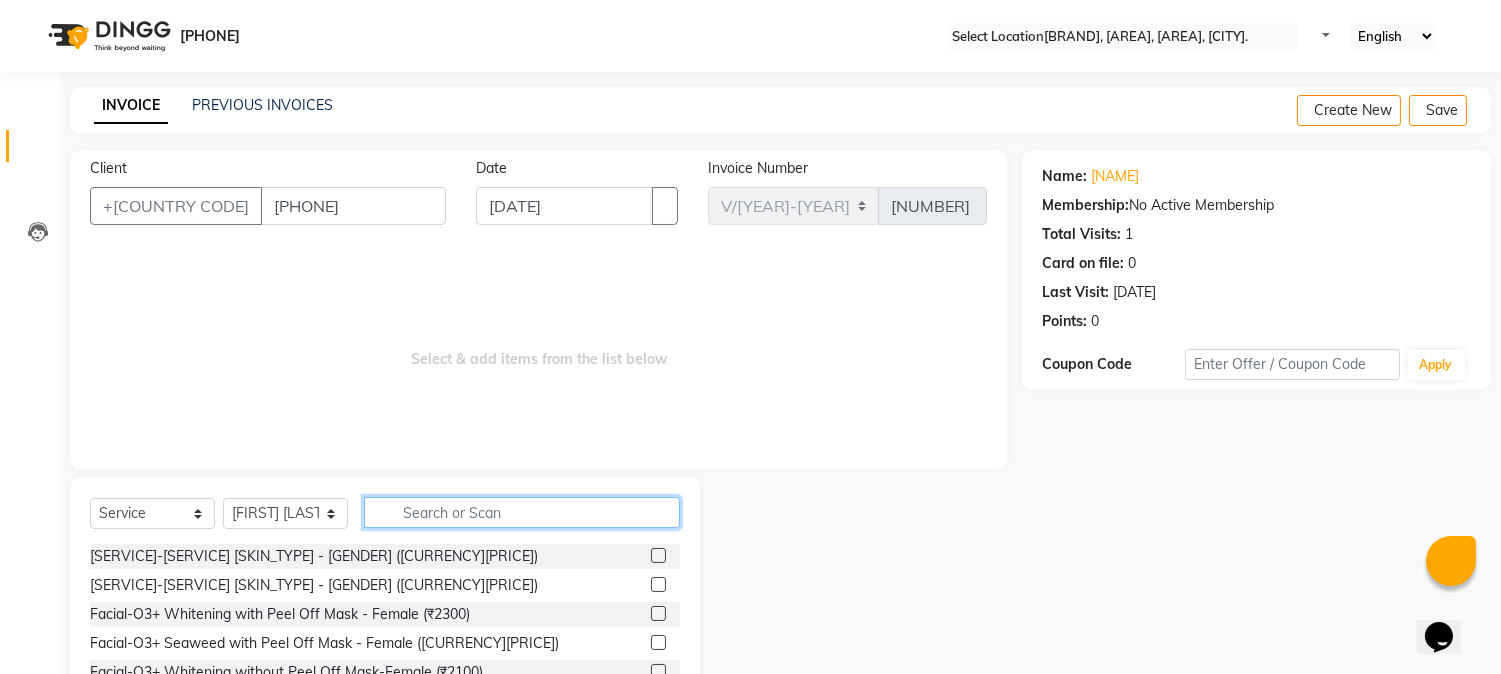 click at bounding box center (522, 512) 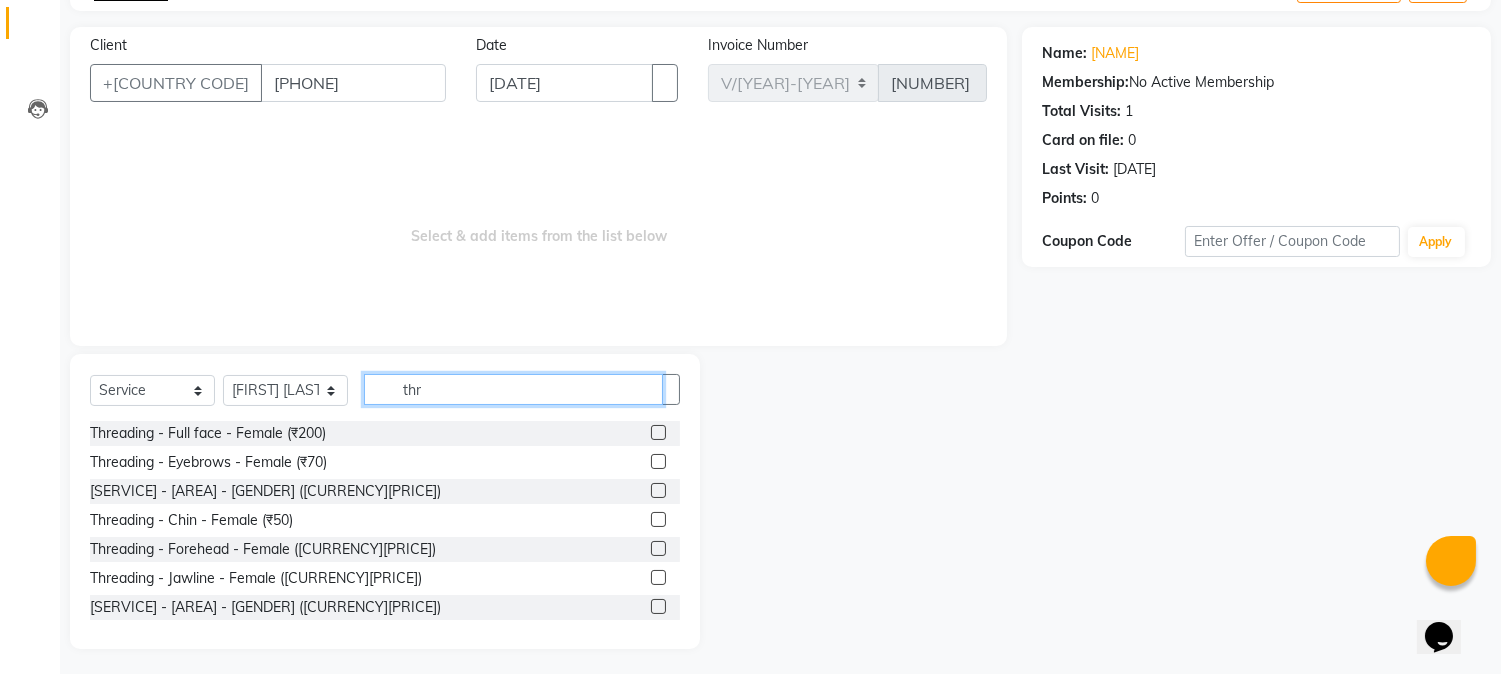 scroll, scrollTop: 126, scrollLeft: 0, axis: vertical 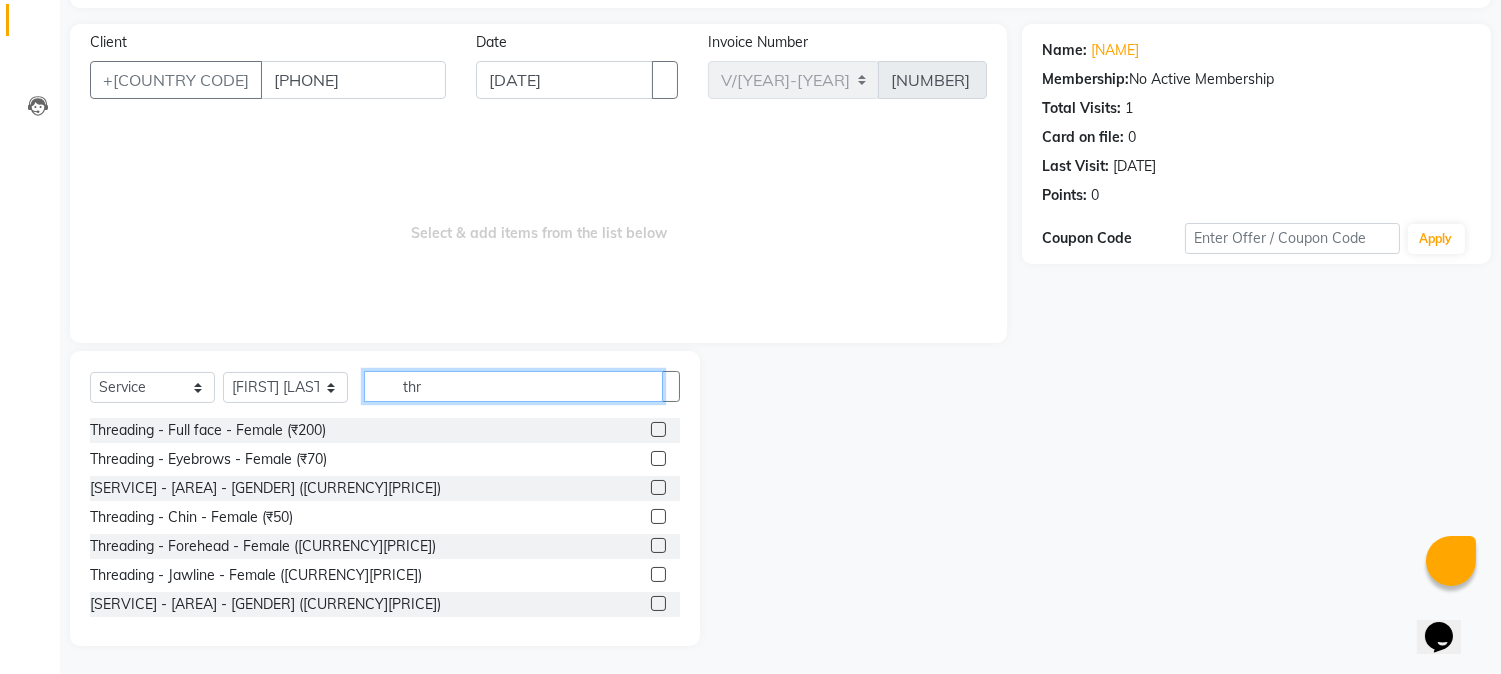 type on "thr" 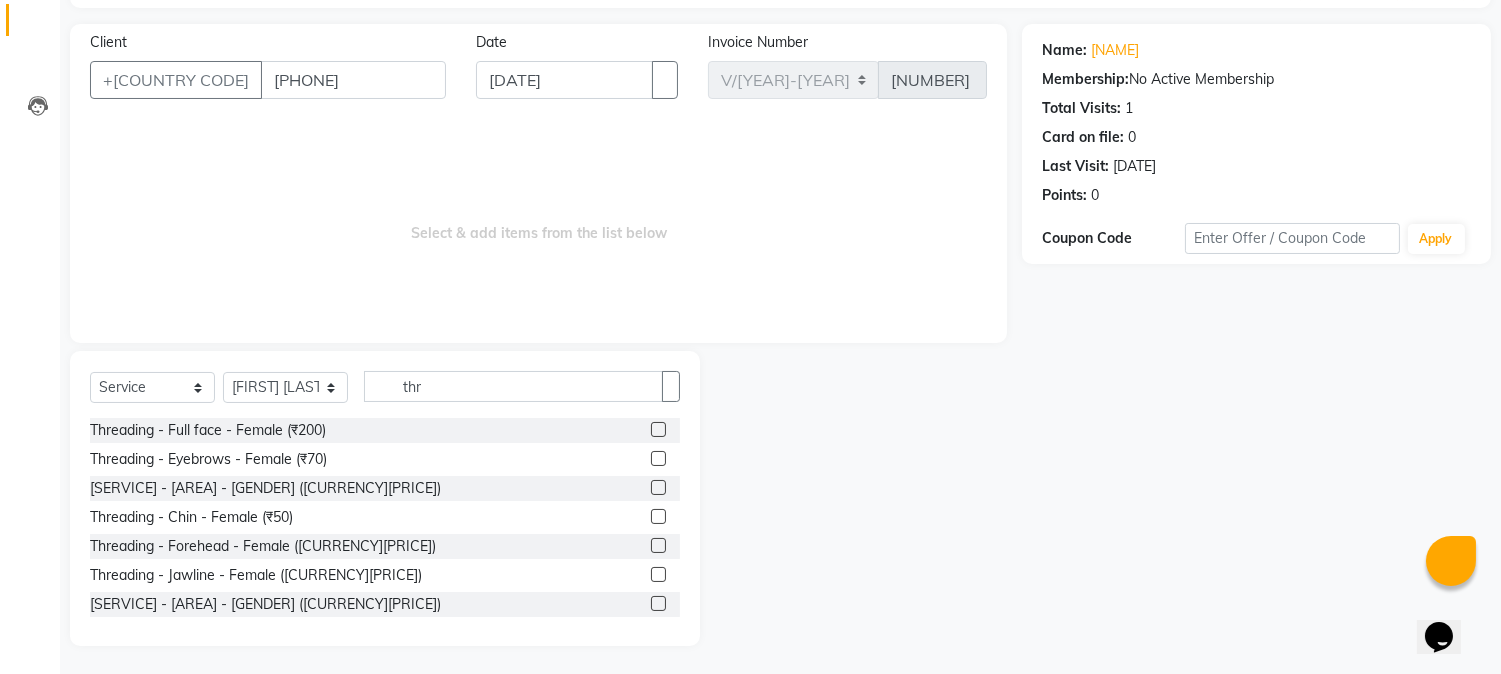 click at bounding box center (658, 487) 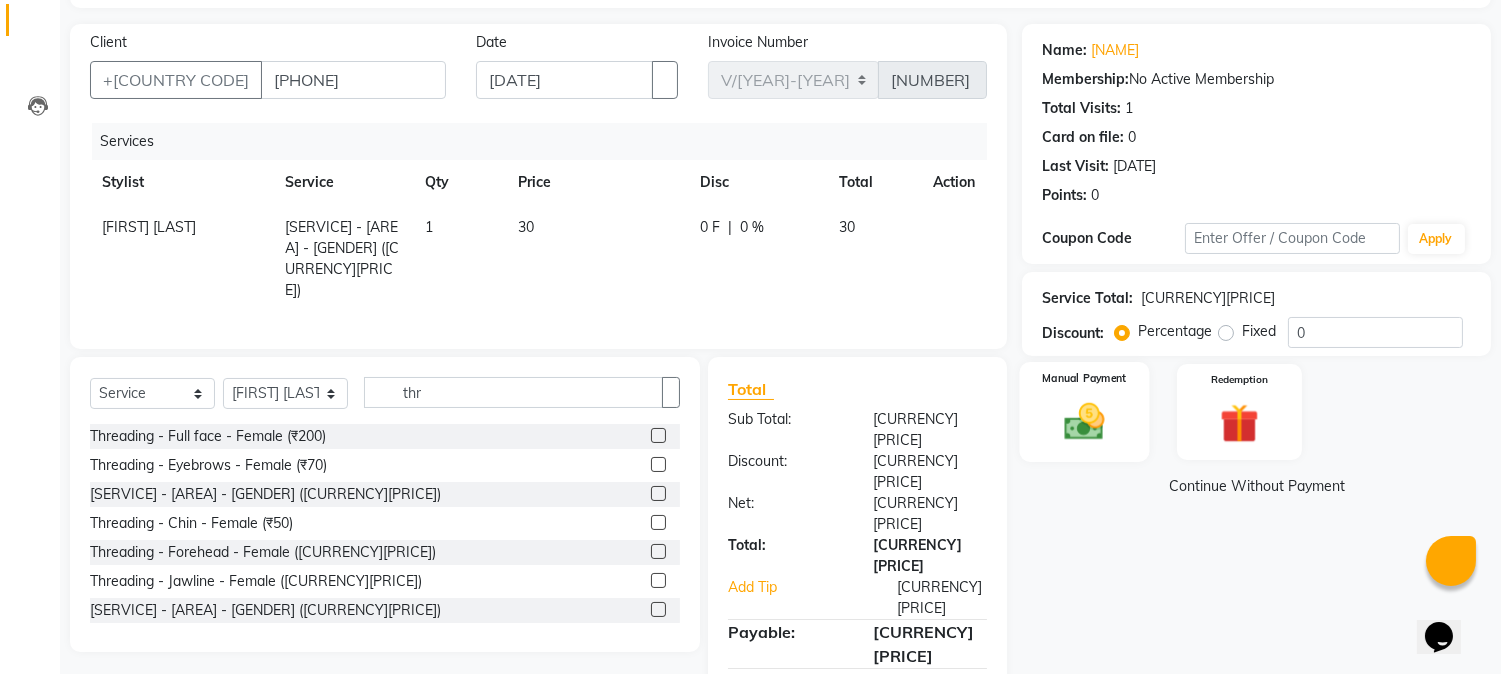 click at bounding box center (1085, 421) 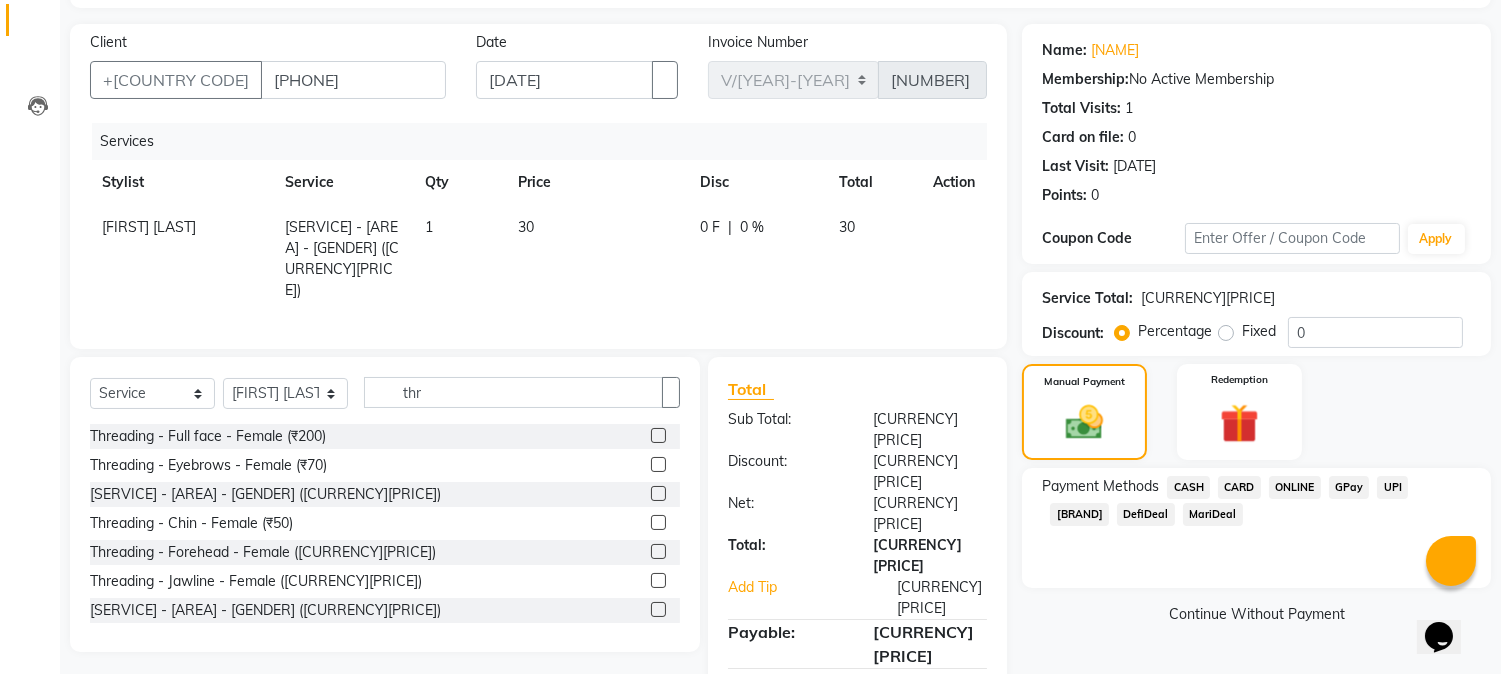 click on "CASH" at bounding box center (1188, 487) 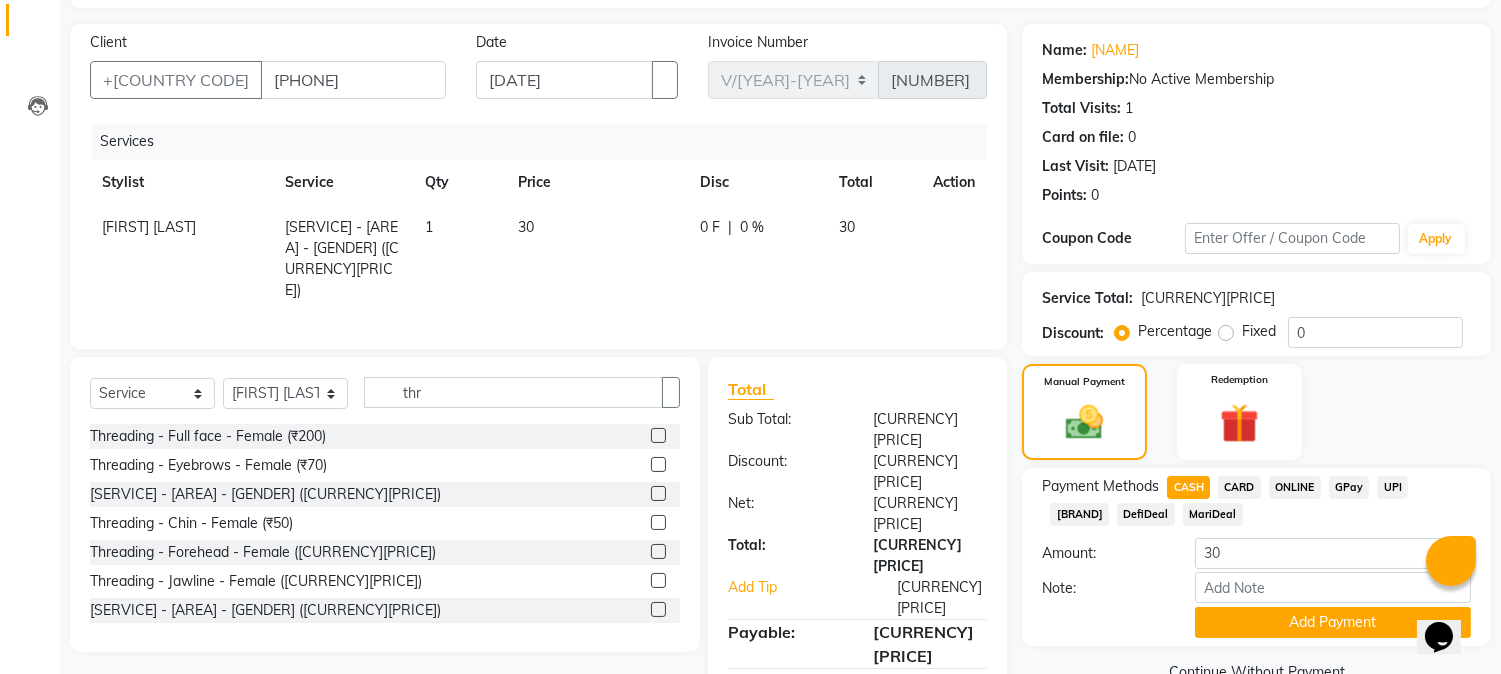 scroll, scrollTop: 170, scrollLeft: 0, axis: vertical 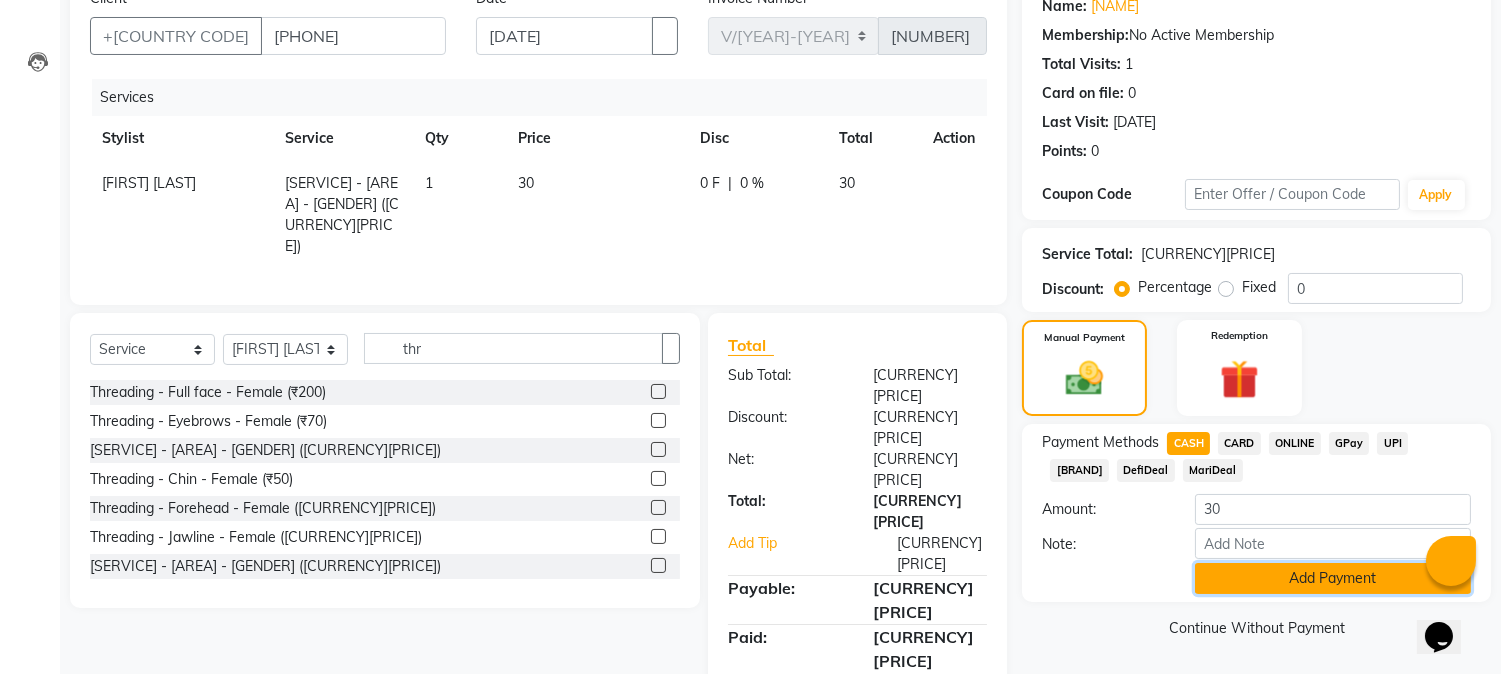 click on "Add Payment" at bounding box center (1333, 578) 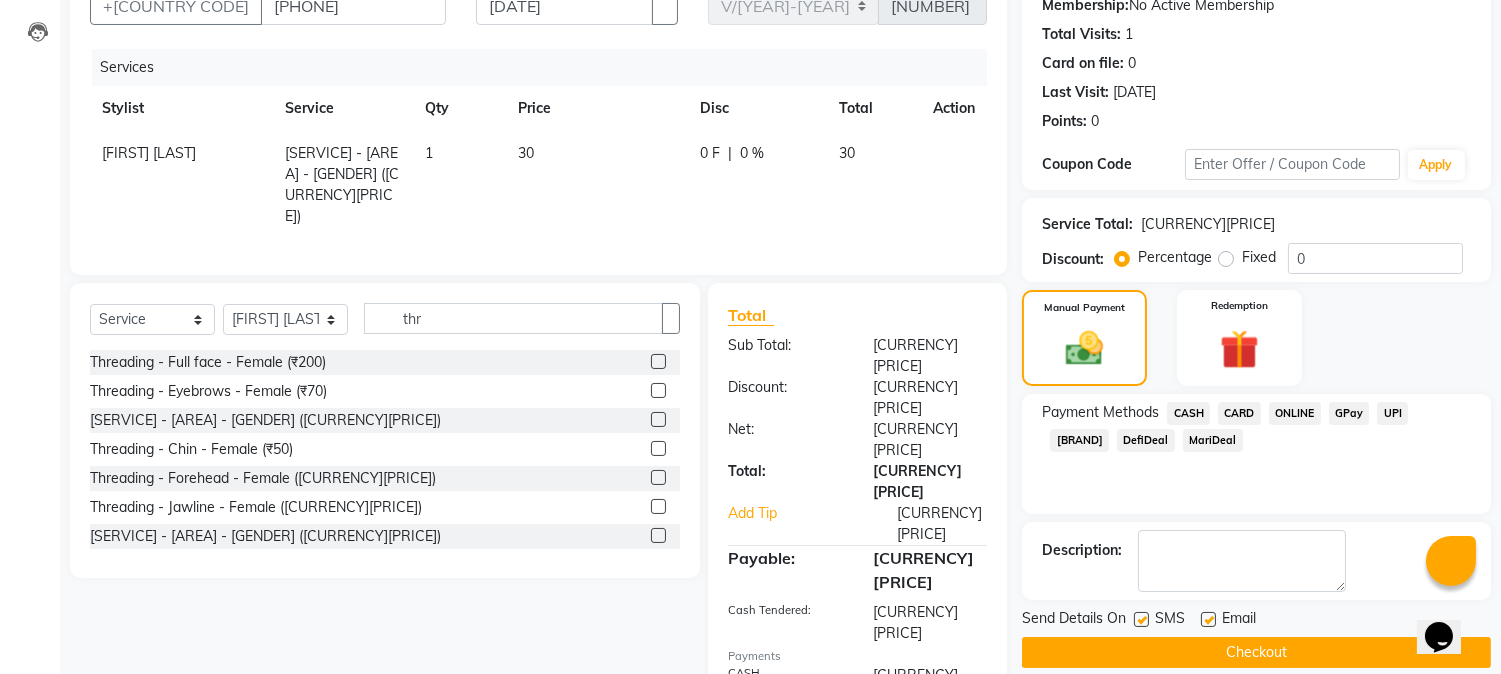 scroll, scrollTop: 225, scrollLeft: 0, axis: vertical 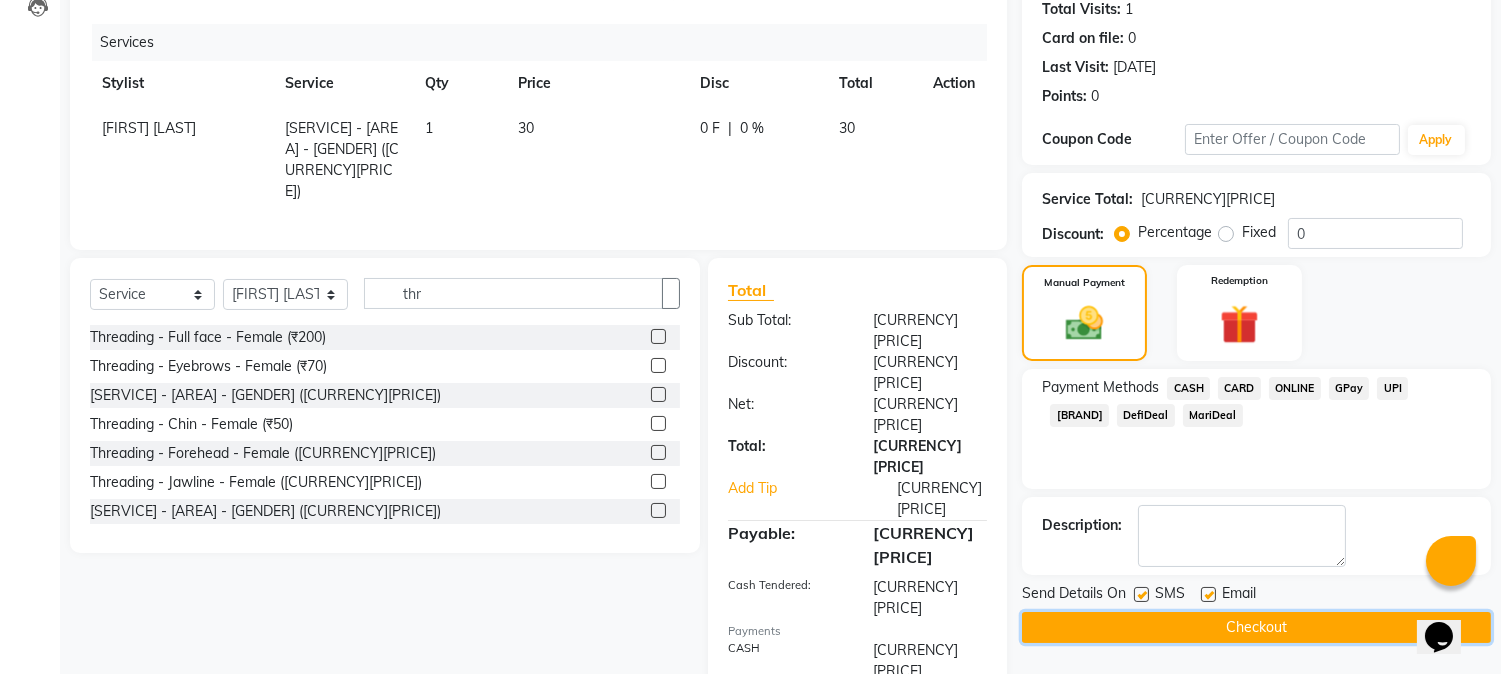 click on "Checkout" at bounding box center (1256, 627) 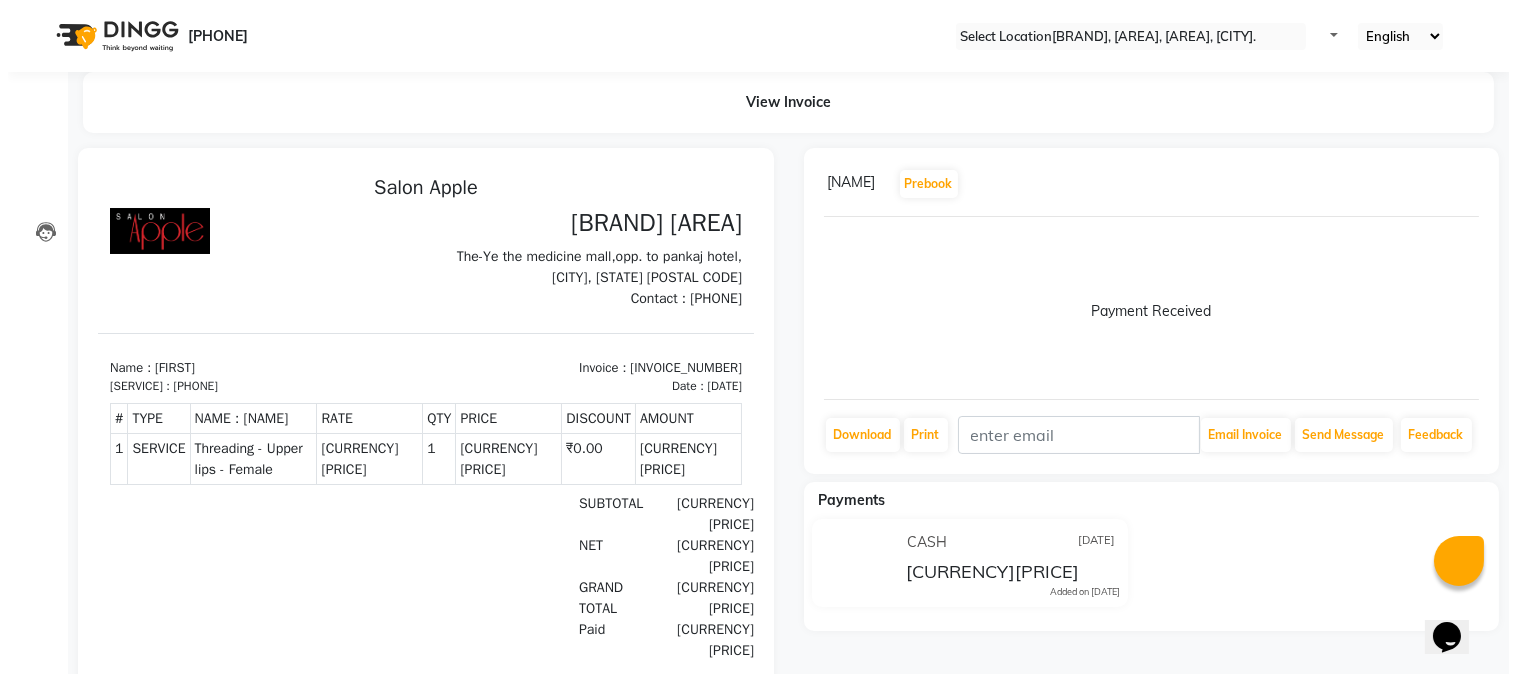 scroll, scrollTop: 0, scrollLeft: 0, axis: both 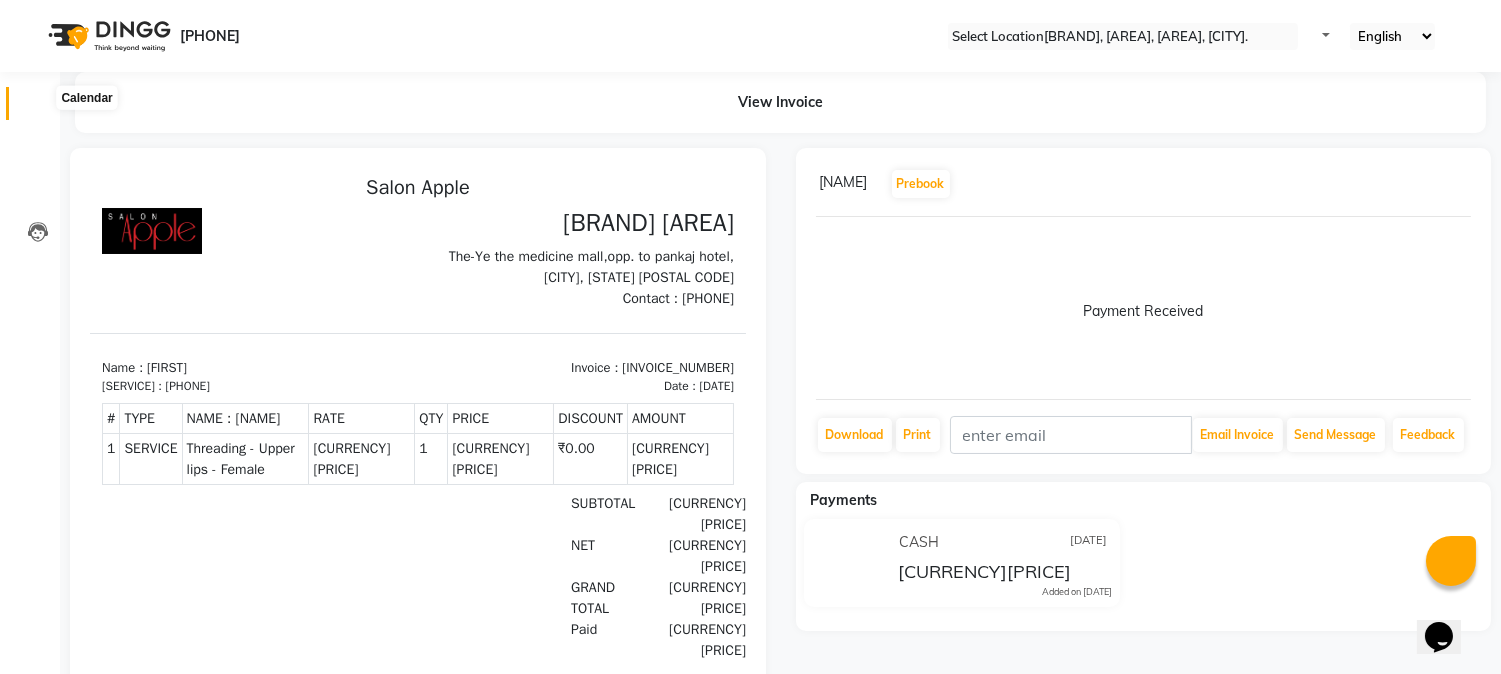 click at bounding box center [38, 108] 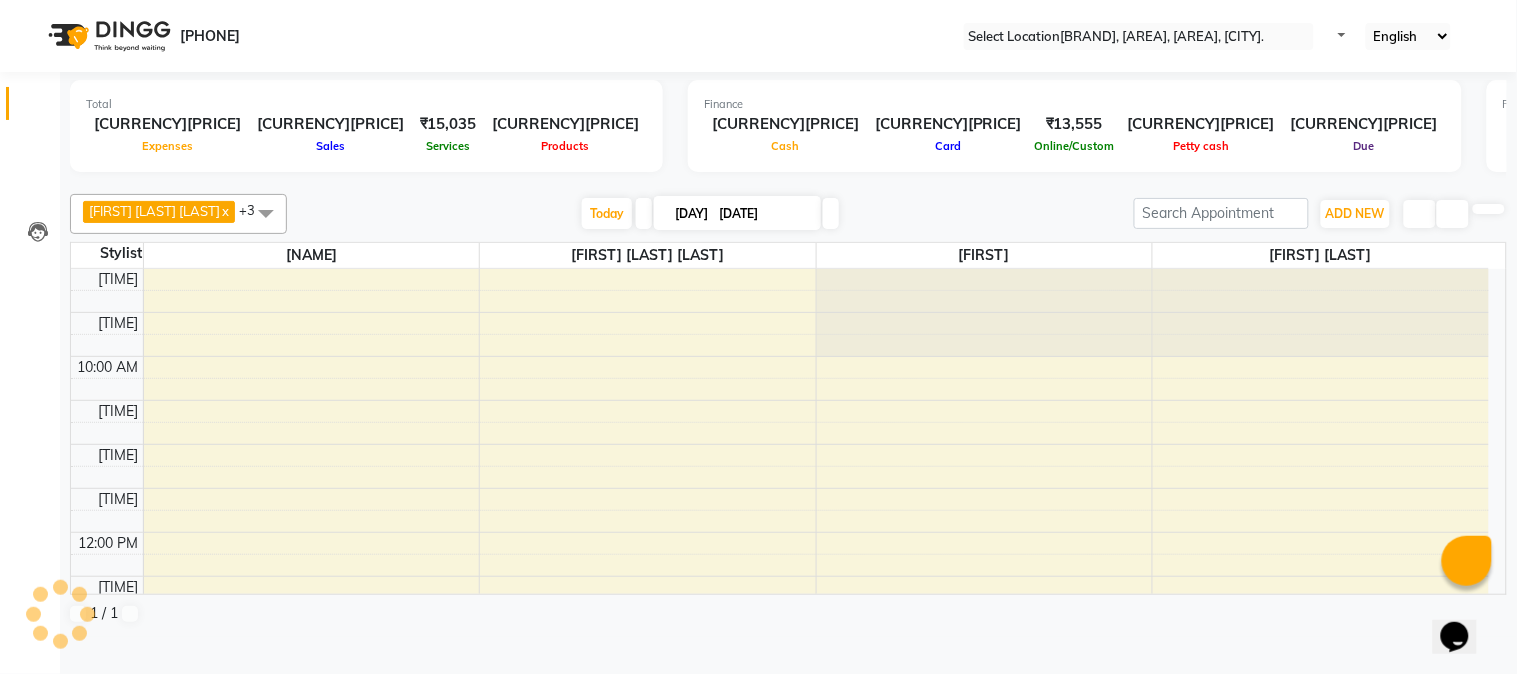 scroll, scrollTop: 620, scrollLeft: 0, axis: vertical 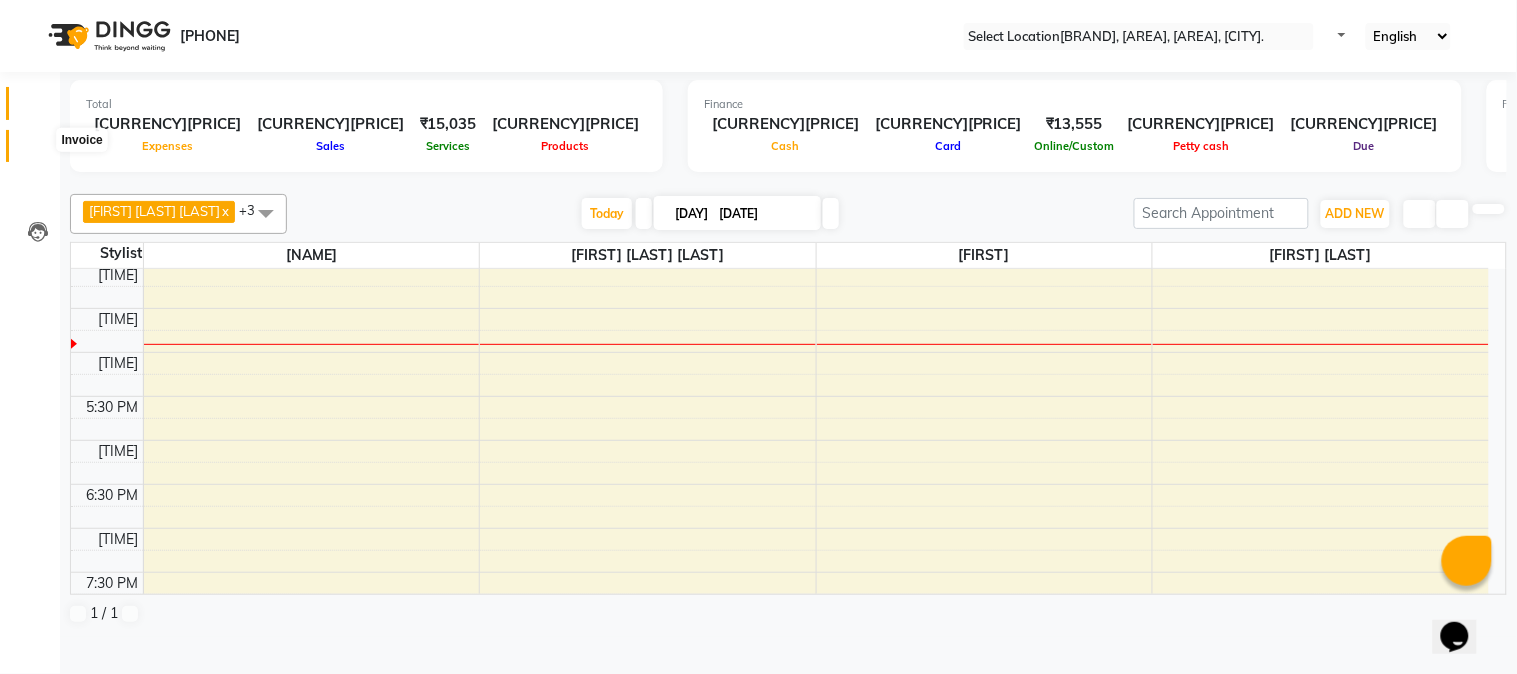 click at bounding box center [38, 151] 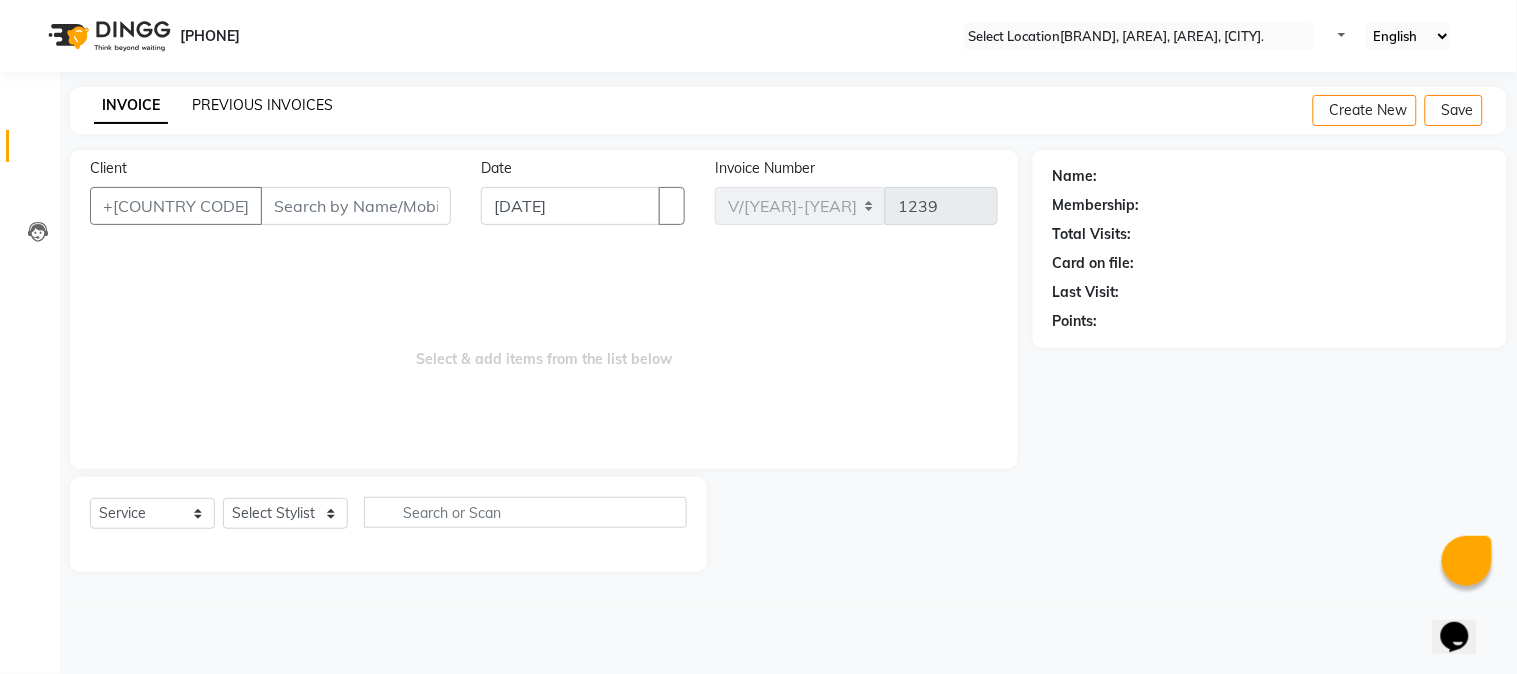 click on "PREVIOUS INVOICES" at bounding box center [262, 105] 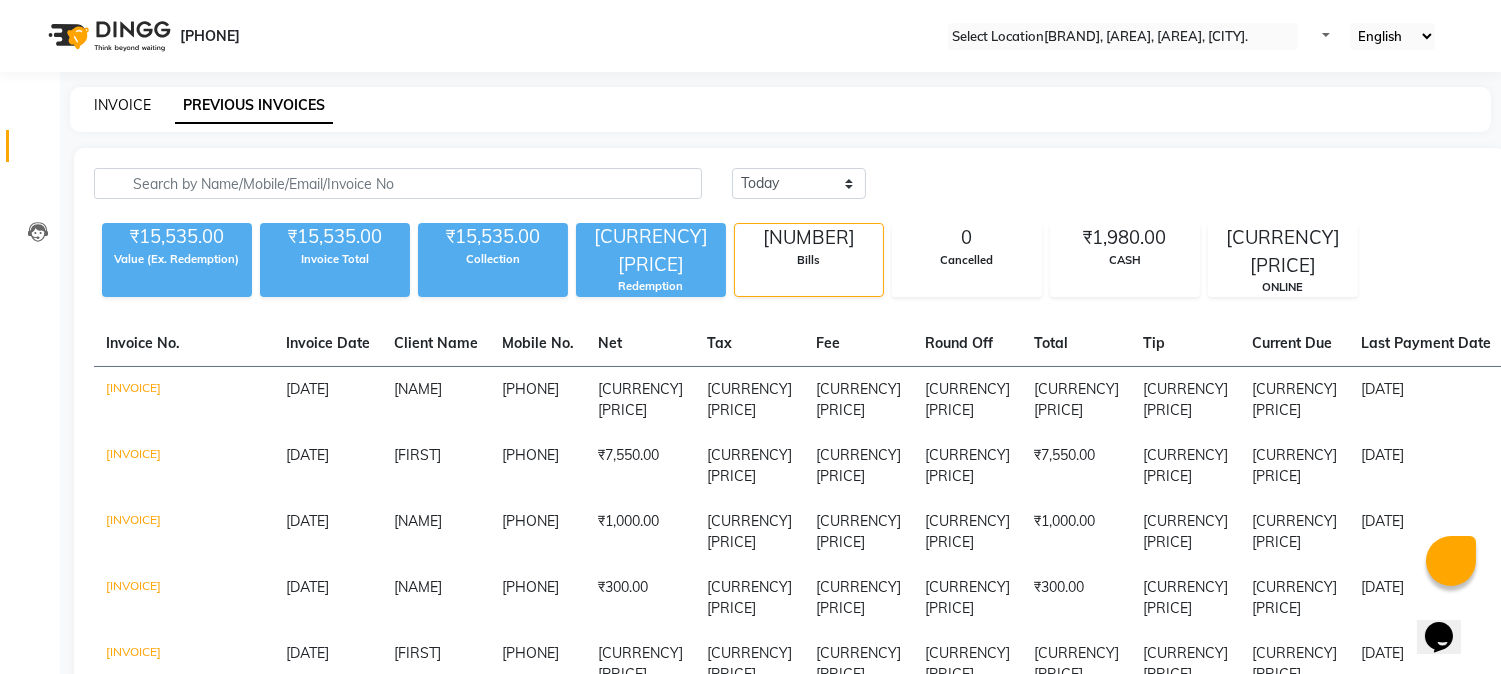 click on "INVOICE" at bounding box center [122, 105] 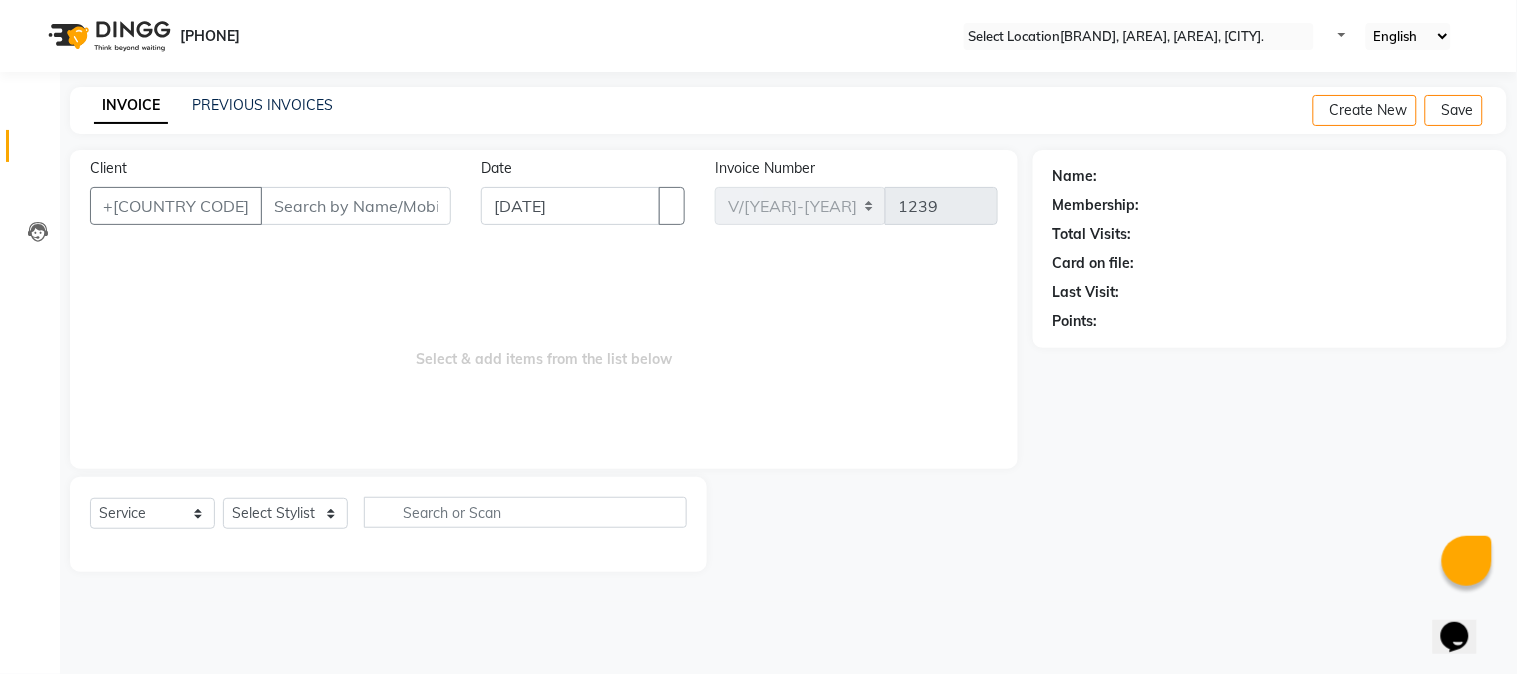 click on "INVOICE PREVIOUS INVOICES Create New   Save" at bounding box center [788, 110] 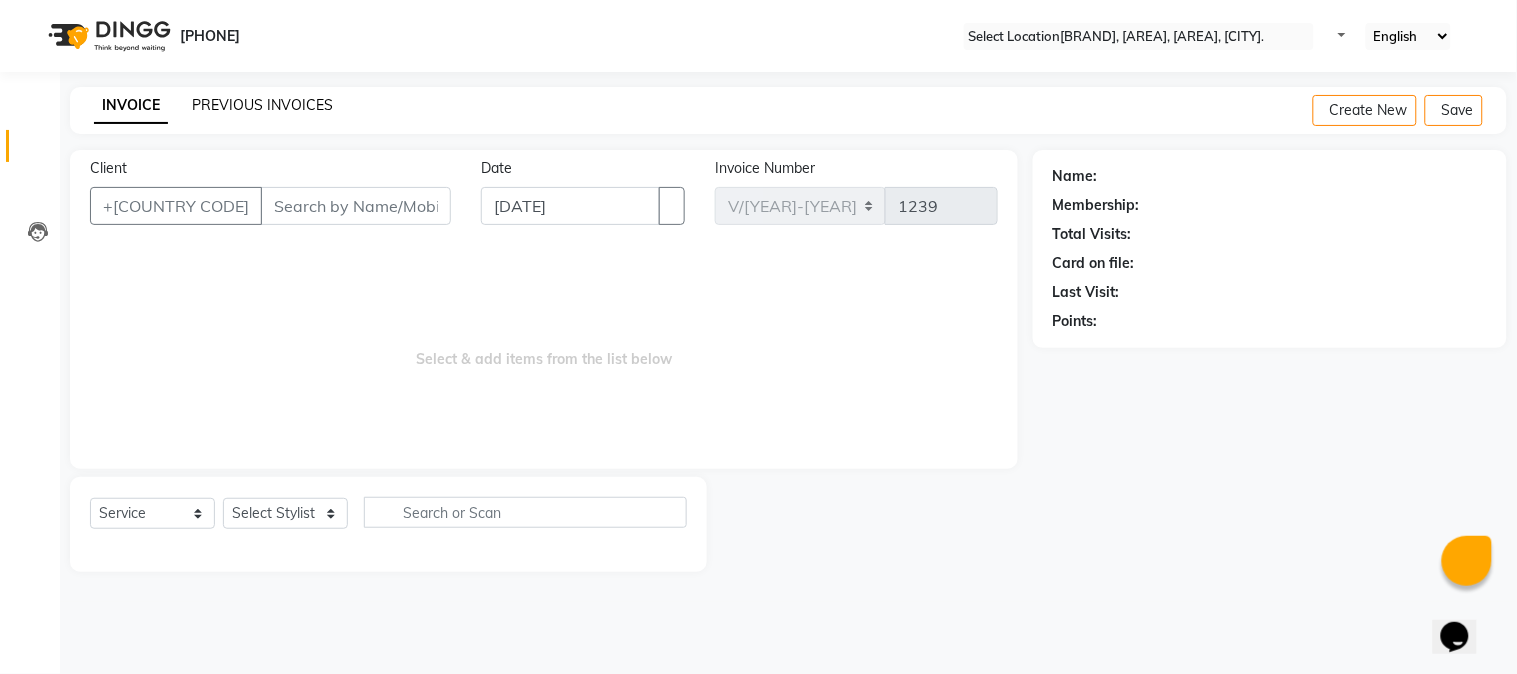 click on "PREVIOUS INVOICES" at bounding box center (262, 105) 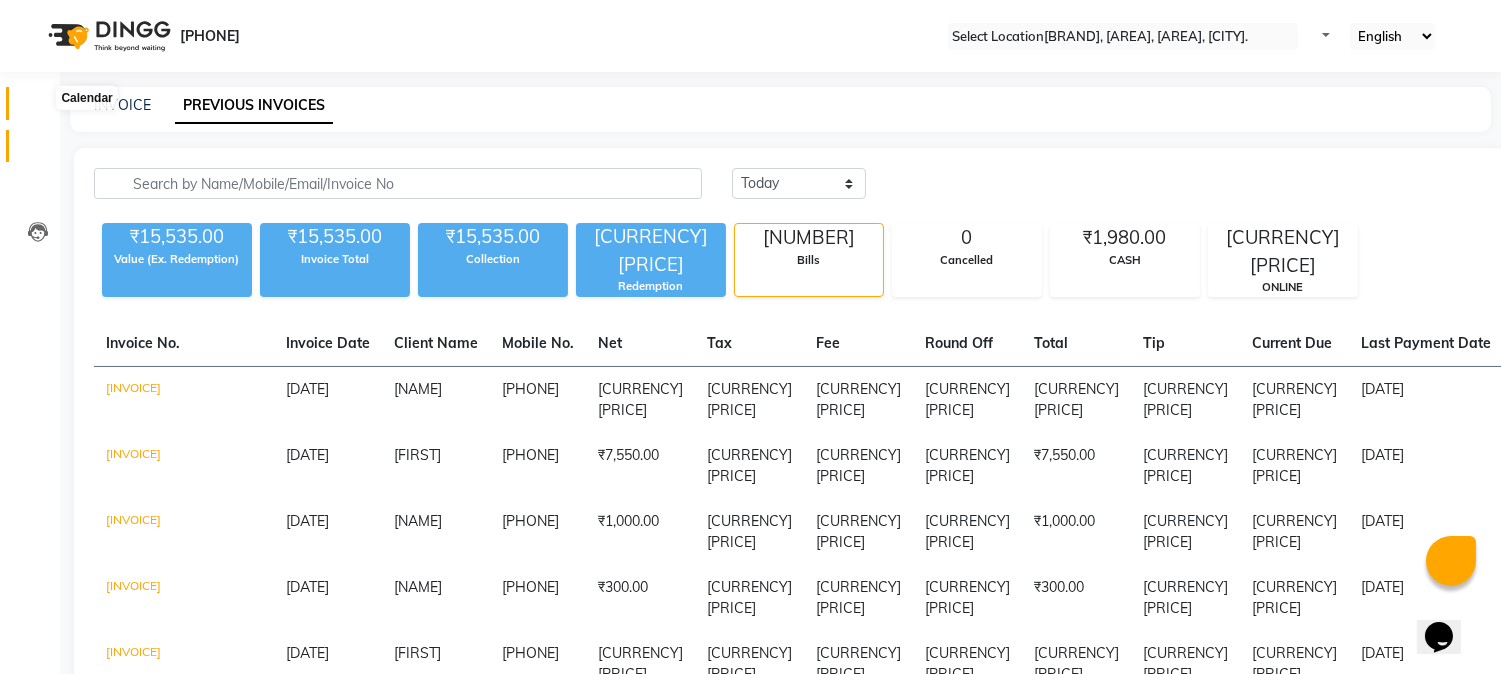 click at bounding box center (37, 108) 